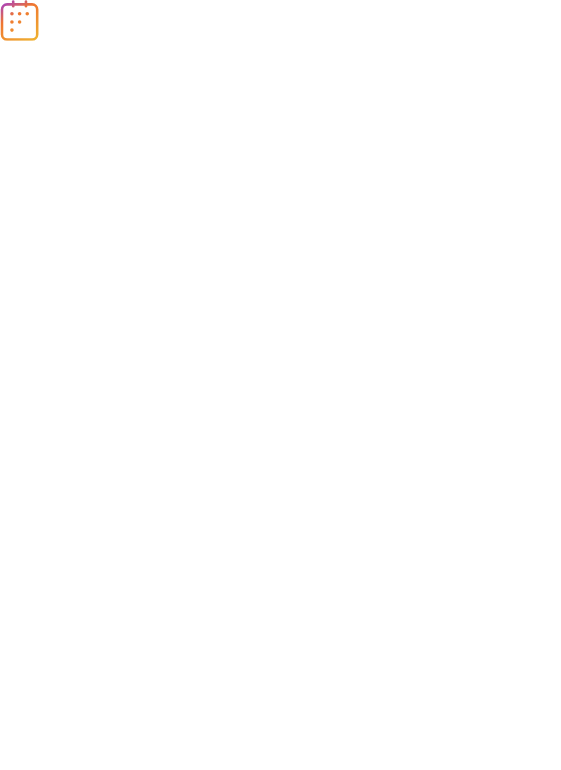 scroll, scrollTop: 0, scrollLeft: 0, axis: both 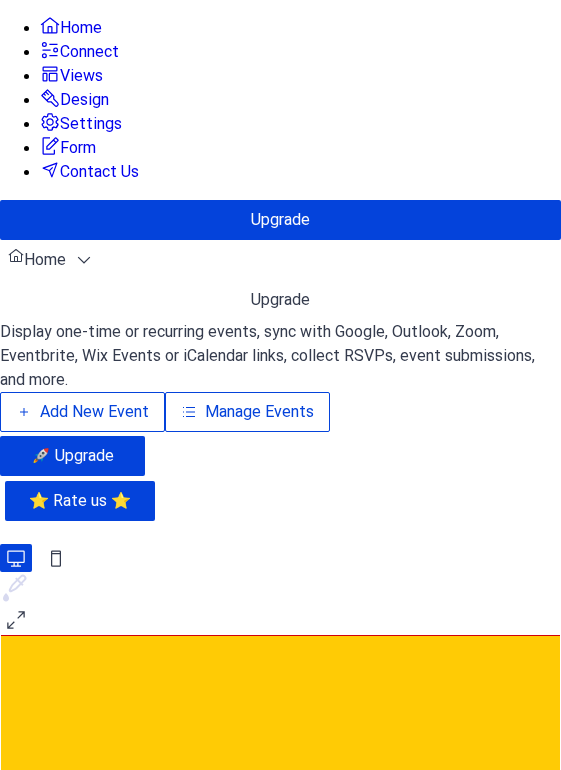 click on "Add New Event" at bounding box center [94, 412] 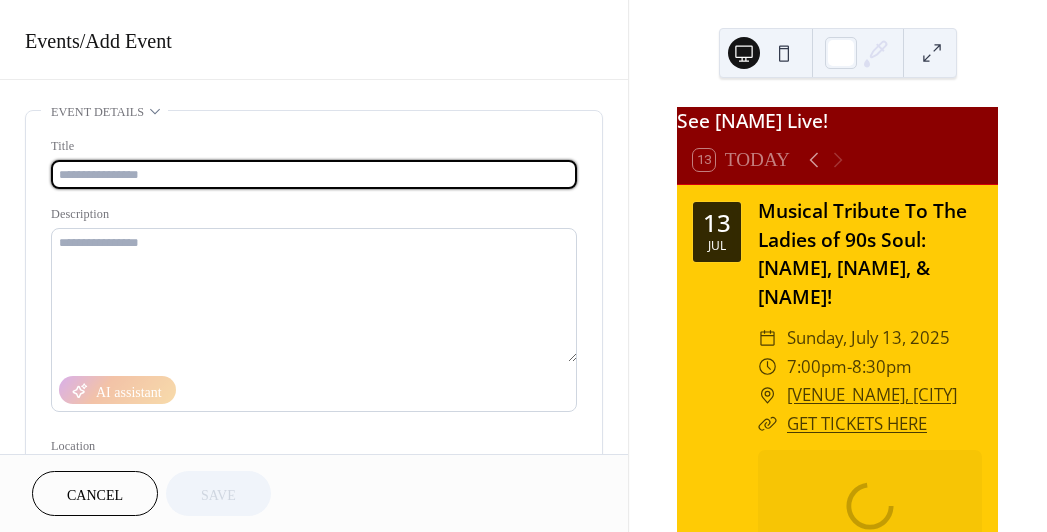 scroll, scrollTop: 0, scrollLeft: 0, axis: both 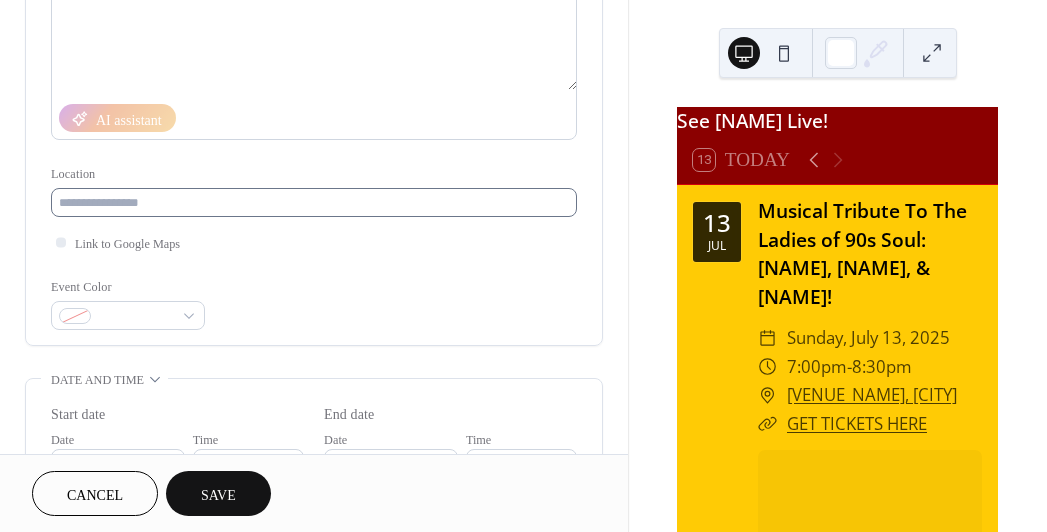 type on "**********" 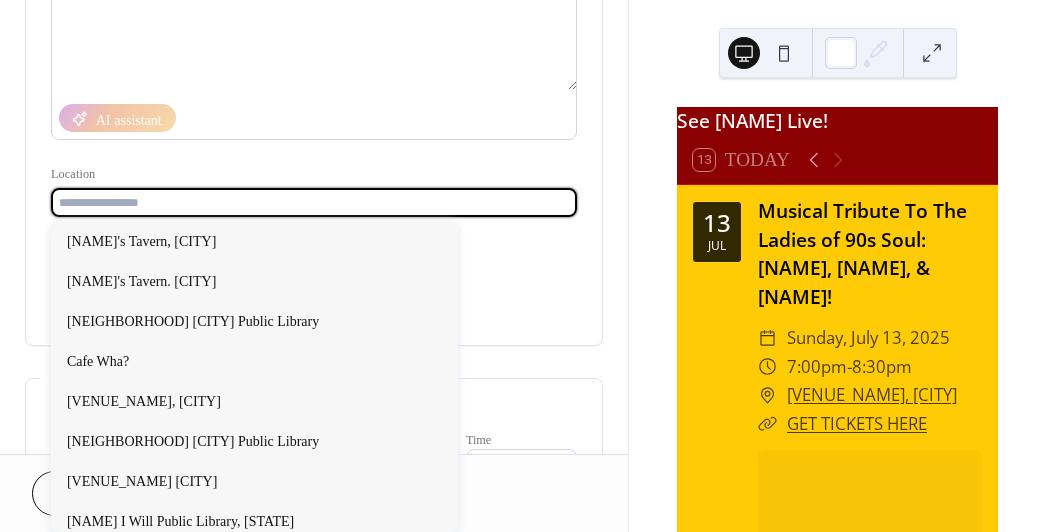 click at bounding box center [314, 202] 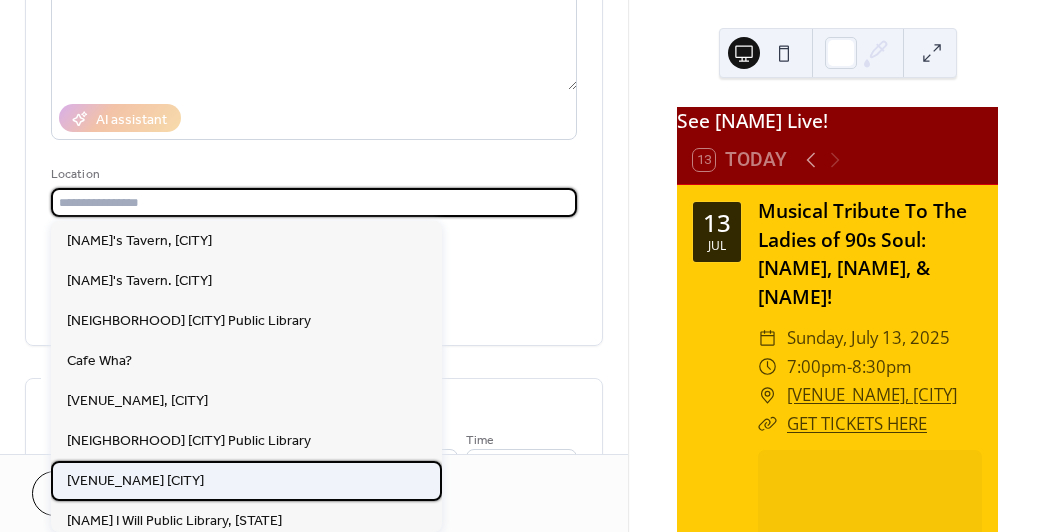 click on "[VENUE_NAME] [CITY]" at bounding box center (246, 481) 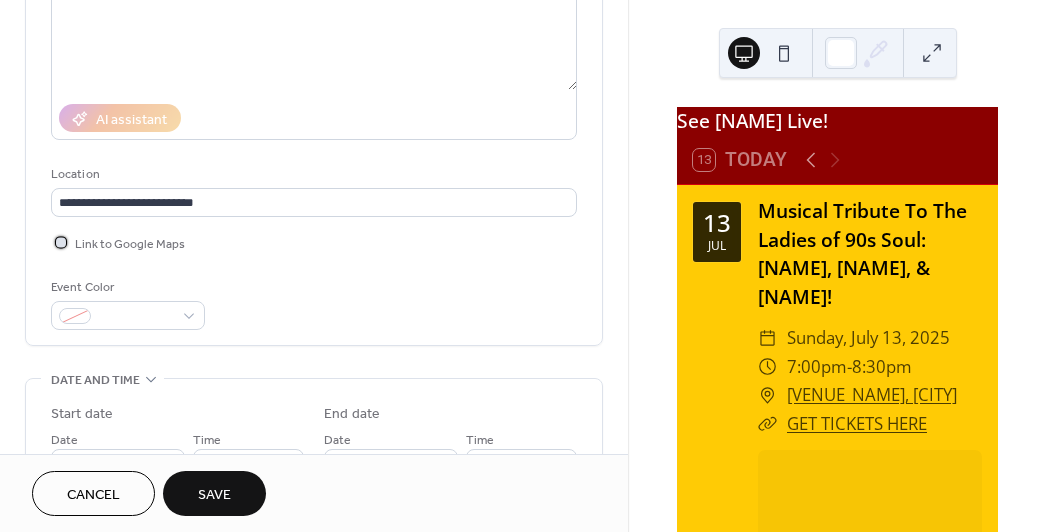 click at bounding box center (61, 242) 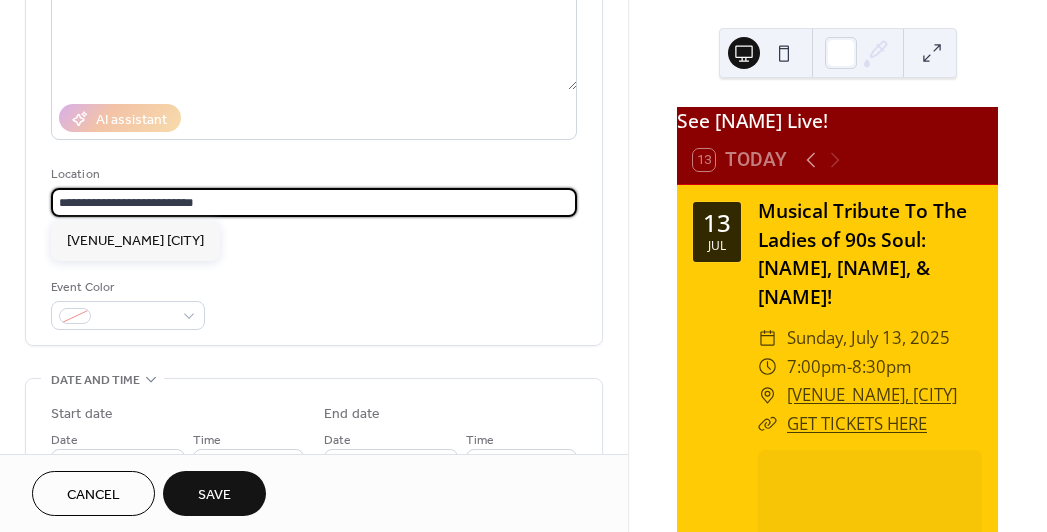 click on "**********" at bounding box center [314, 202] 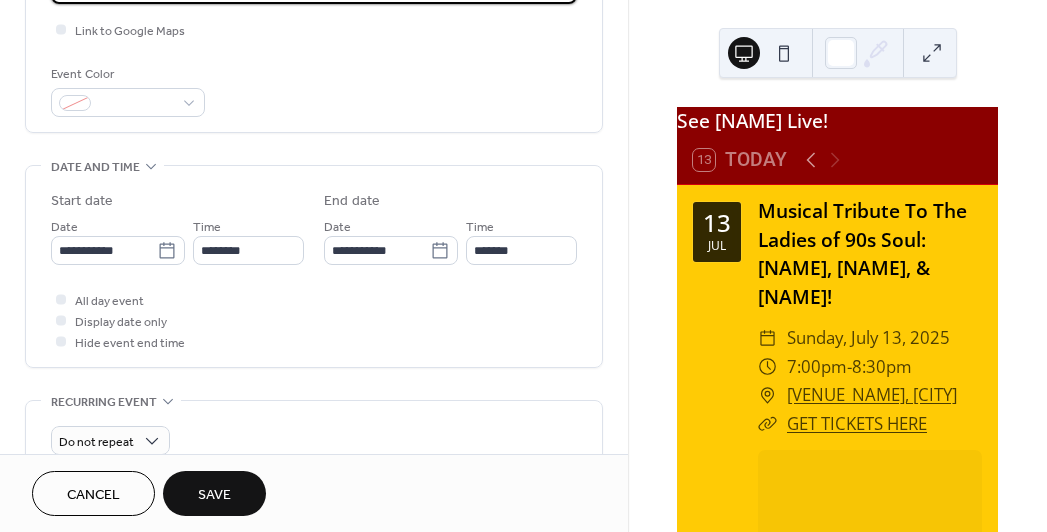 scroll, scrollTop: 510, scrollLeft: 0, axis: vertical 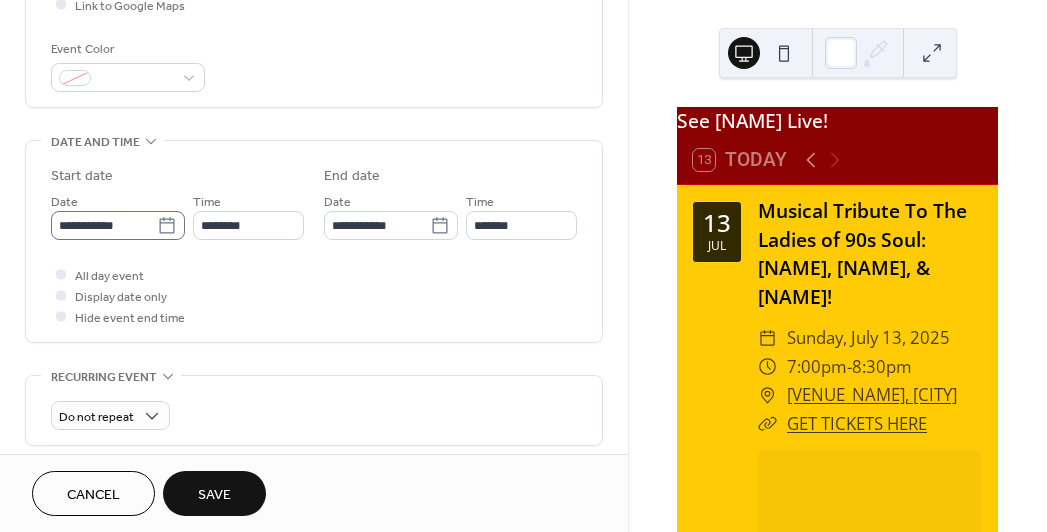 type on "**********" 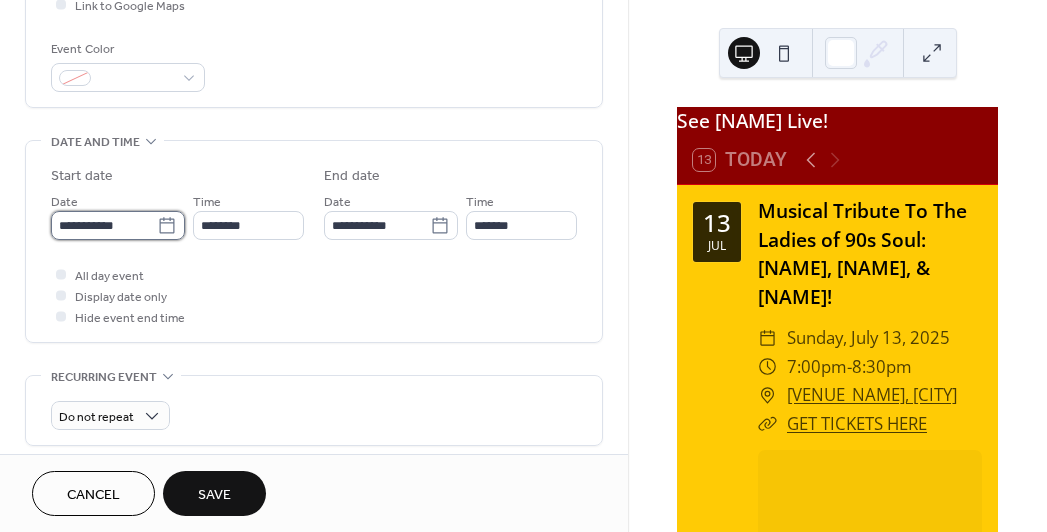 click on "**********" at bounding box center [104, 225] 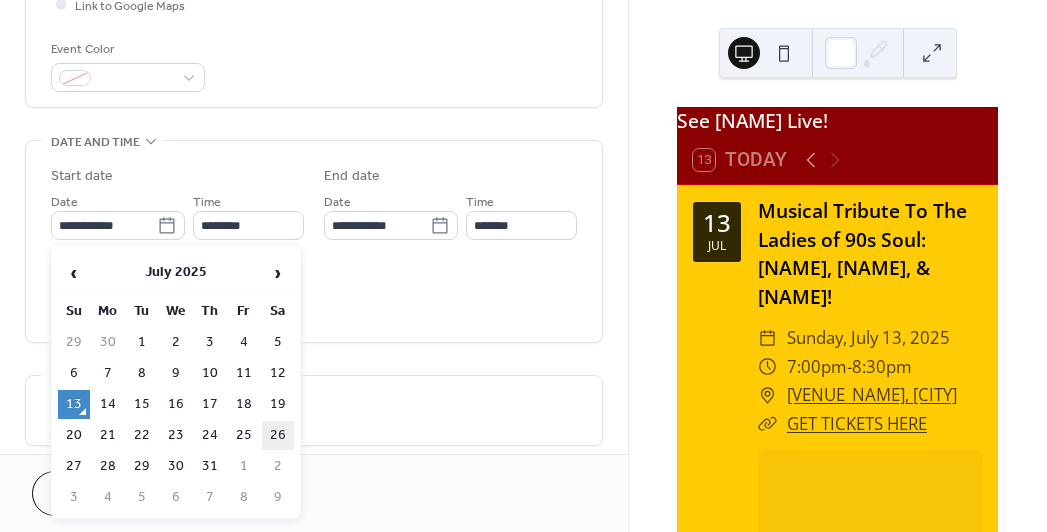 click on "26" at bounding box center [278, 435] 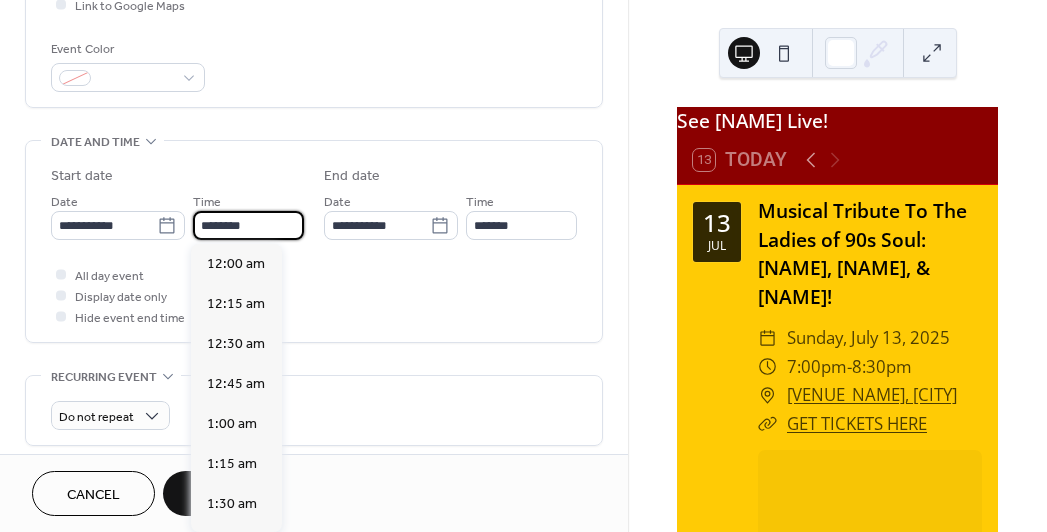 click on "********" at bounding box center (248, 225) 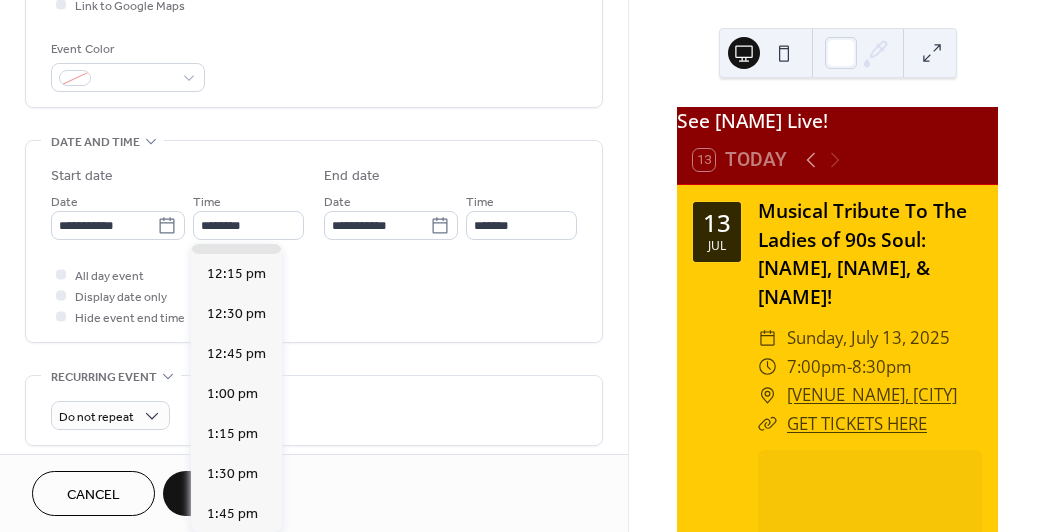scroll, scrollTop: 3612, scrollLeft: 0, axis: vertical 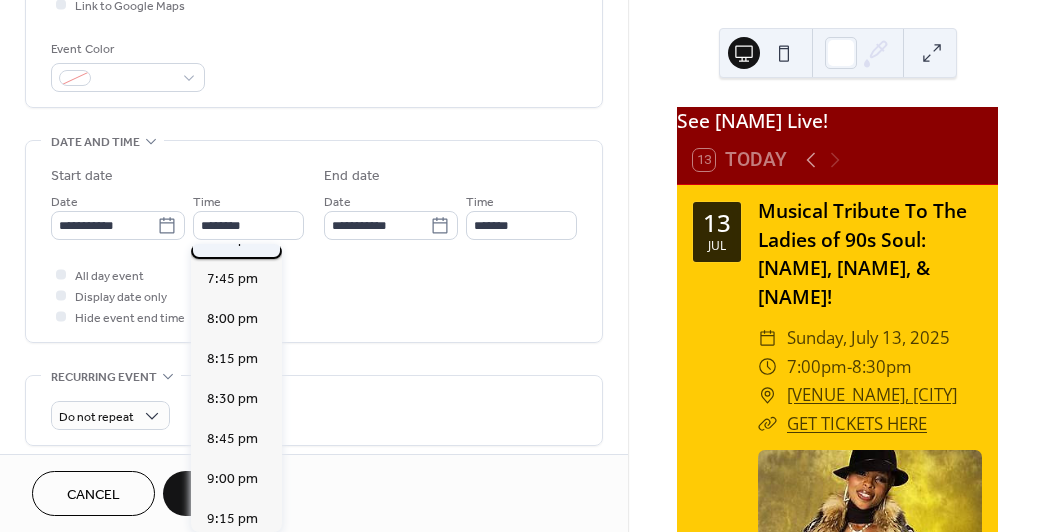 click on "7:30 pm" at bounding box center [232, 238] 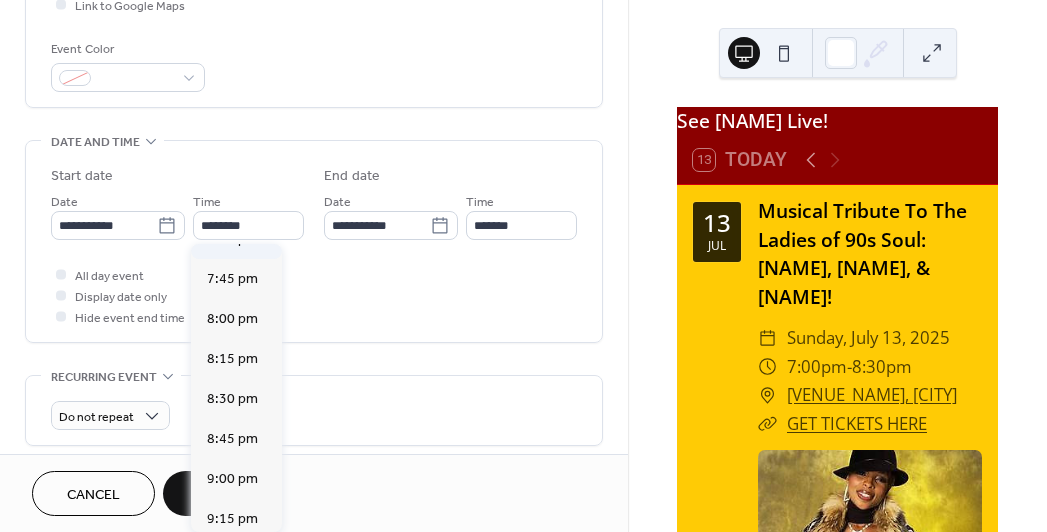 type on "*******" 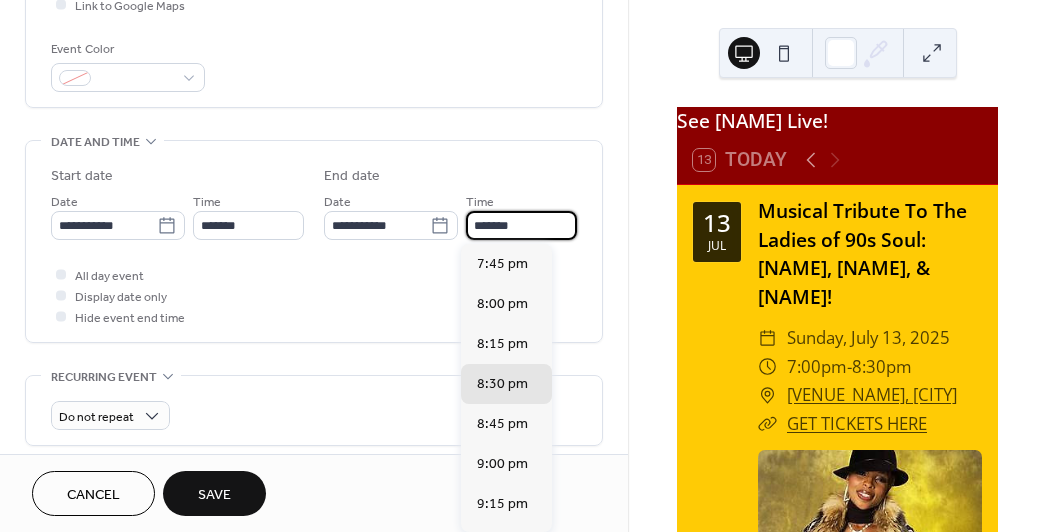 click on "*******" at bounding box center [521, 225] 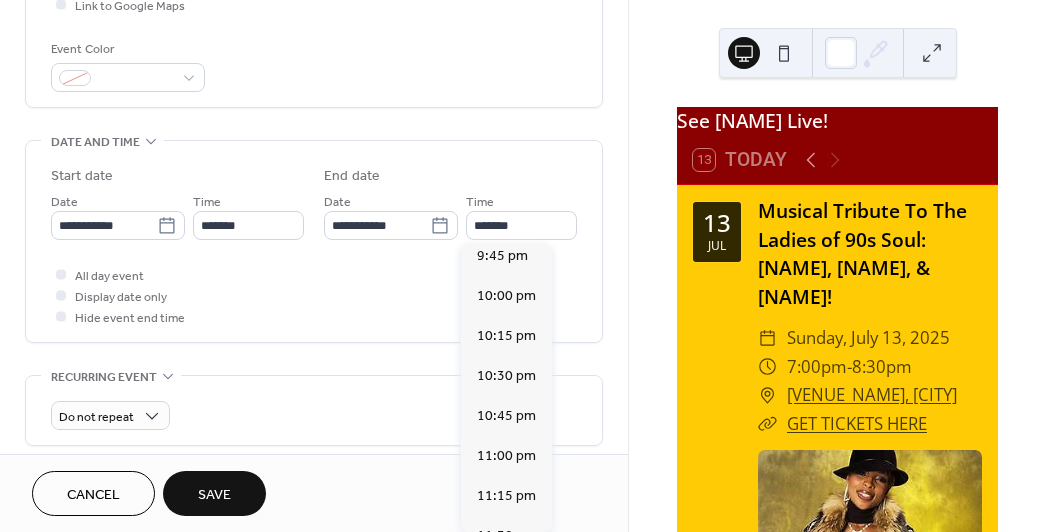 scroll, scrollTop: 330, scrollLeft: 0, axis: vertical 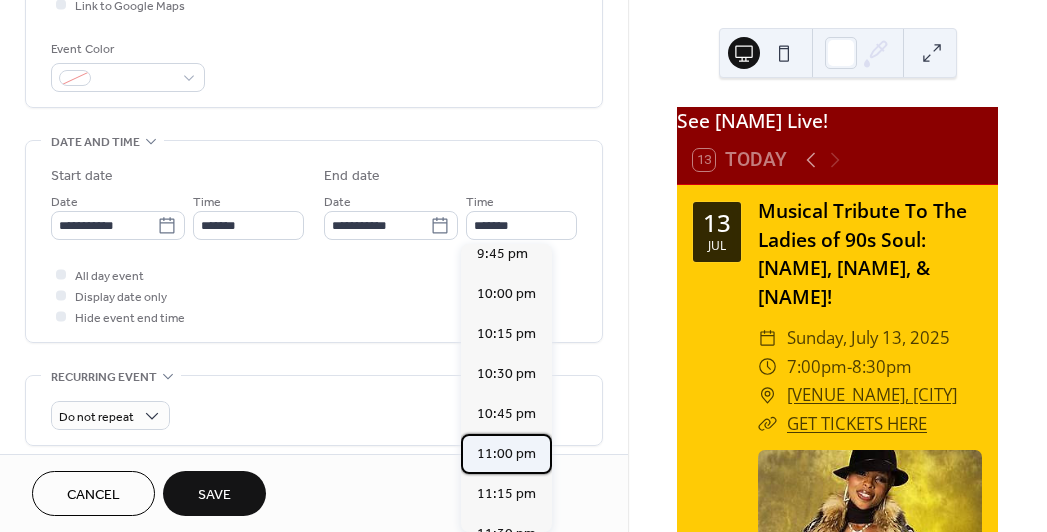 click on "11:00 pm" at bounding box center (506, 453) 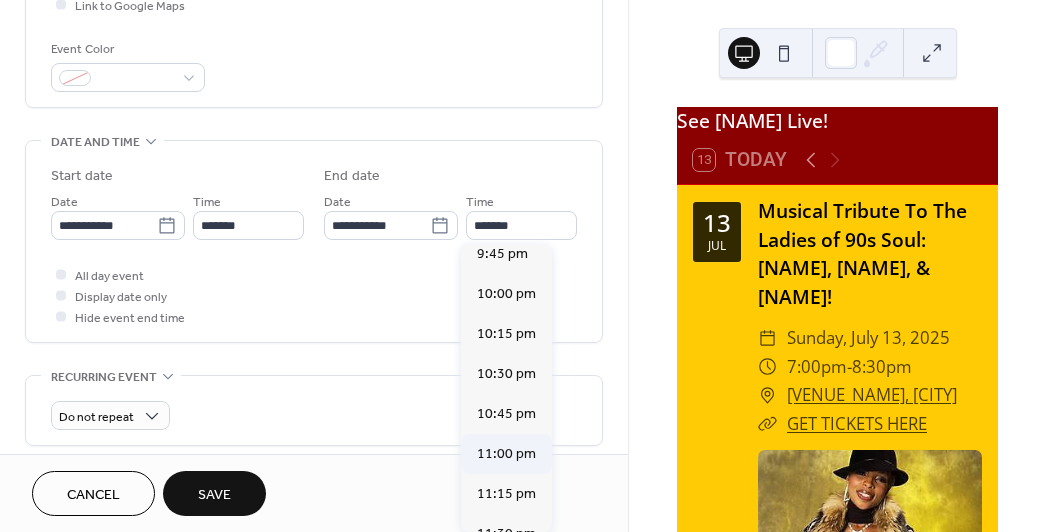 type on "********" 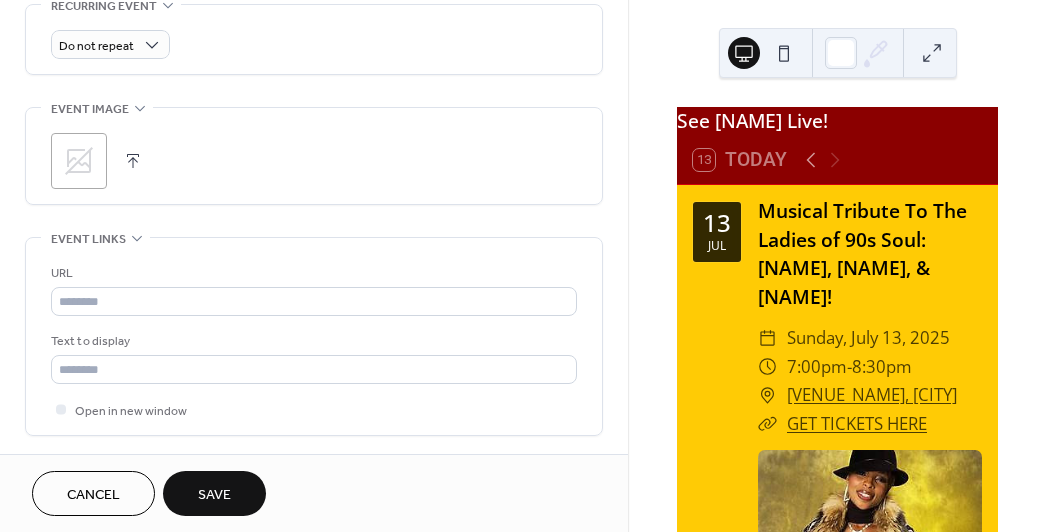 scroll, scrollTop: 930, scrollLeft: 0, axis: vertical 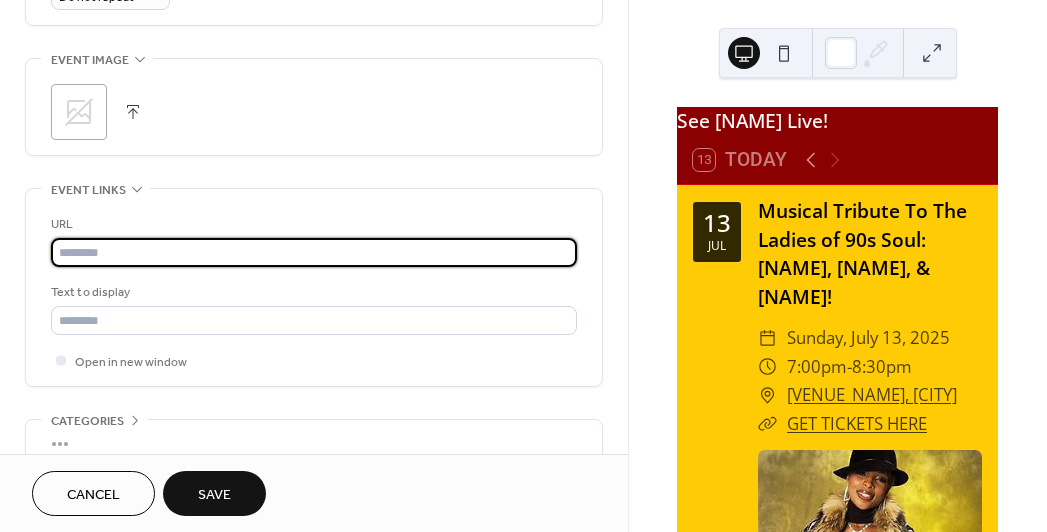 click at bounding box center [314, 252] 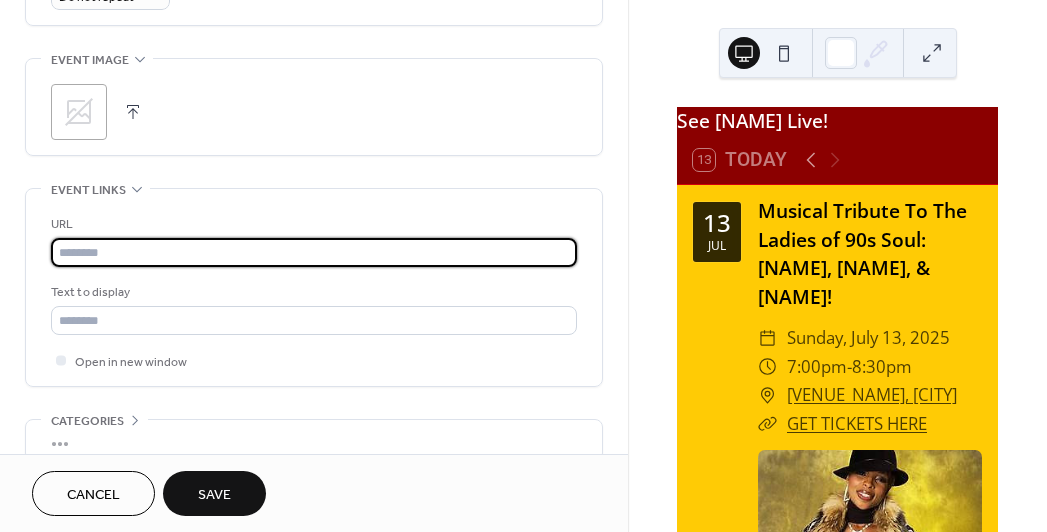 click at bounding box center (314, 252) 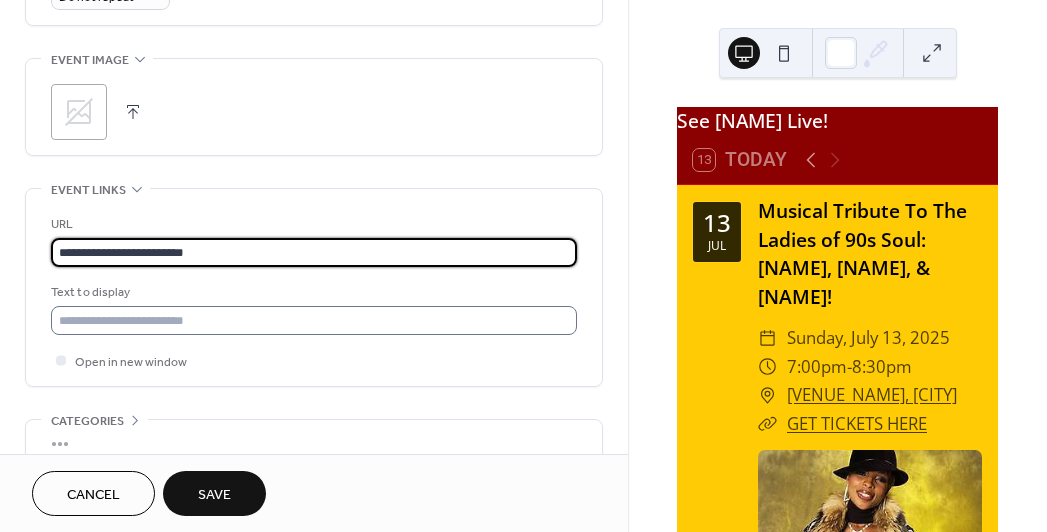 type on "**********" 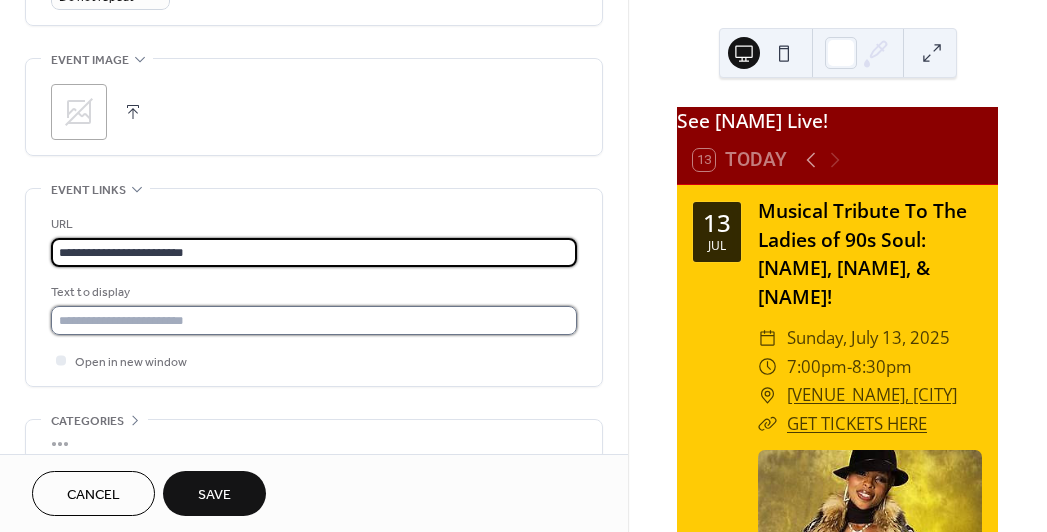 click at bounding box center (314, 320) 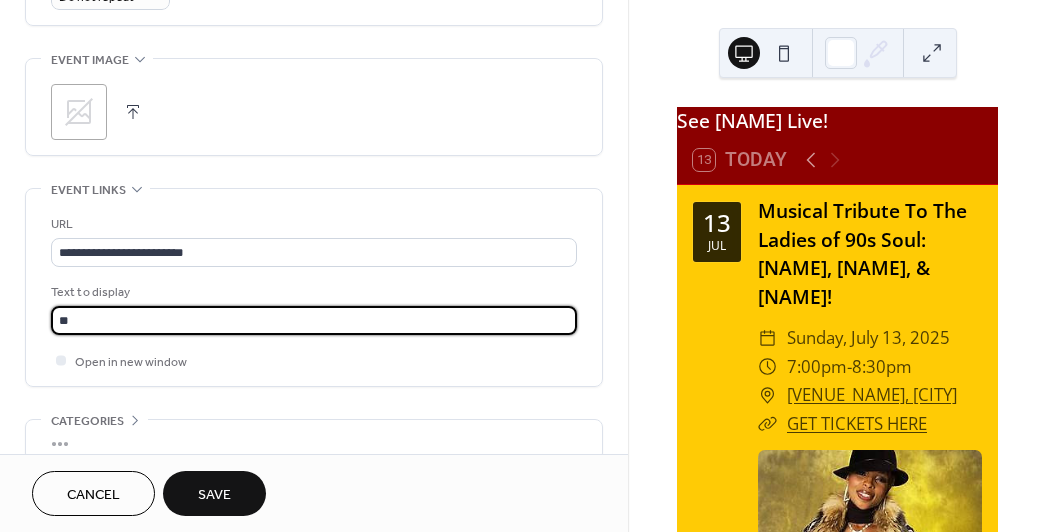 type on "*" 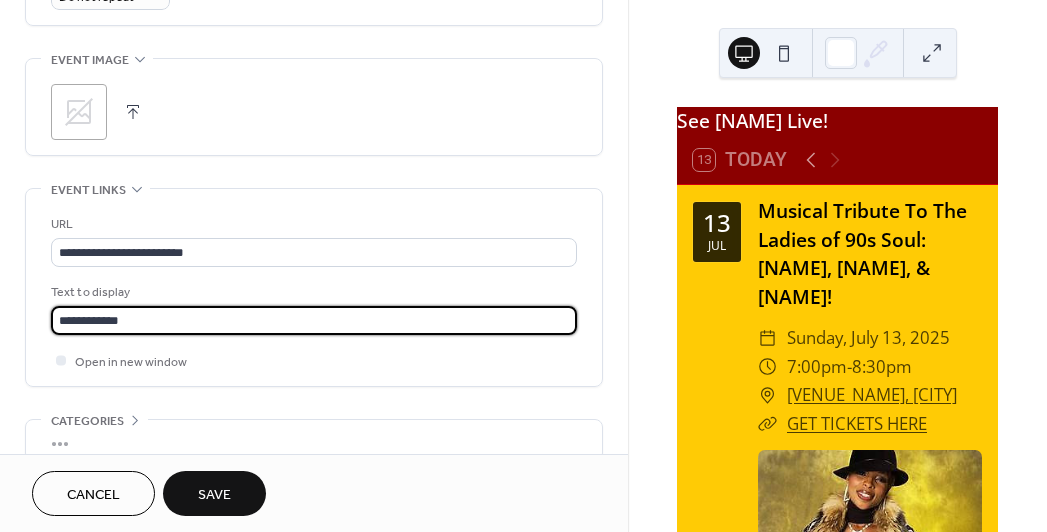 type on "**********" 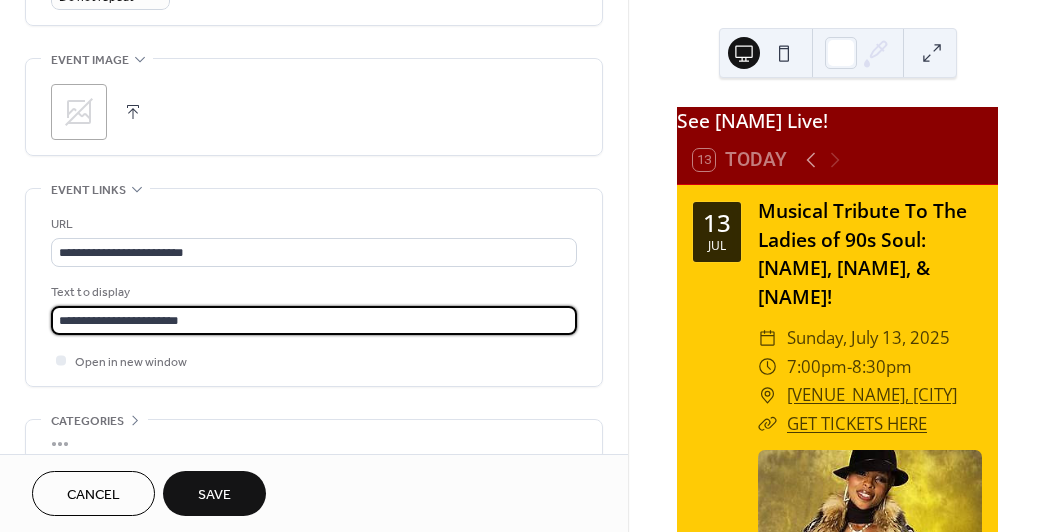 scroll, scrollTop: 1030, scrollLeft: 0, axis: vertical 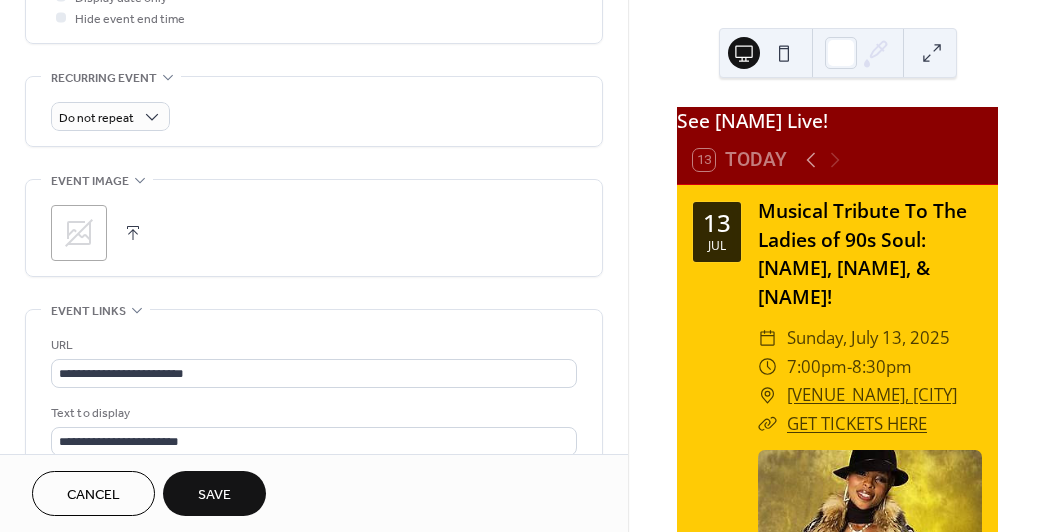 click at bounding box center [133, 233] 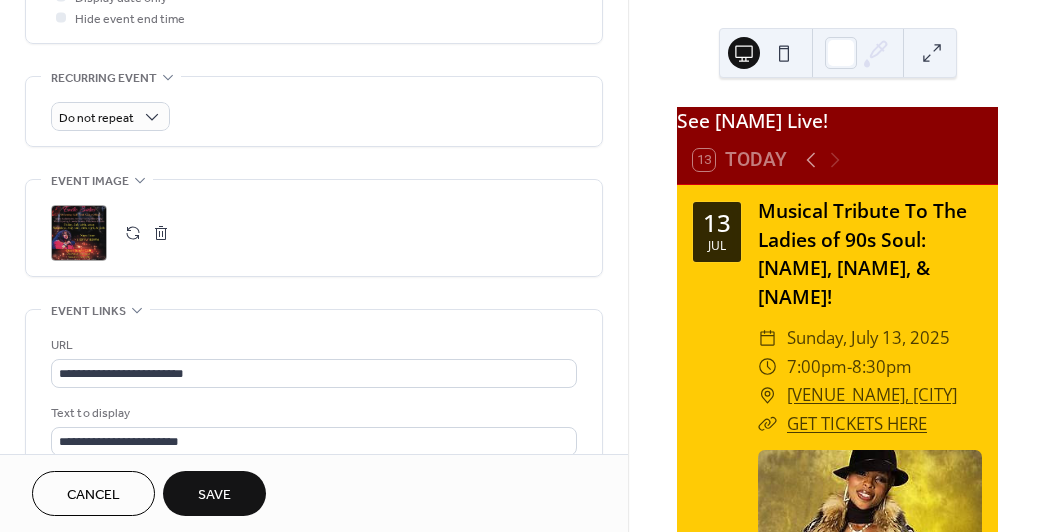 click on "Save" at bounding box center [214, 495] 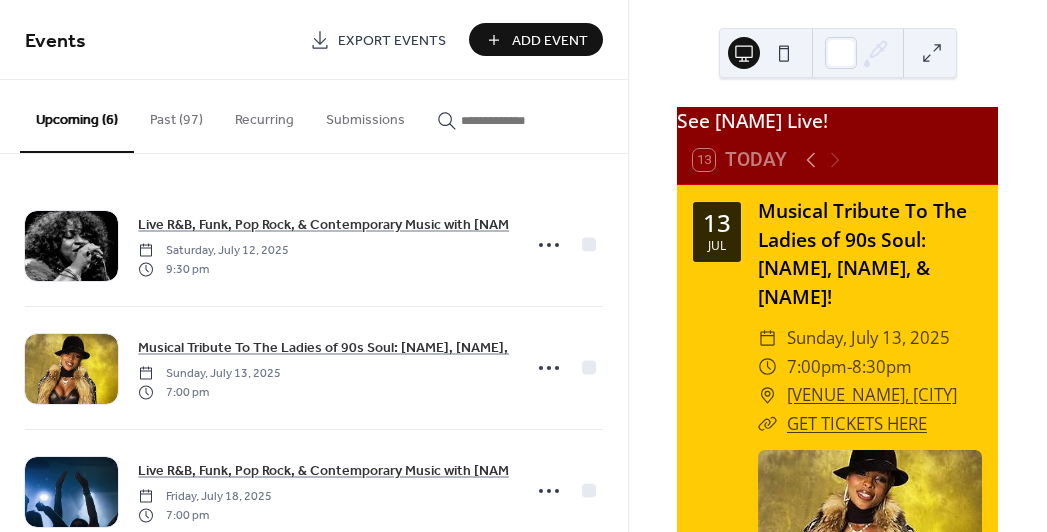 click on "Add Event" at bounding box center (550, 41) 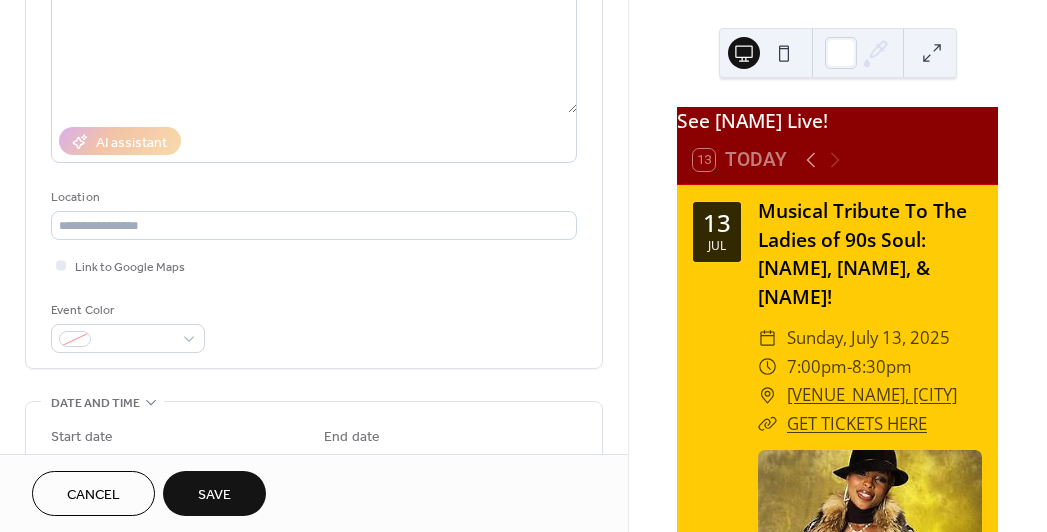 scroll, scrollTop: 255, scrollLeft: 0, axis: vertical 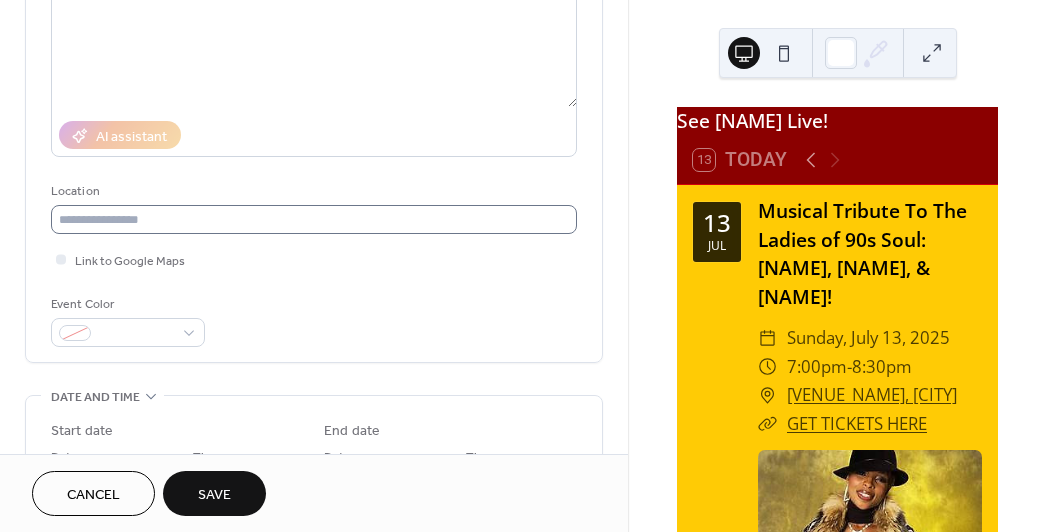 type on "**********" 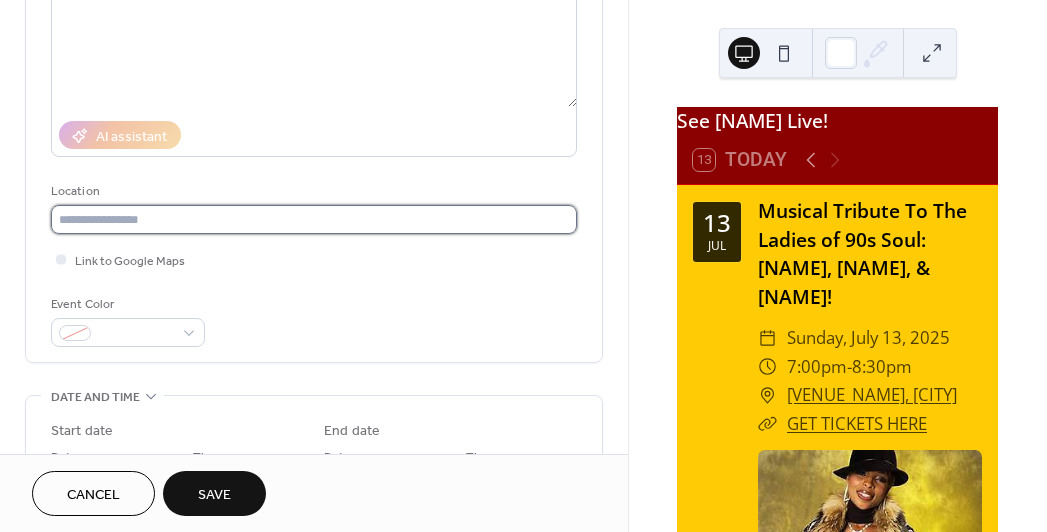 click at bounding box center (314, 219) 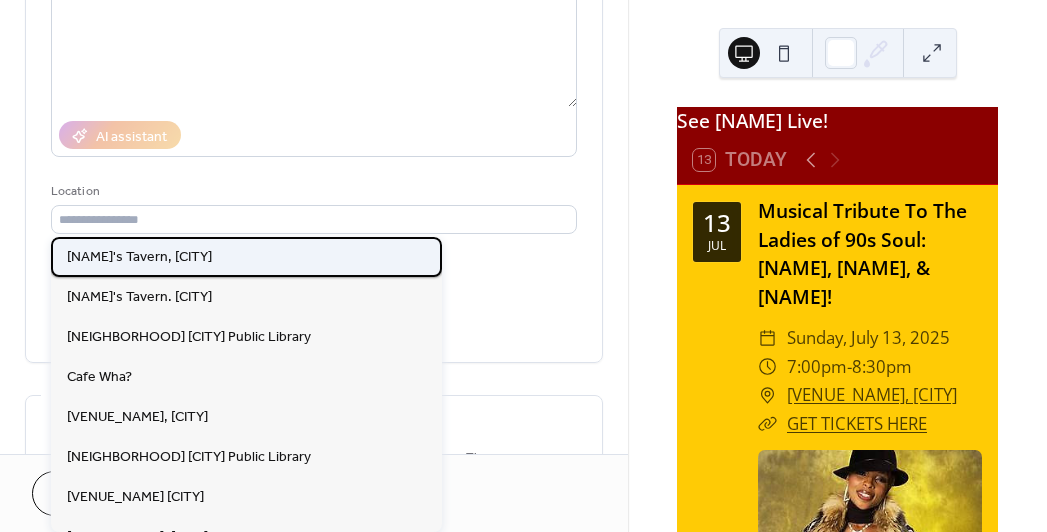 click on "[NAME]'s Tavern, [CITY]" at bounding box center [246, 257] 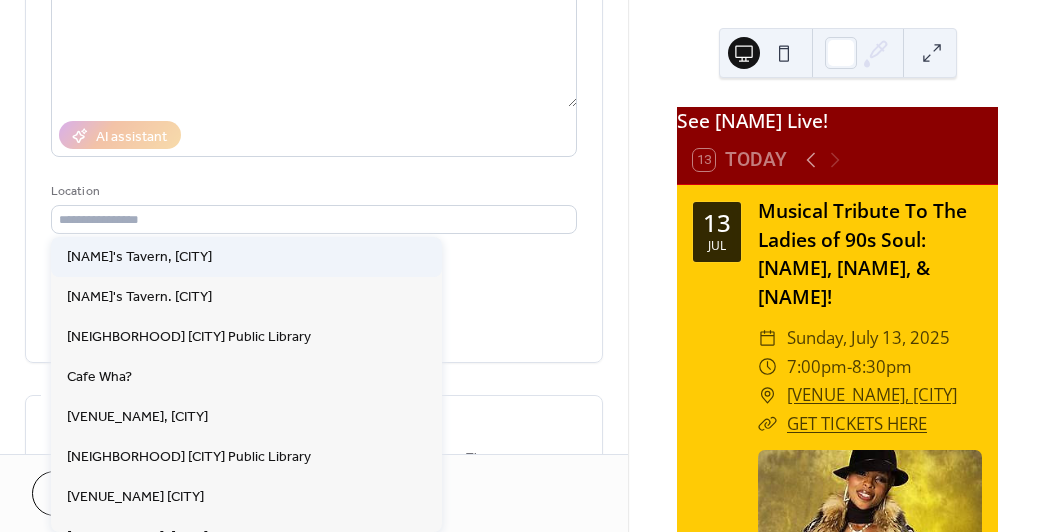 type on "**********" 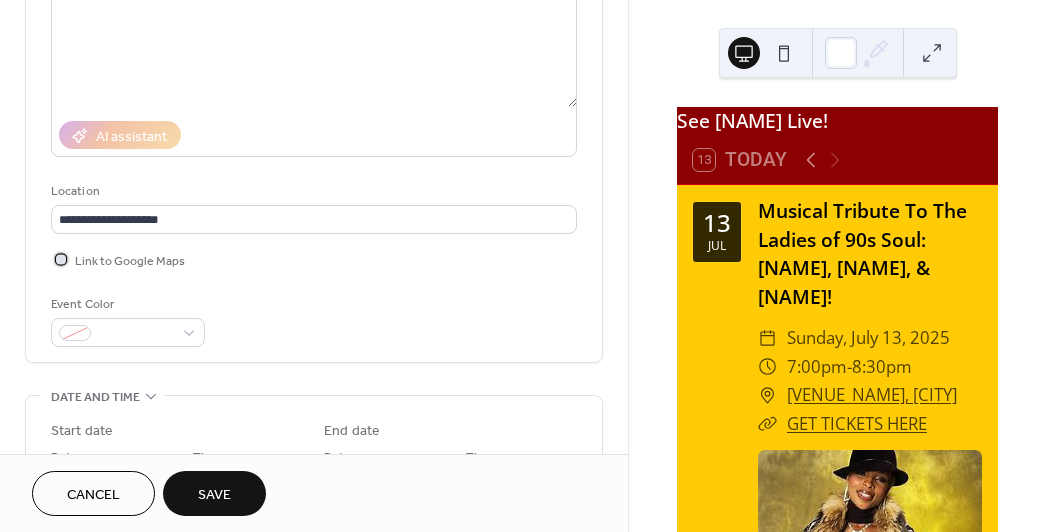 click at bounding box center (61, 259) 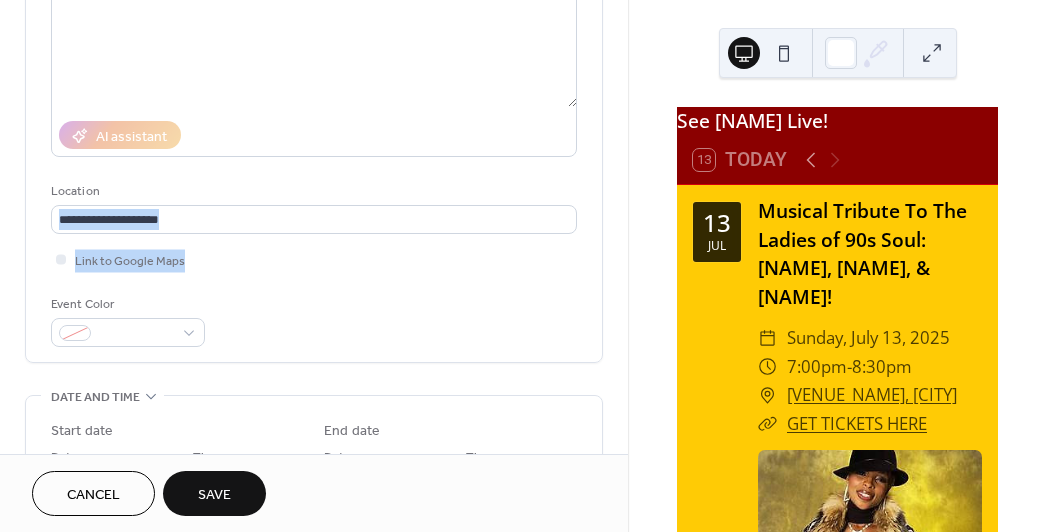 drag, startPoint x: 621, startPoint y: 207, endPoint x: 619, endPoint y: 234, distance: 27.073973 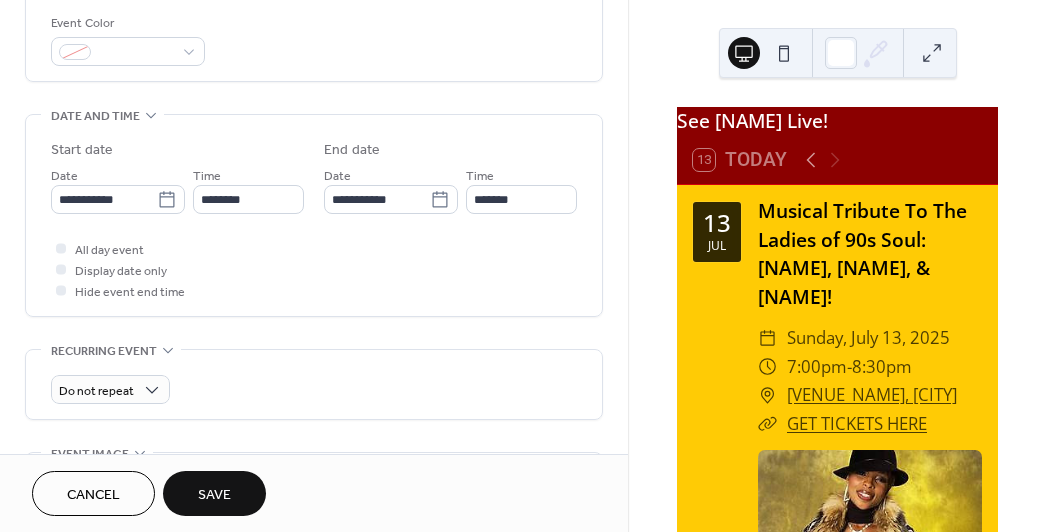 scroll, scrollTop: 548, scrollLeft: 0, axis: vertical 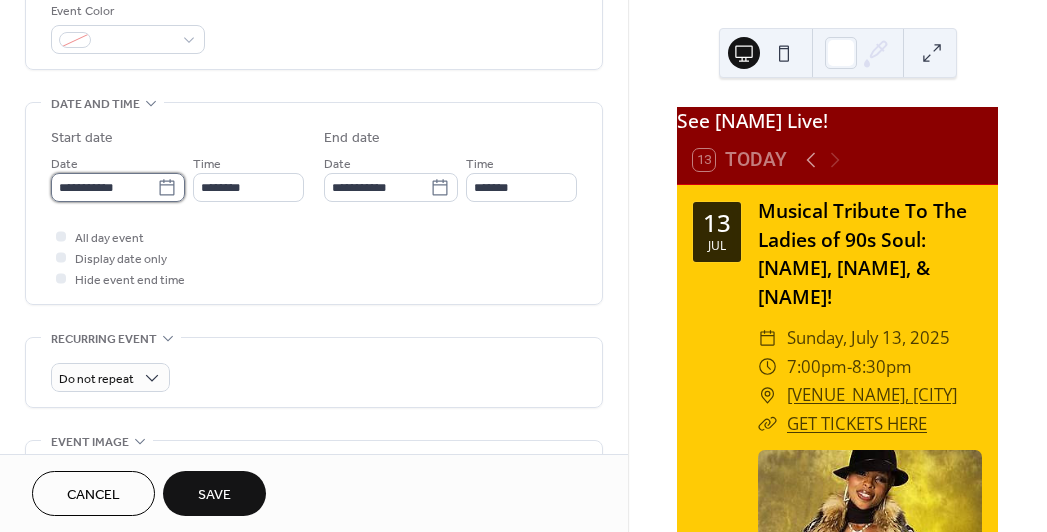 click on "**********" at bounding box center [104, 187] 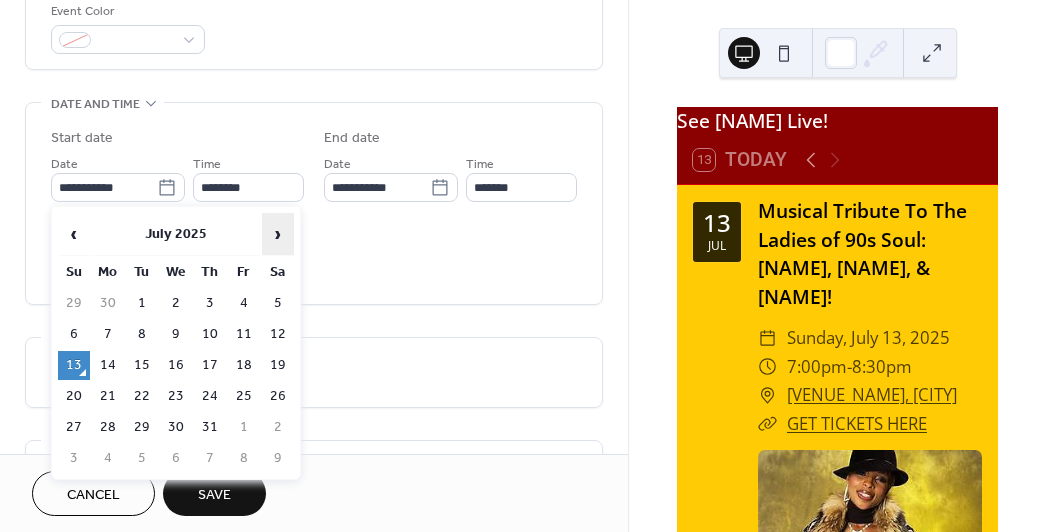 click on "›" at bounding box center [278, 234] 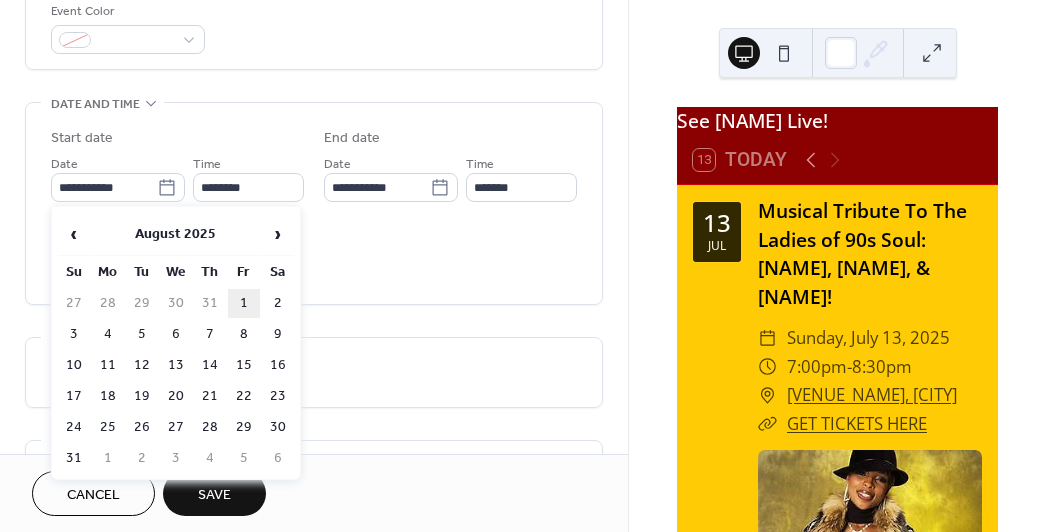 click on "1" at bounding box center [244, 303] 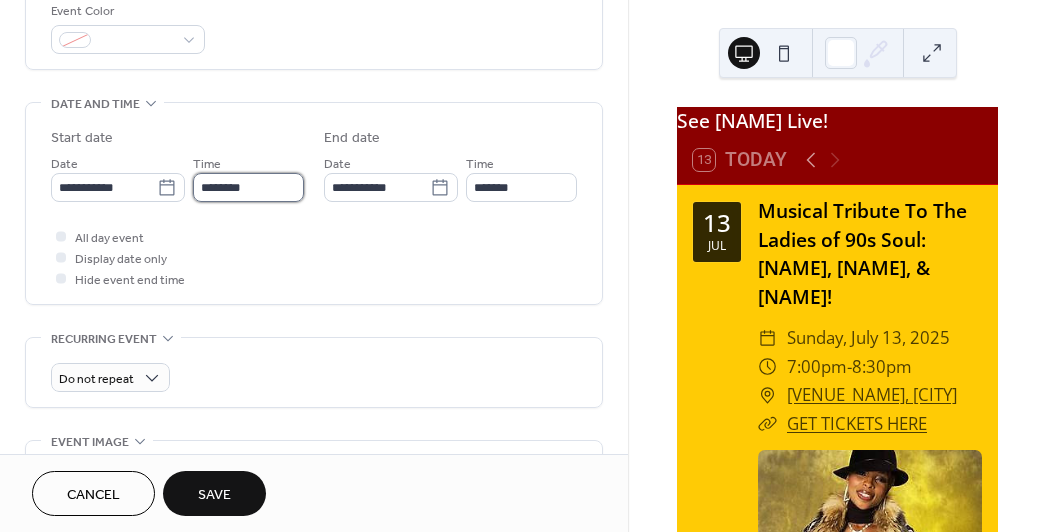 click on "********" at bounding box center [248, 187] 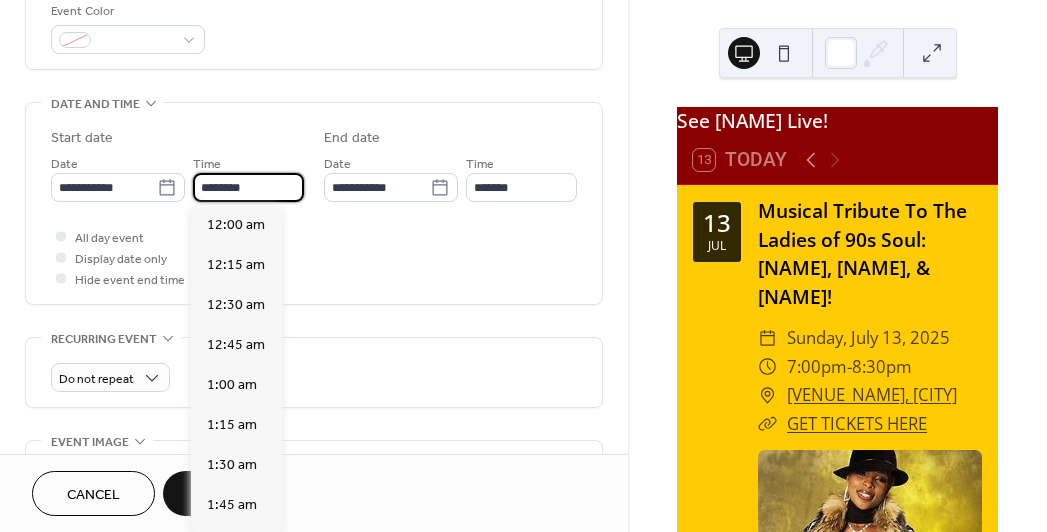 scroll, scrollTop: 1950, scrollLeft: 0, axis: vertical 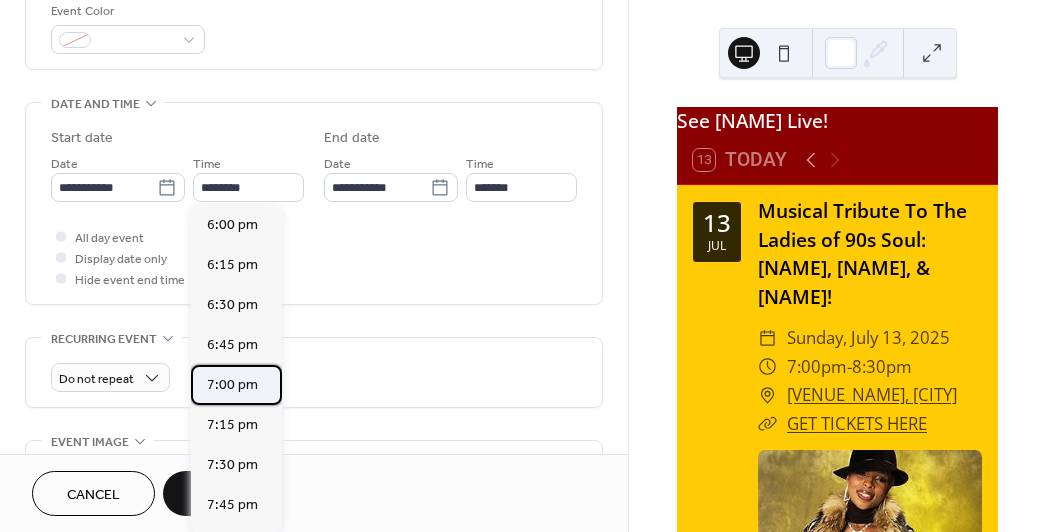 click on "7:00 pm" at bounding box center (232, 385) 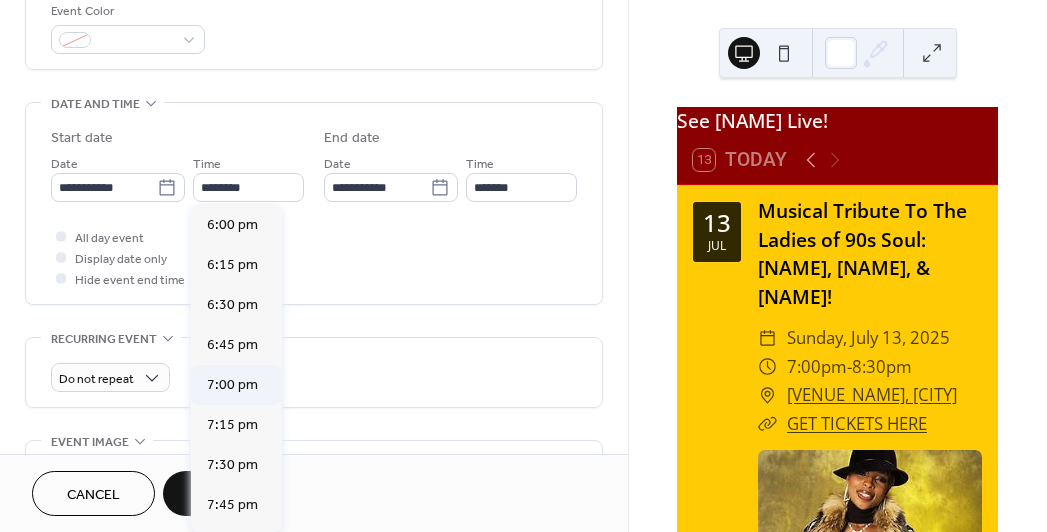 type on "*******" 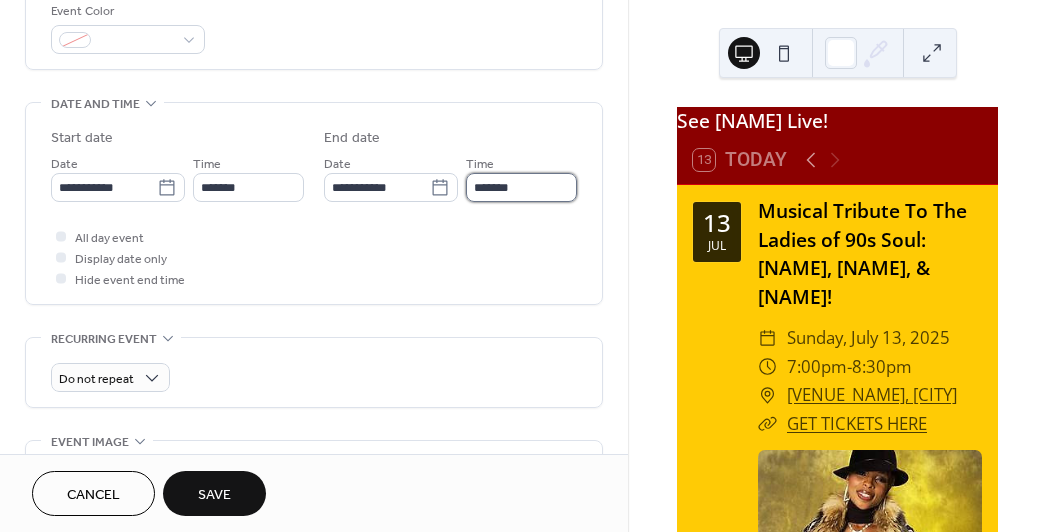 click on "*******" at bounding box center (521, 187) 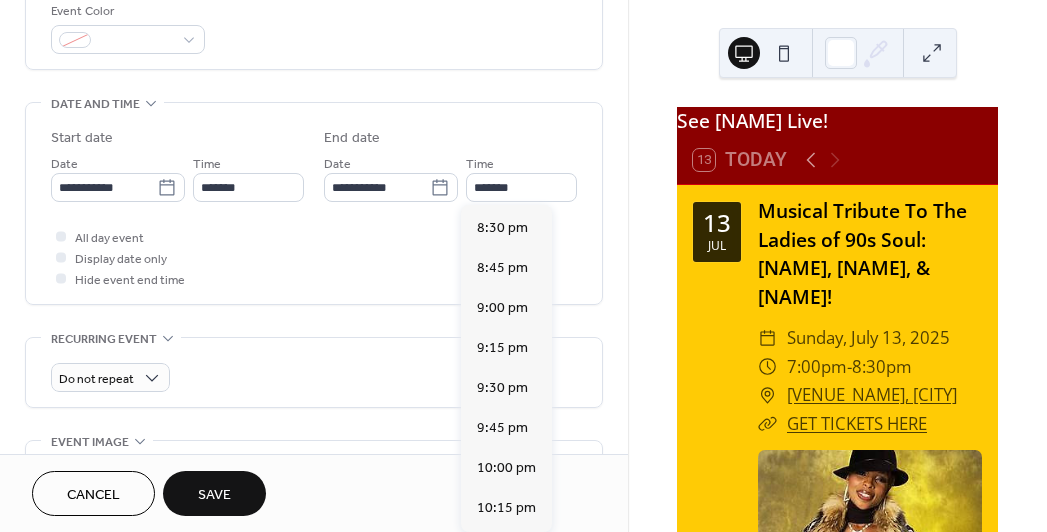 scroll, scrollTop: 198, scrollLeft: 0, axis: vertical 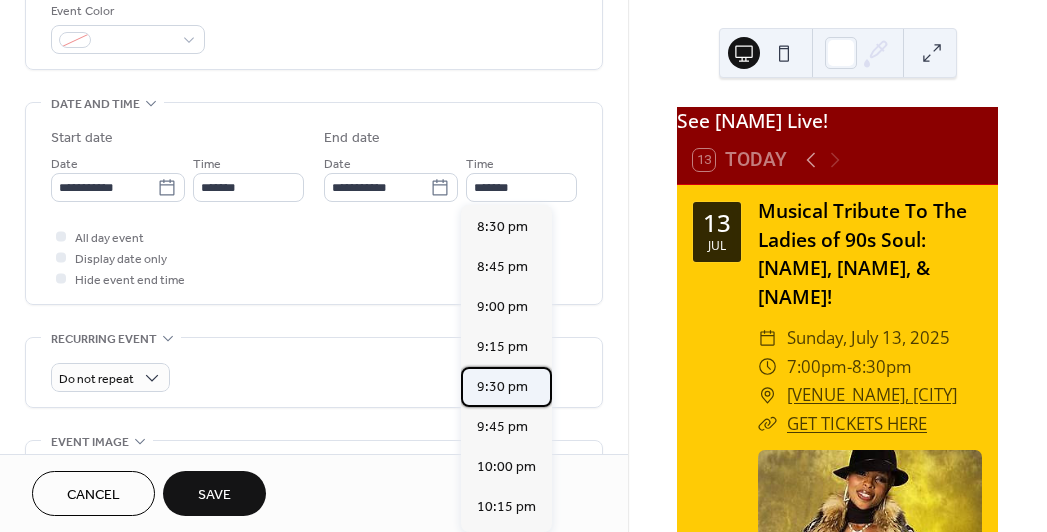 click on "9:30 pm" at bounding box center [502, 387] 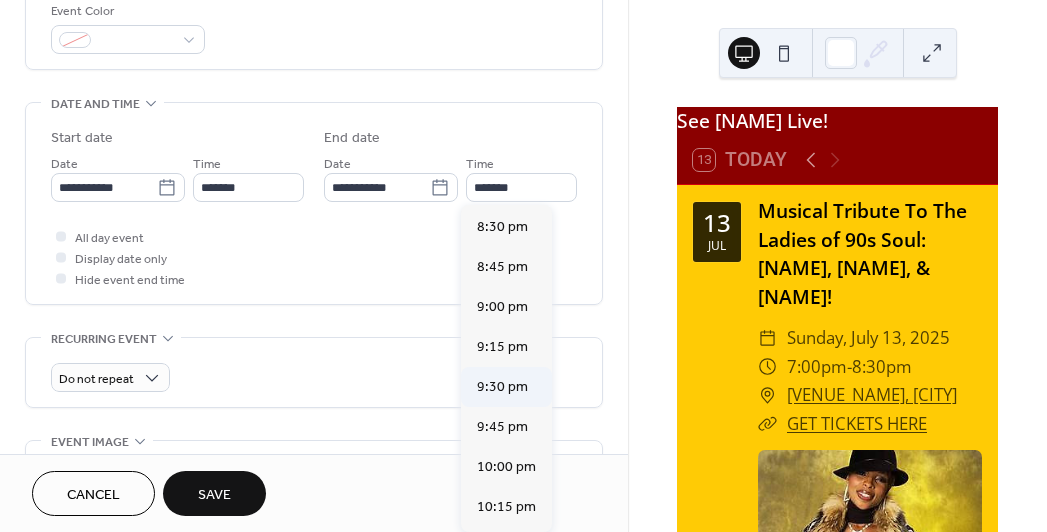 type on "*******" 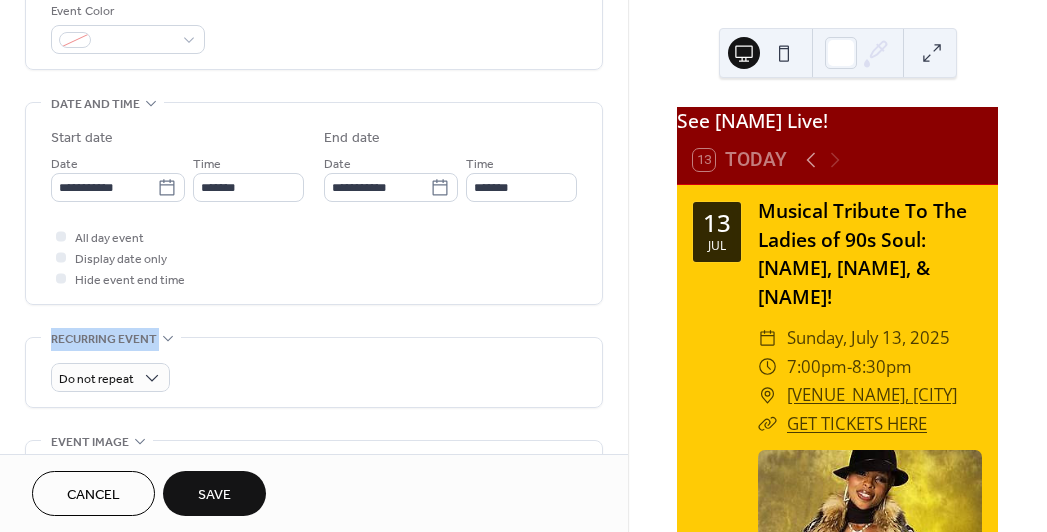 drag, startPoint x: 622, startPoint y: 285, endPoint x: 618, endPoint y: 345, distance: 60.133186 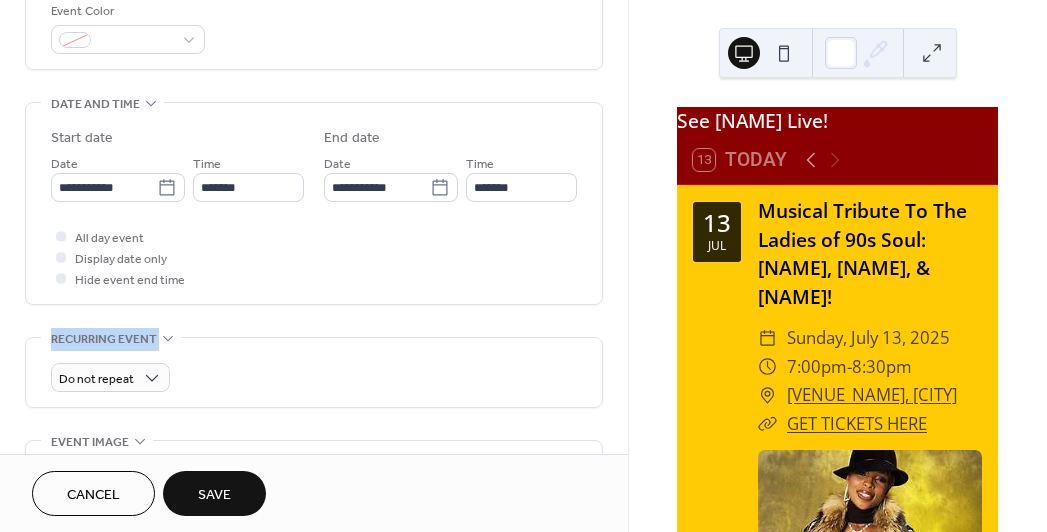 click on "**********" at bounding box center (314, 249) 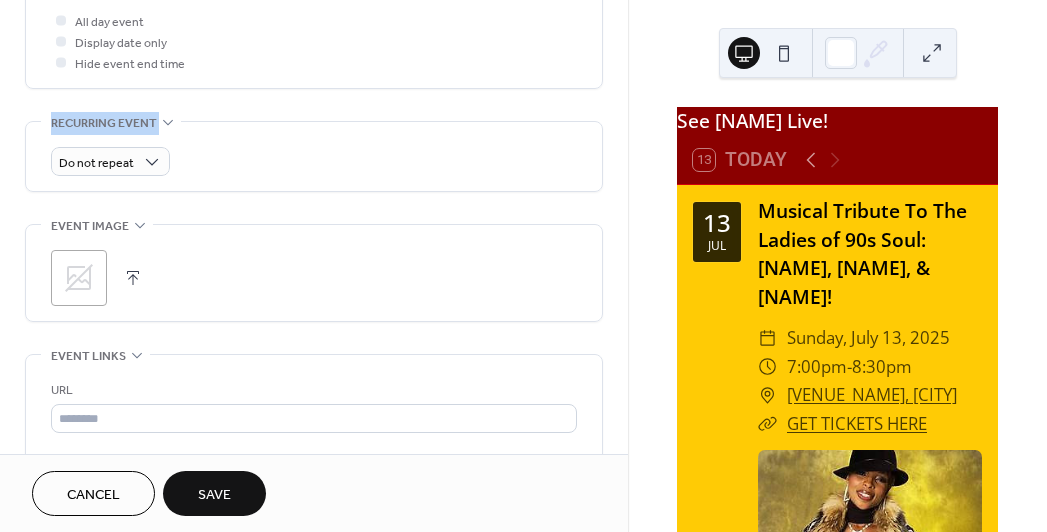 scroll, scrollTop: 782, scrollLeft: 0, axis: vertical 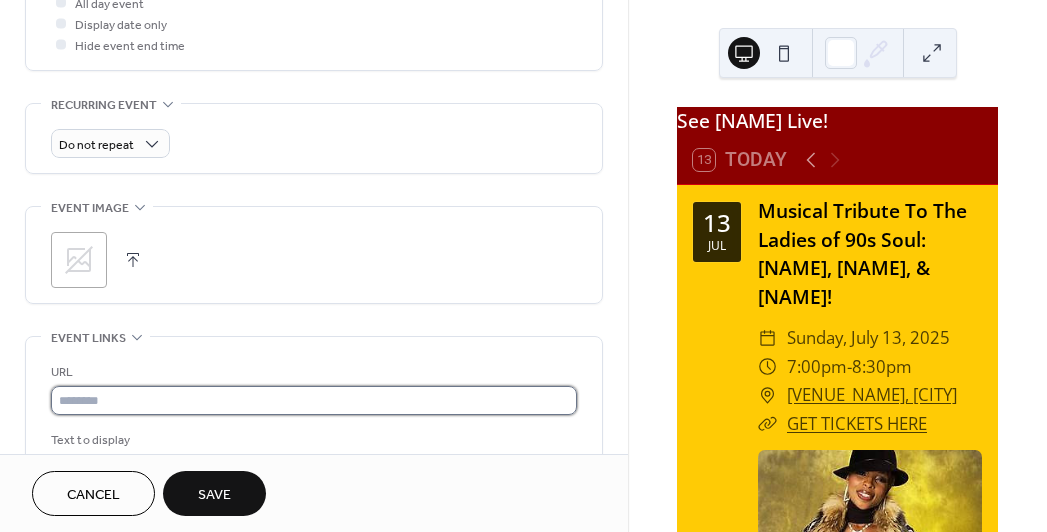 click at bounding box center (314, 400) 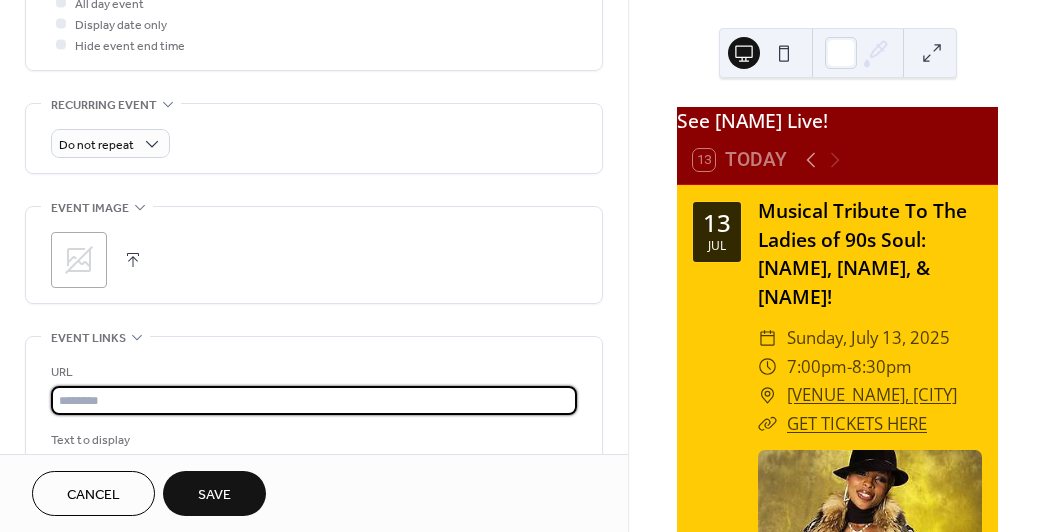 click at bounding box center (314, 400) 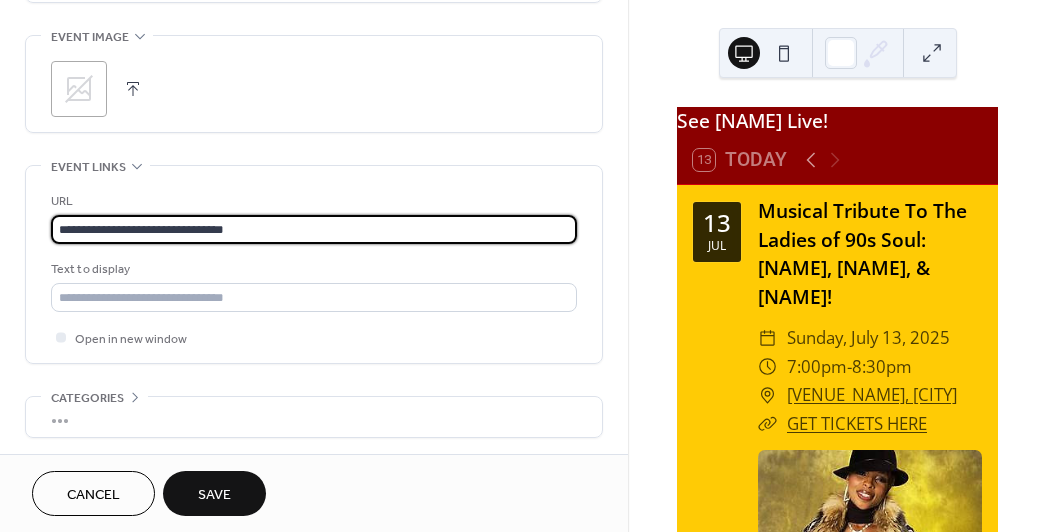 scroll, scrollTop: 957, scrollLeft: 0, axis: vertical 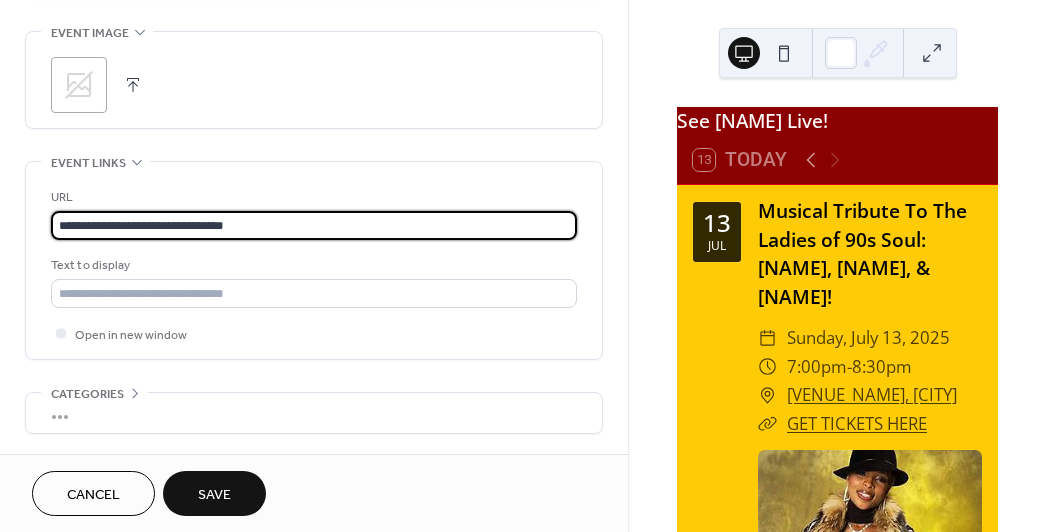 type on "**********" 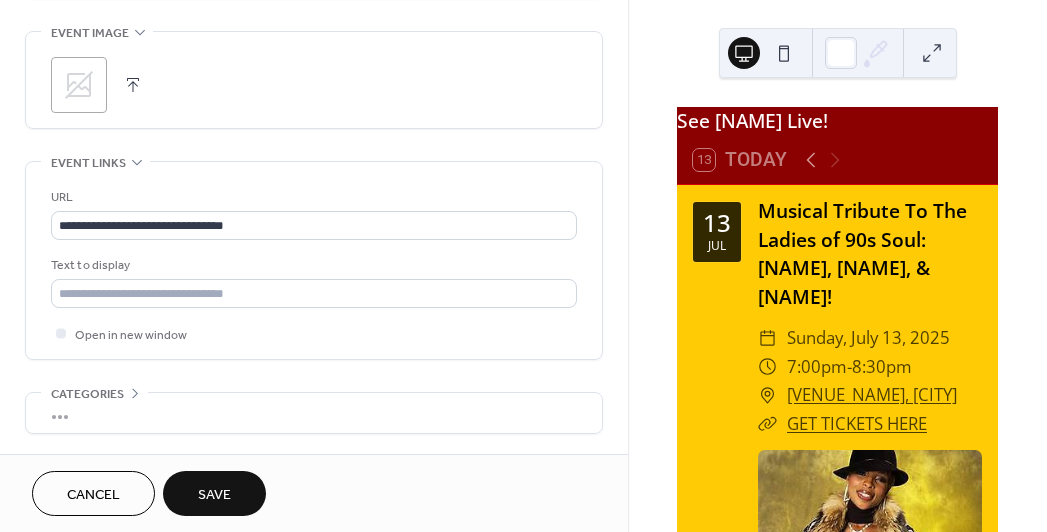 click on "**********" at bounding box center [314, -170] 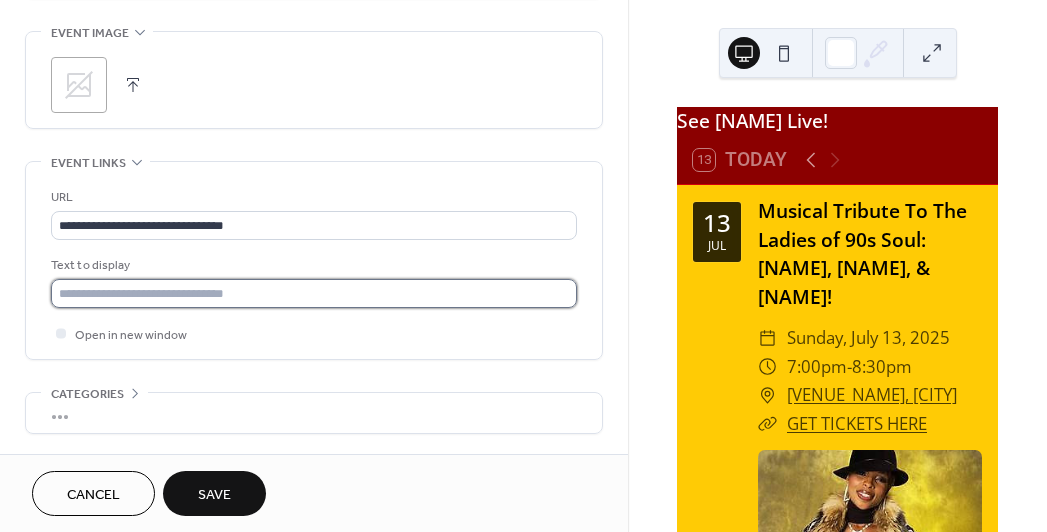 click at bounding box center [314, 293] 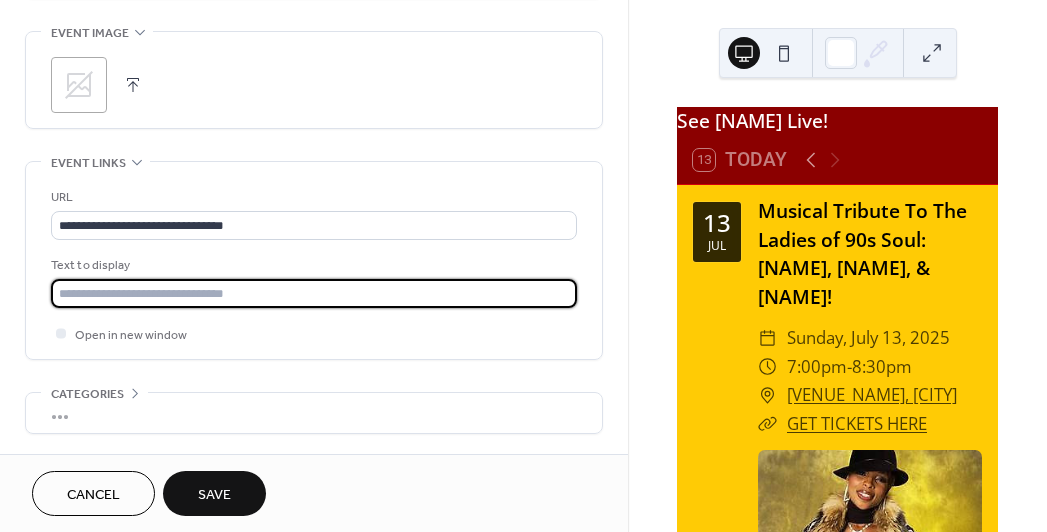type on "**********" 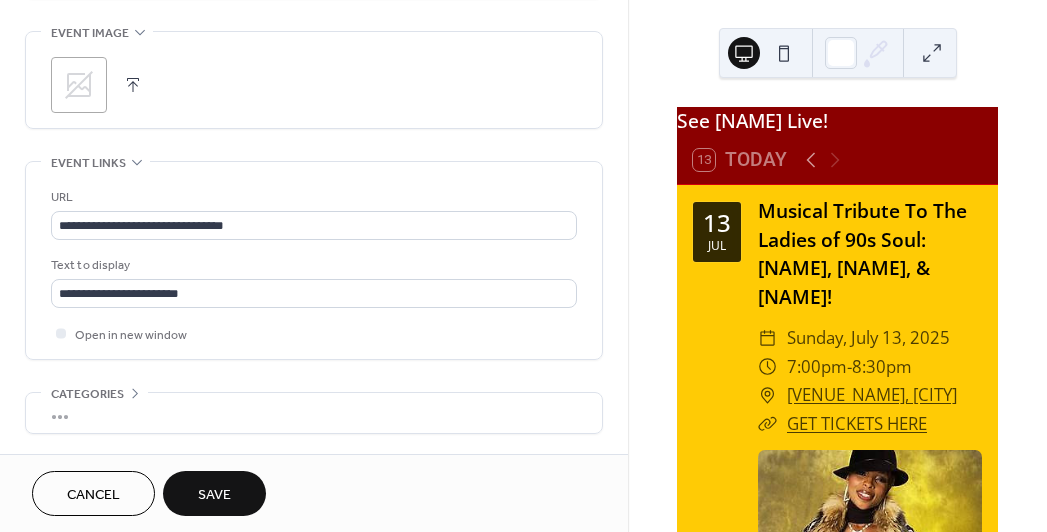 click at bounding box center (133, 85) 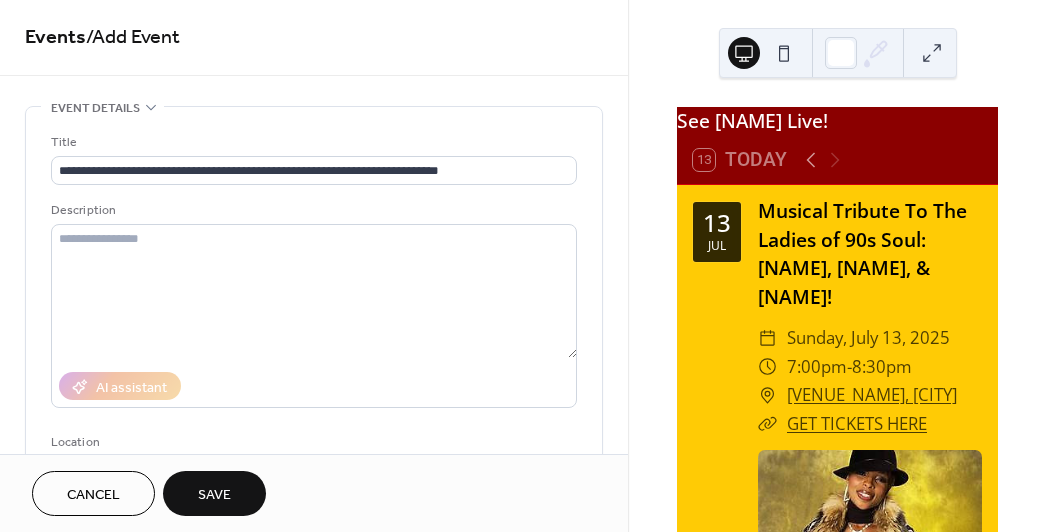 scroll, scrollTop: 0, scrollLeft: 0, axis: both 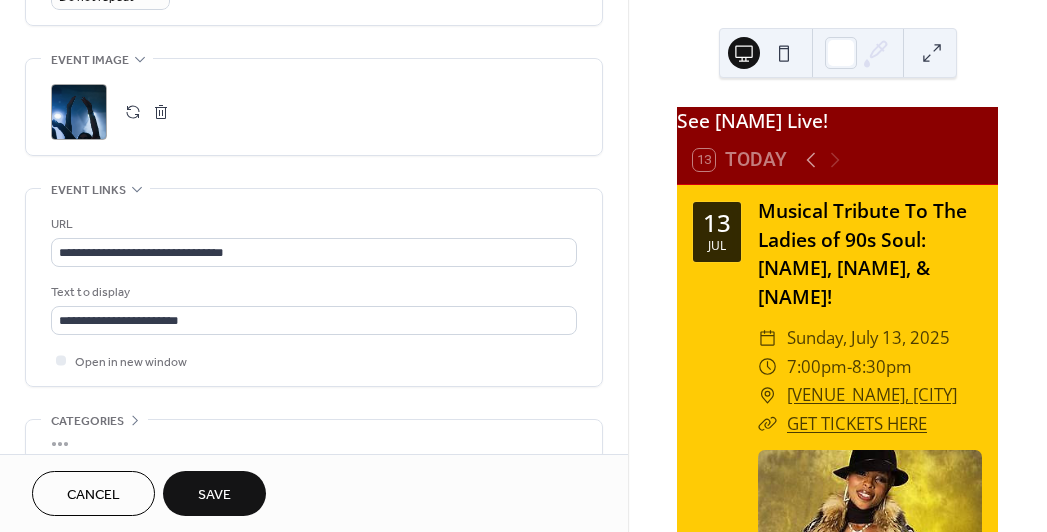 click on "Save" at bounding box center (214, 495) 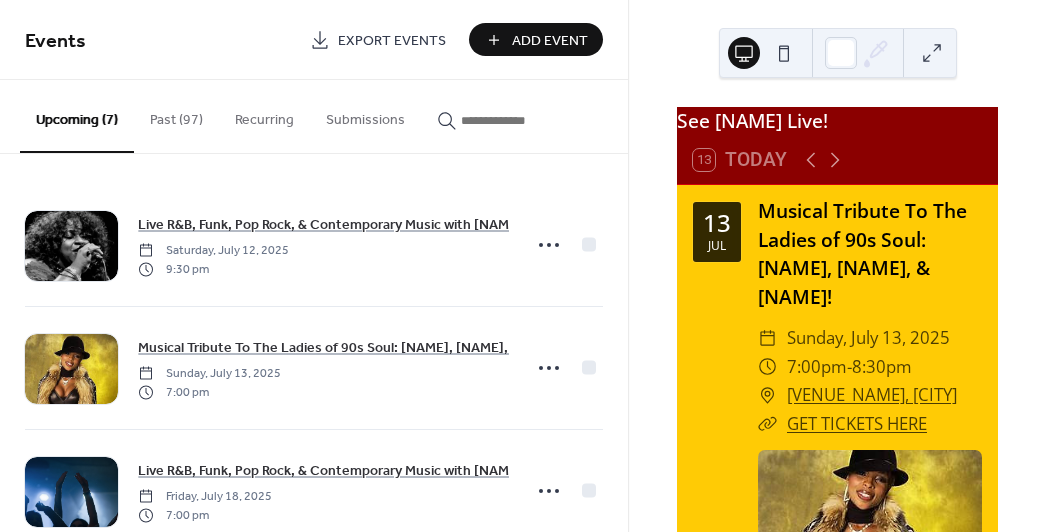 click on "Add Event" at bounding box center (550, 41) 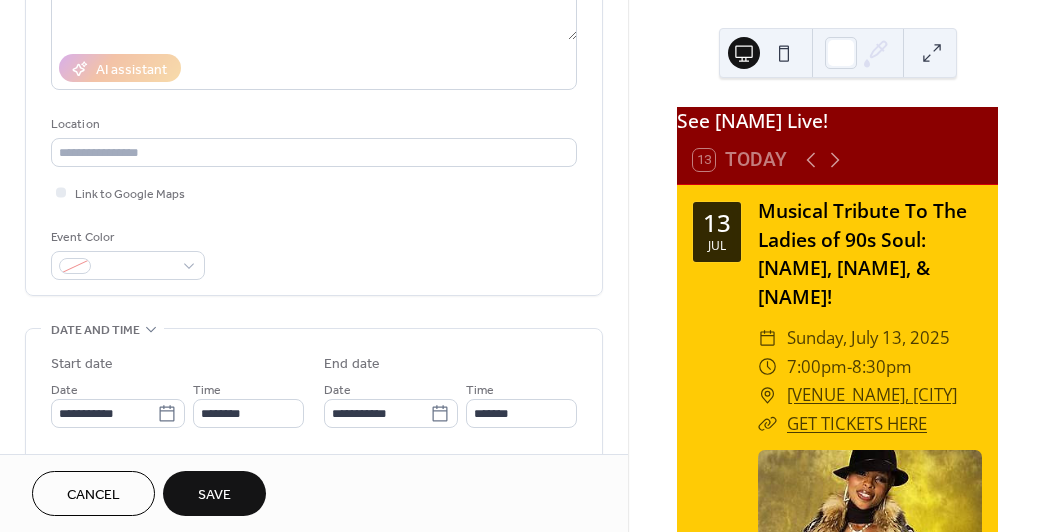scroll, scrollTop: 358, scrollLeft: 0, axis: vertical 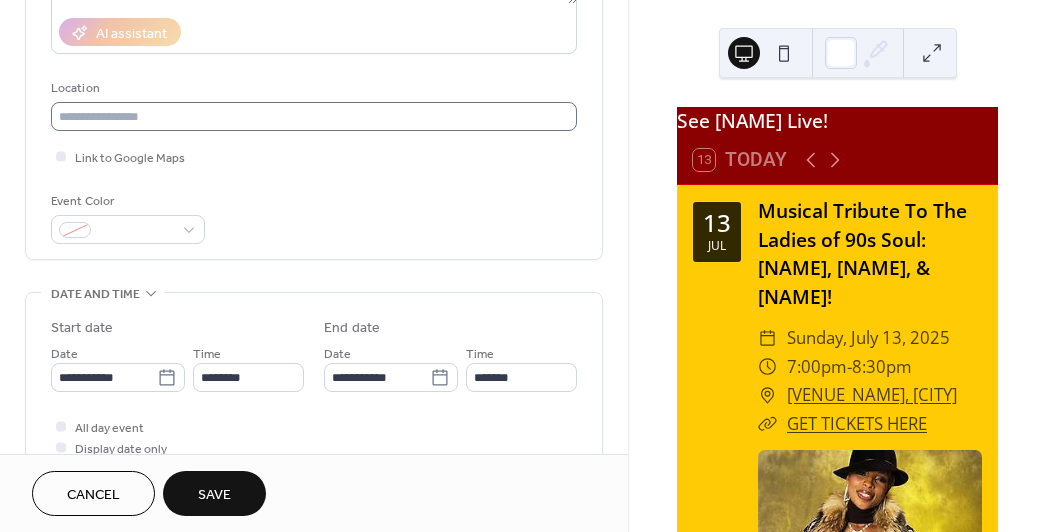 type on "**********" 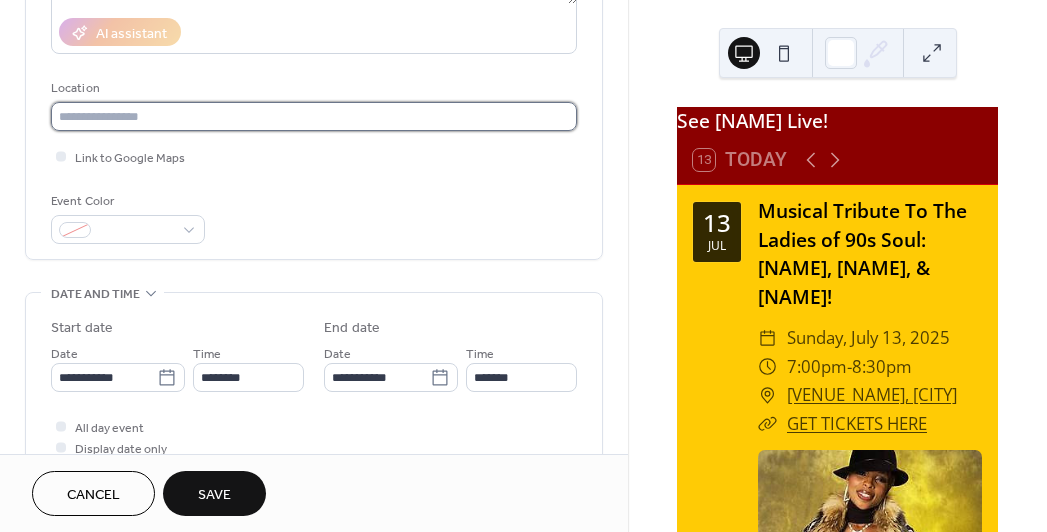 click at bounding box center [314, 116] 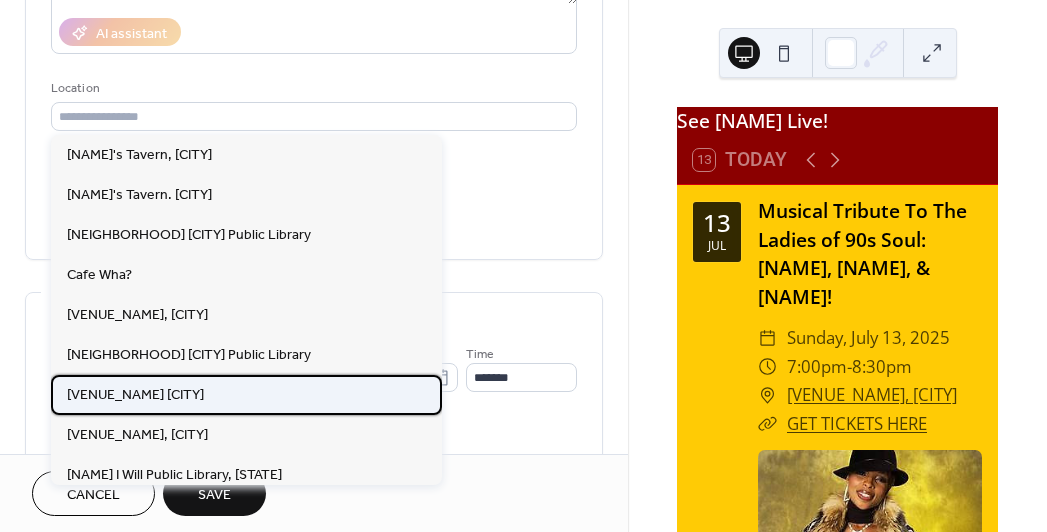 click on "[VENUE_NAME] [CITY]" at bounding box center (135, 394) 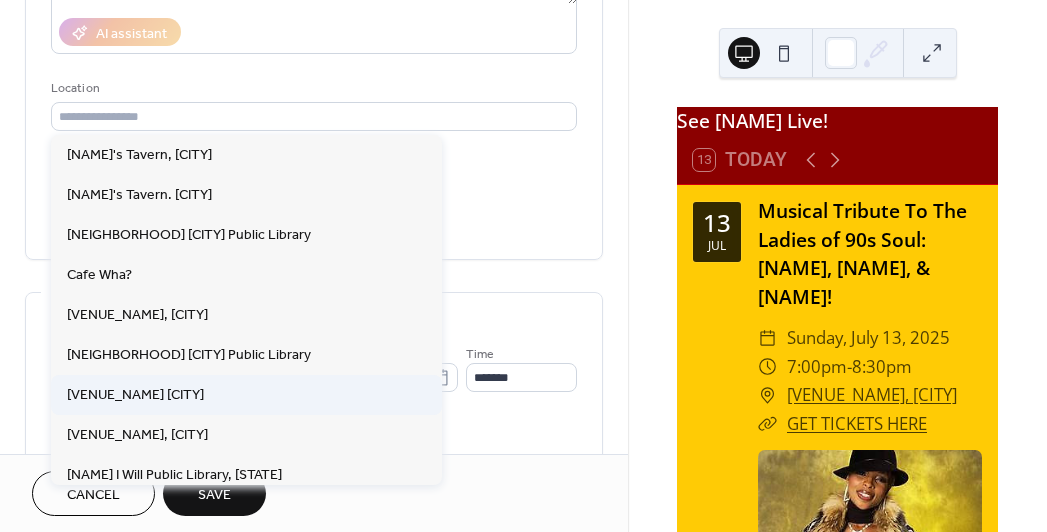 type on "**********" 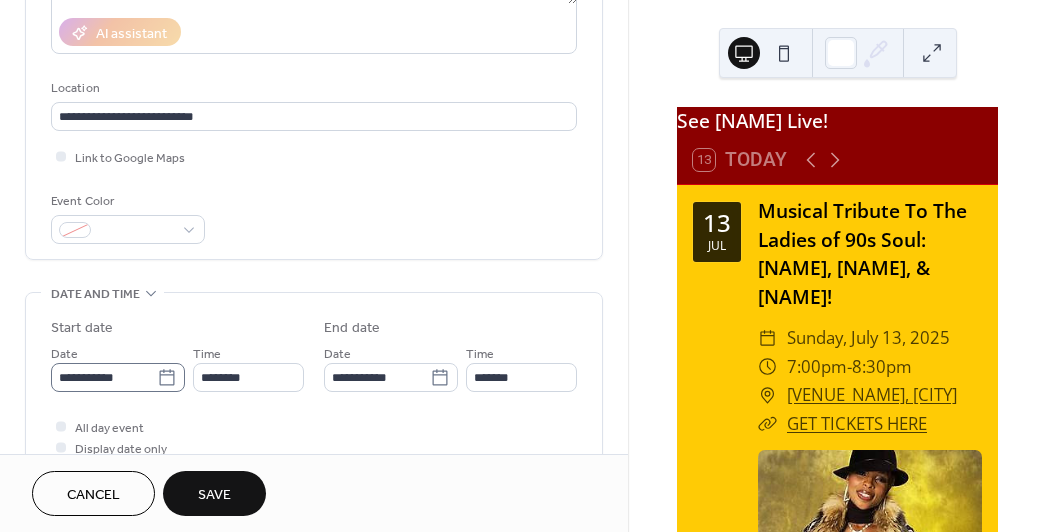 click 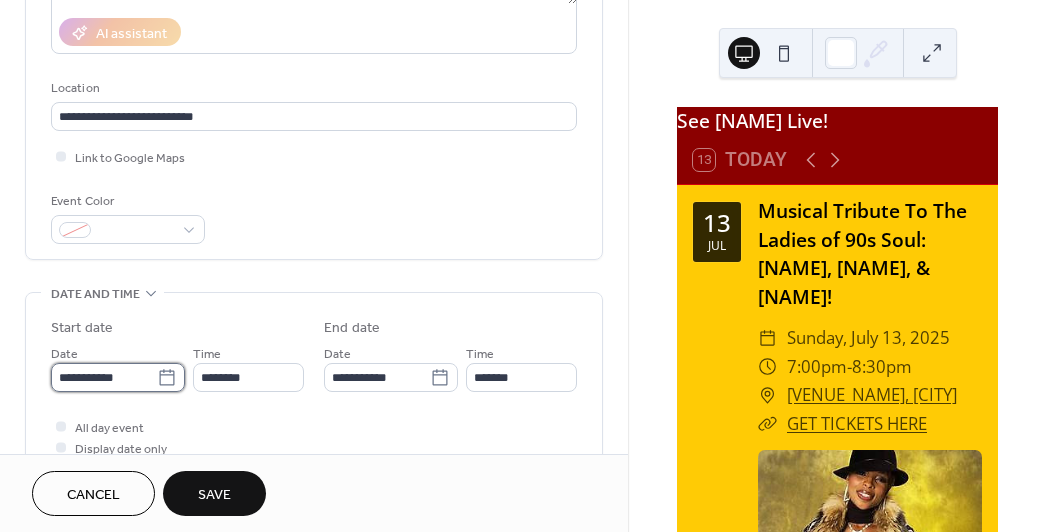 click on "**********" at bounding box center (104, 377) 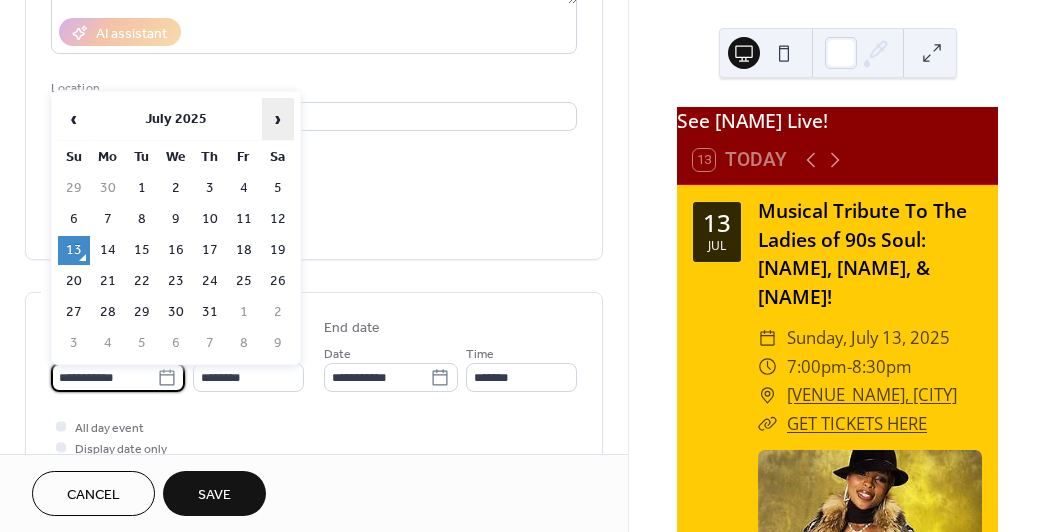 click on "›" at bounding box center (278, 119) 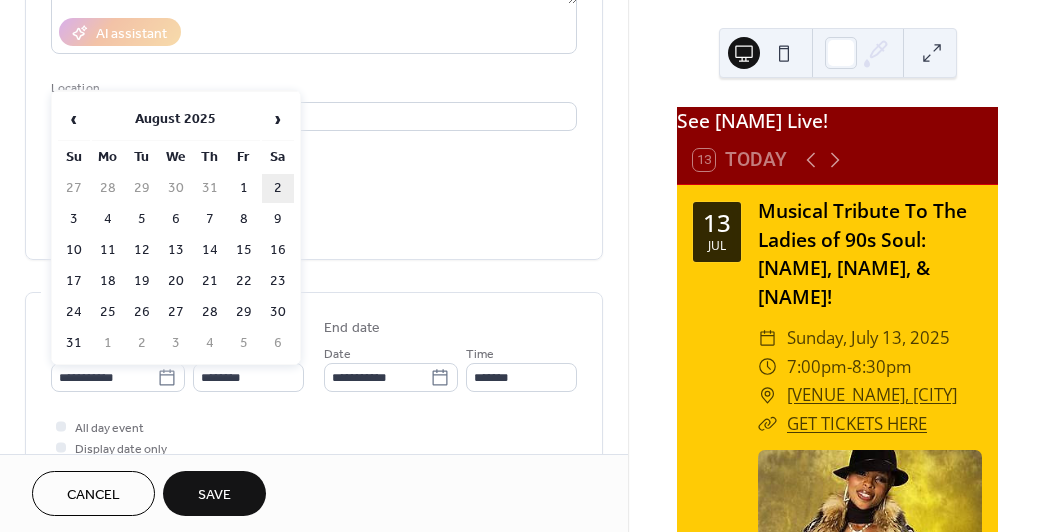 click on "2" at bounding box center [278, 188] 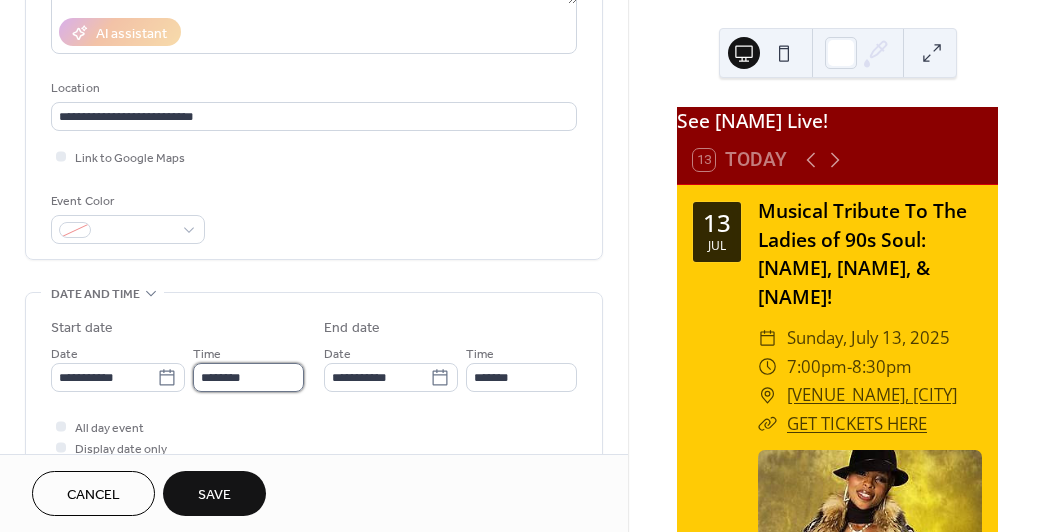 click on "********" at bounding box center (248, 377) 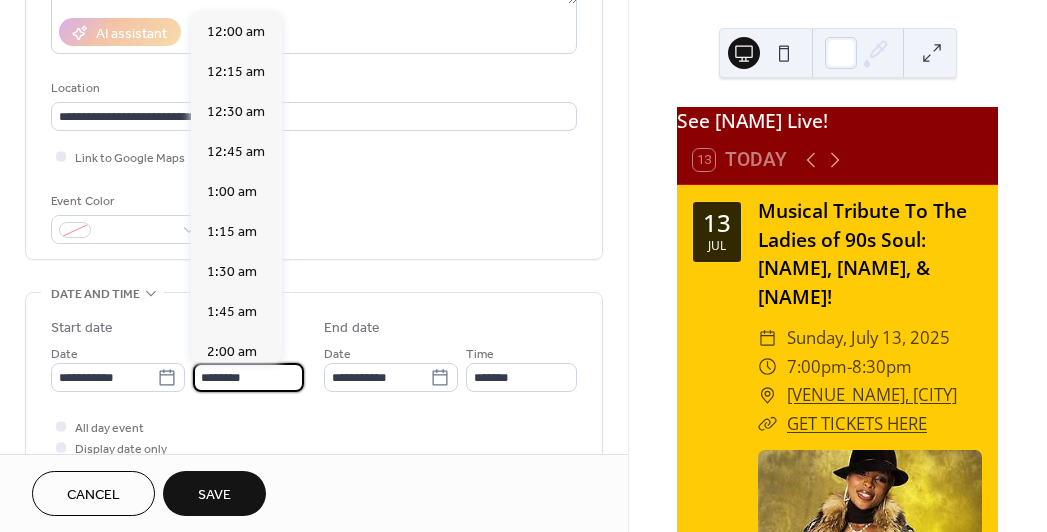 scroll, scrollTop: 1950, scrollLeft: 0, axis: vertical 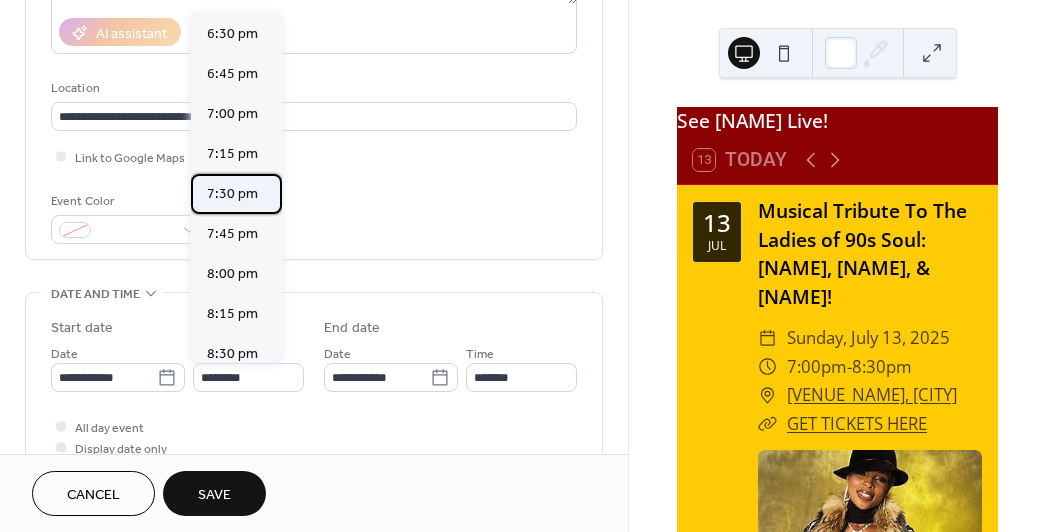 click on "7:30 pm" at bounding box center [232, 194] 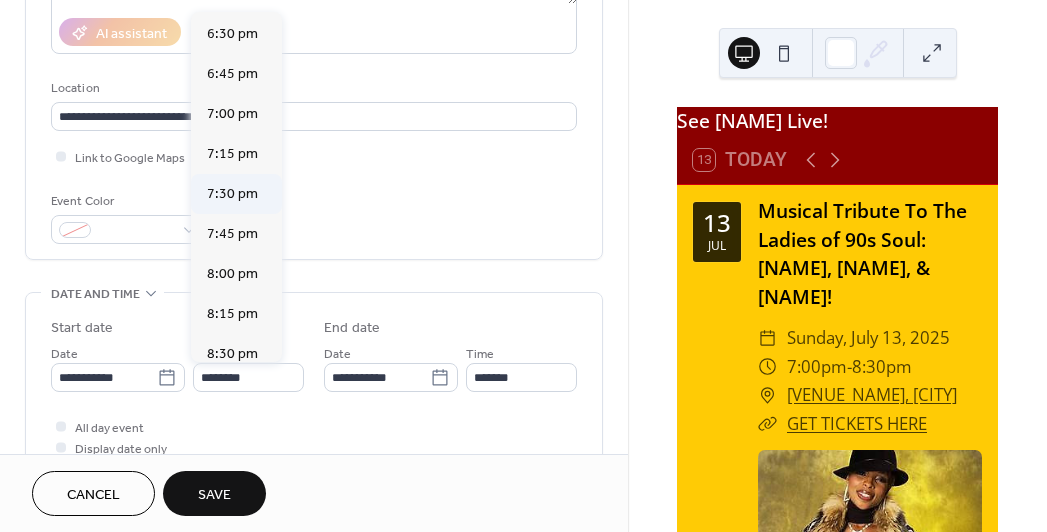type on "*******" 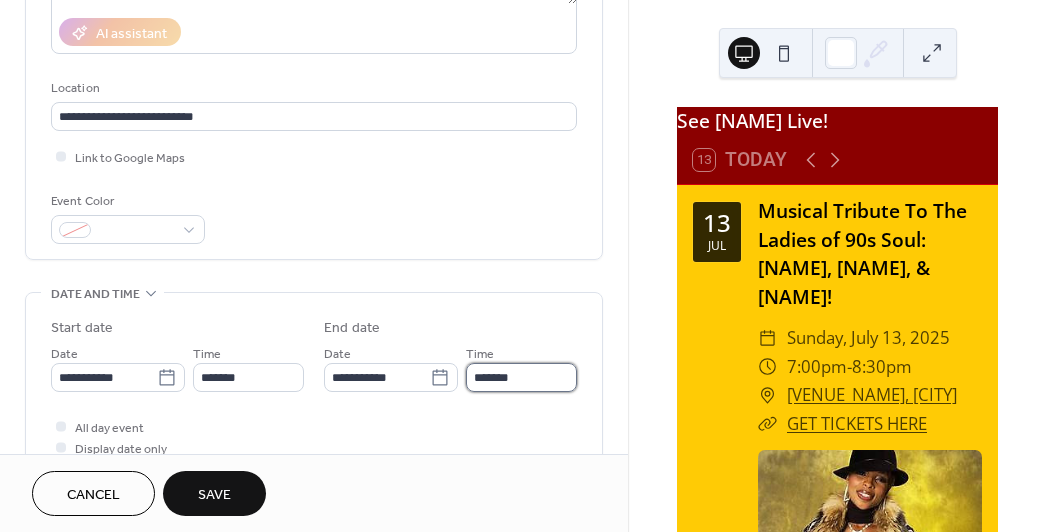 click on "*******" at bounding box center [521, 377] 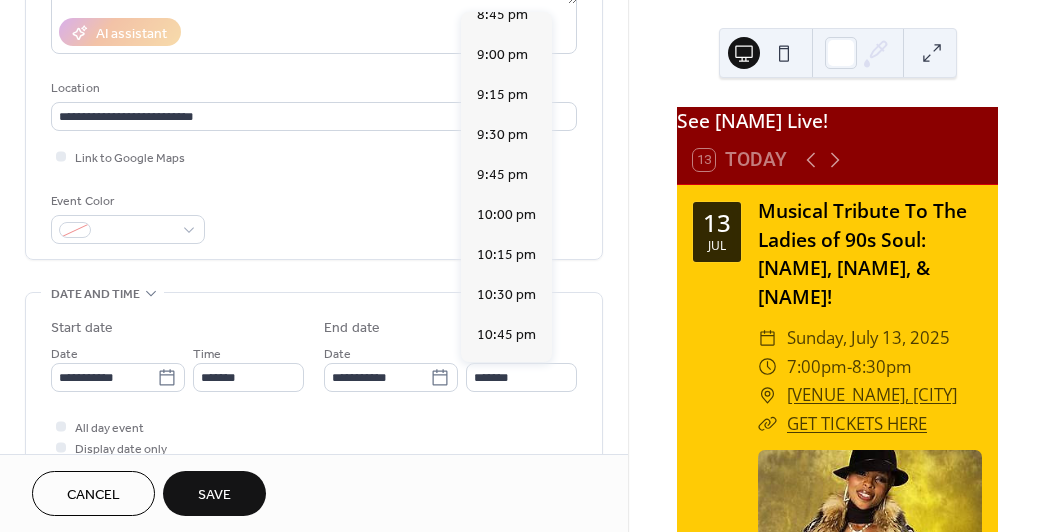 scroll, scrollTop: 181, scrollLeft: 0, axis: vertical 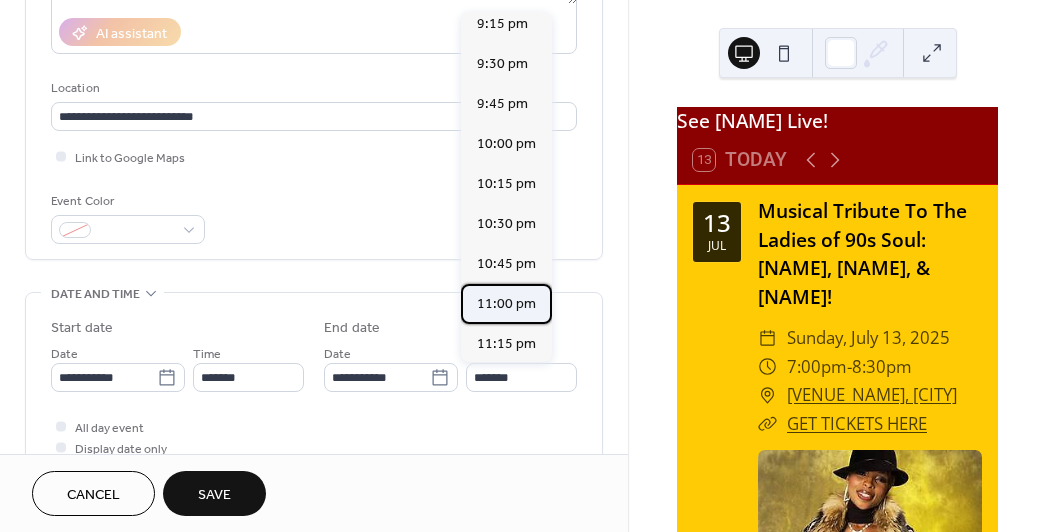 click on "11:00 pm" at bounding box center [506, 304] 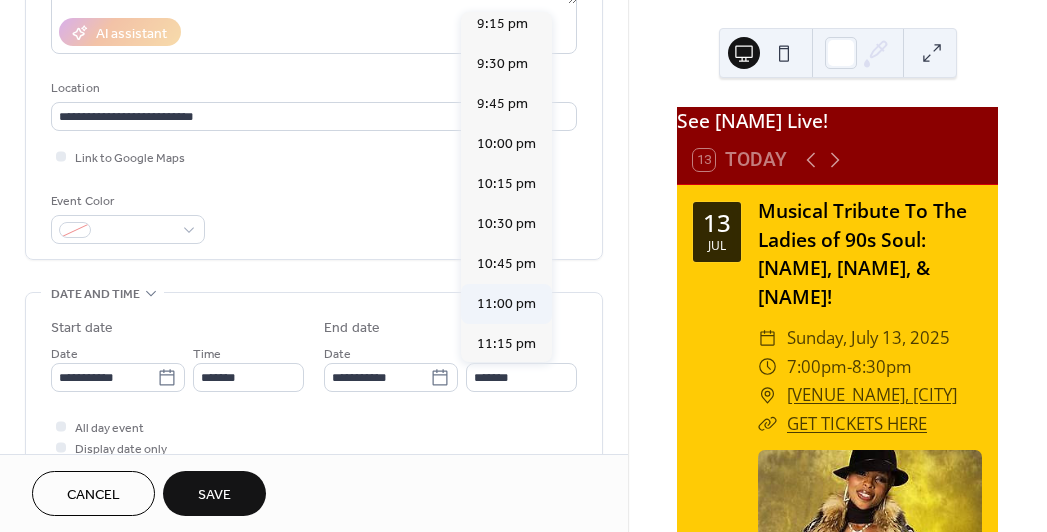 type on "********" 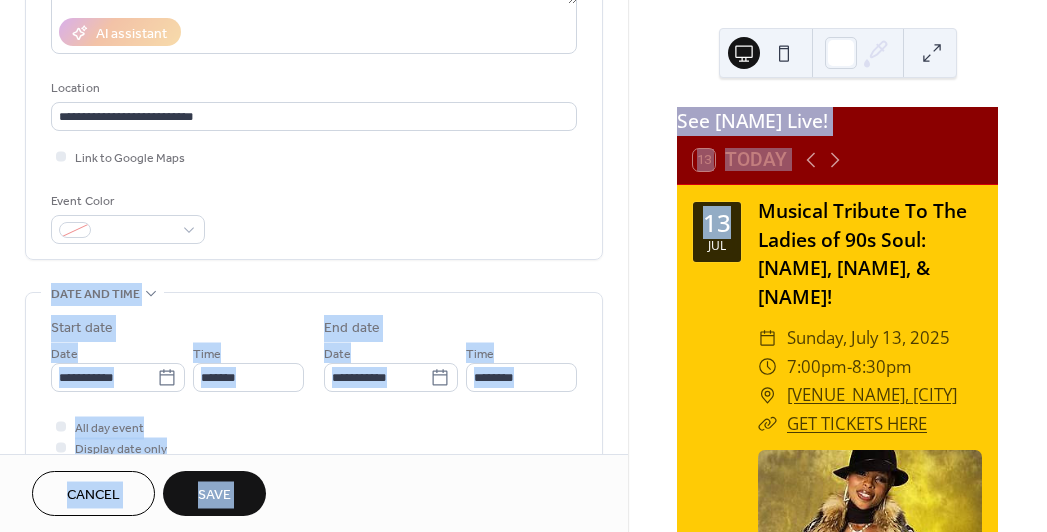 drag, startPoint x: 620, startPoint y: 232, endPoint x: 640, endPoint y: 267, distance: 40.311287 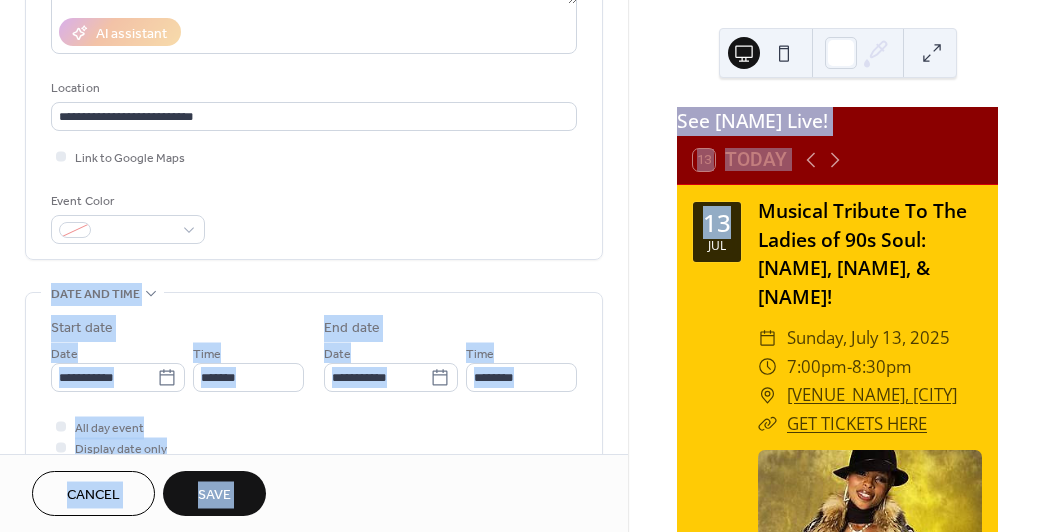 click on "See [NAME] Live! [DAY] [MONTH] Musical Tribute To The Ladies of 90s Soul: [NAME], [NAME], & [NAME] Sunday, [MONTH] [DAY], [YEAR] : [VENUE_NAME], [CITY] GET TICKETS HERE Save event [DAY] [MONTH] : [VENUE_NAME], [CITY]" at bounding box center [523, 266] 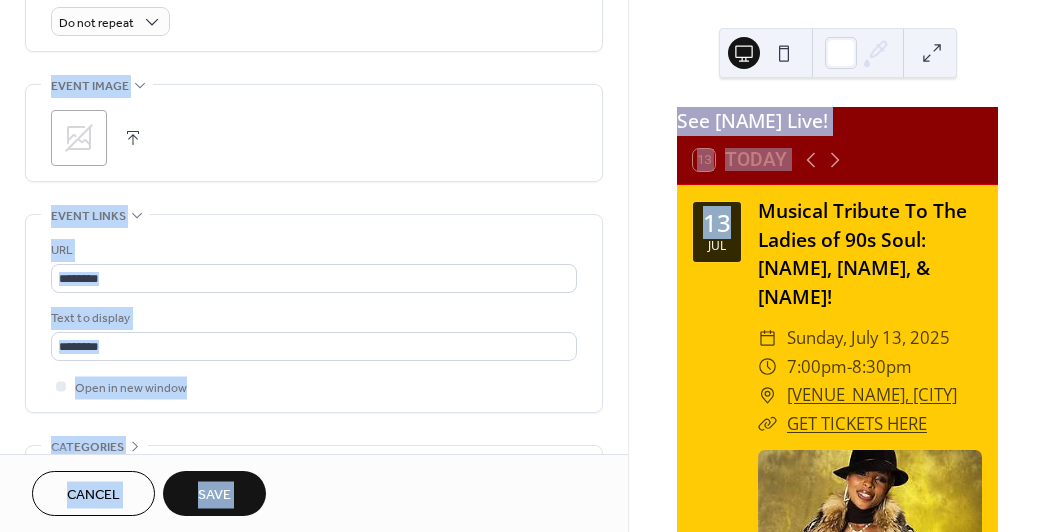 scroll, scrollTop: 910, scrollLeft: 0, axis: vertical 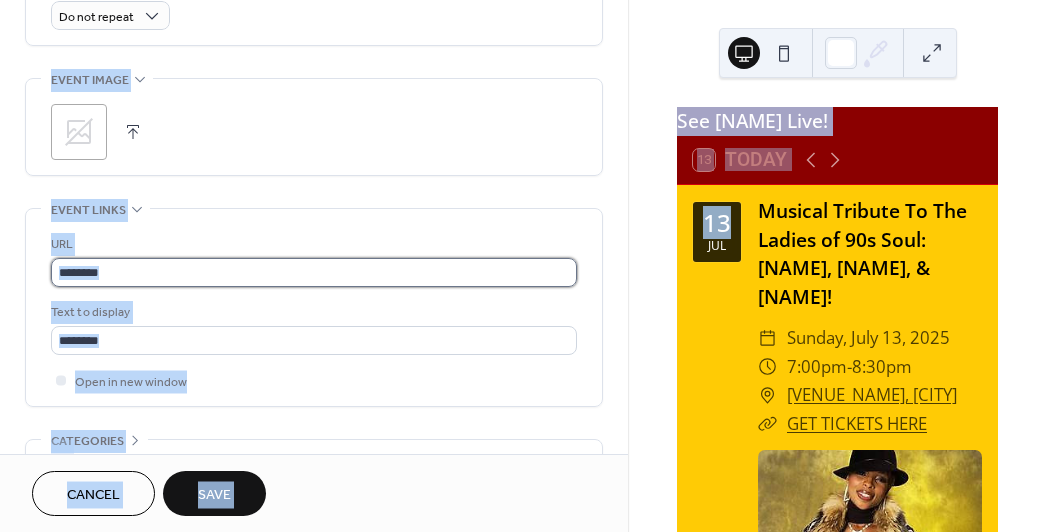 click at bounding box center [314, 272] 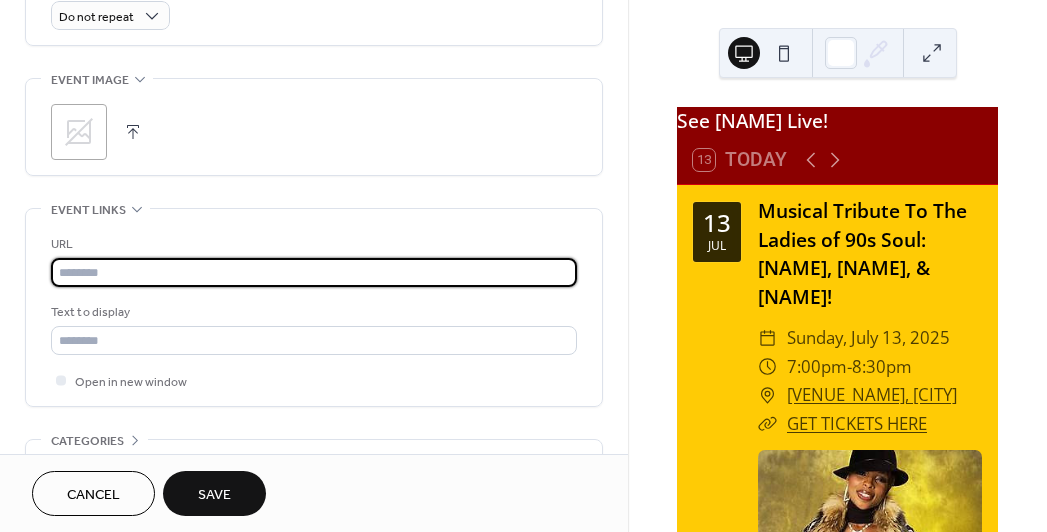 type on "**********" 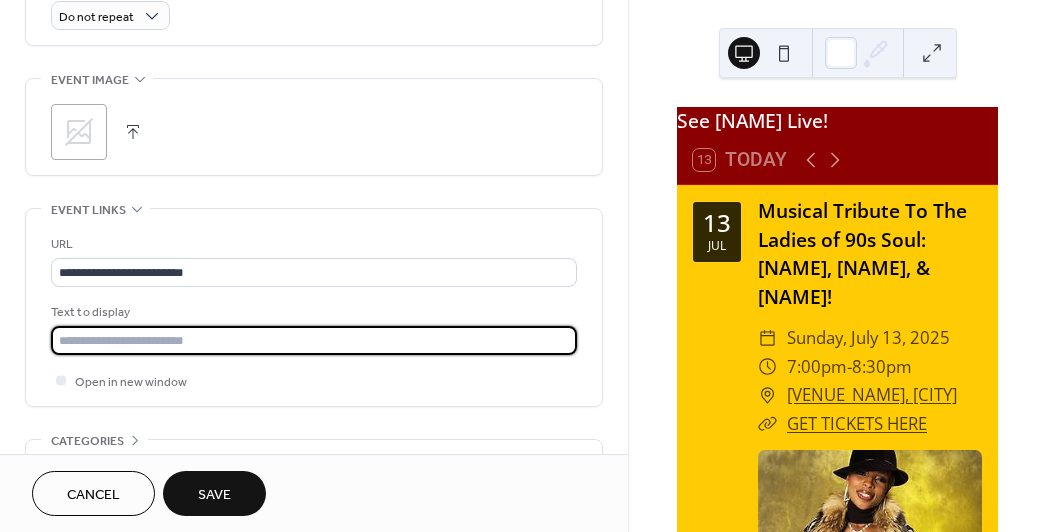 click at bounding box center (314, 340) 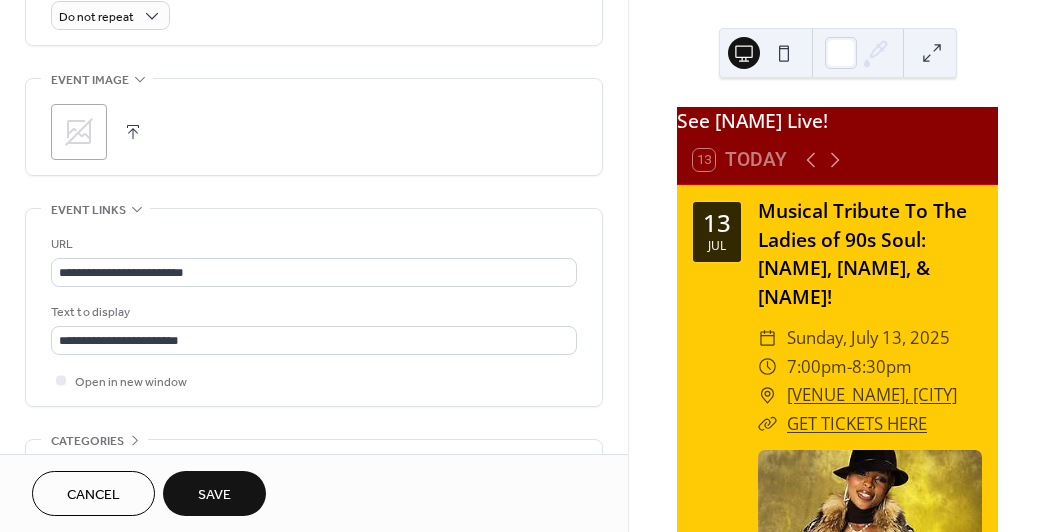 click at bounding box center (133, 132) 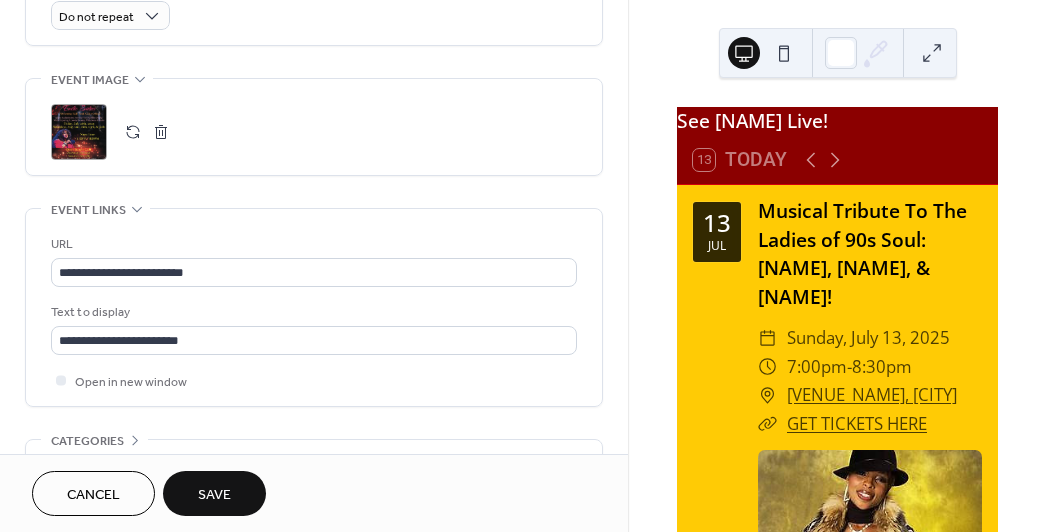 click on "Save" at bounding box center (214, 495) 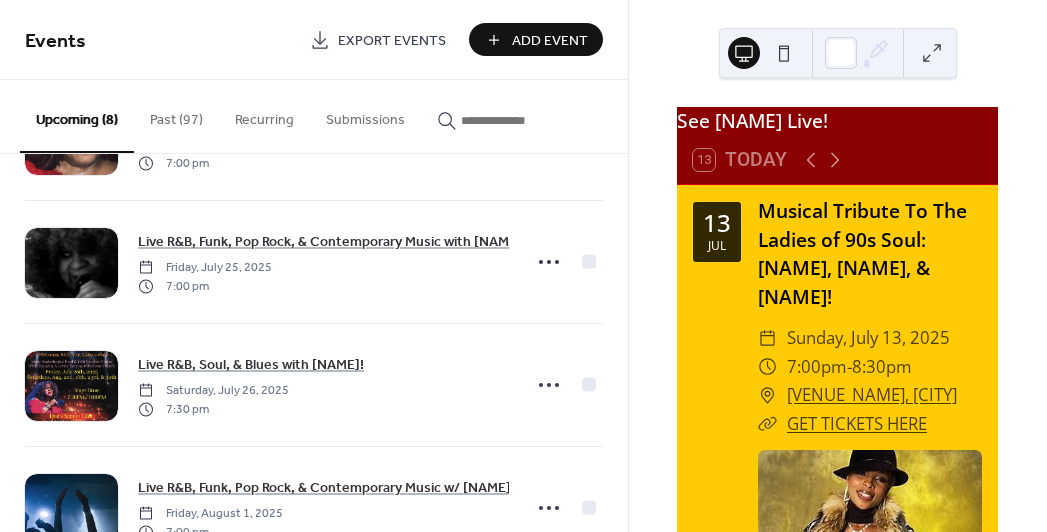 scroll, scrollTop: 664, scrollLeft: 0, axis: vertical 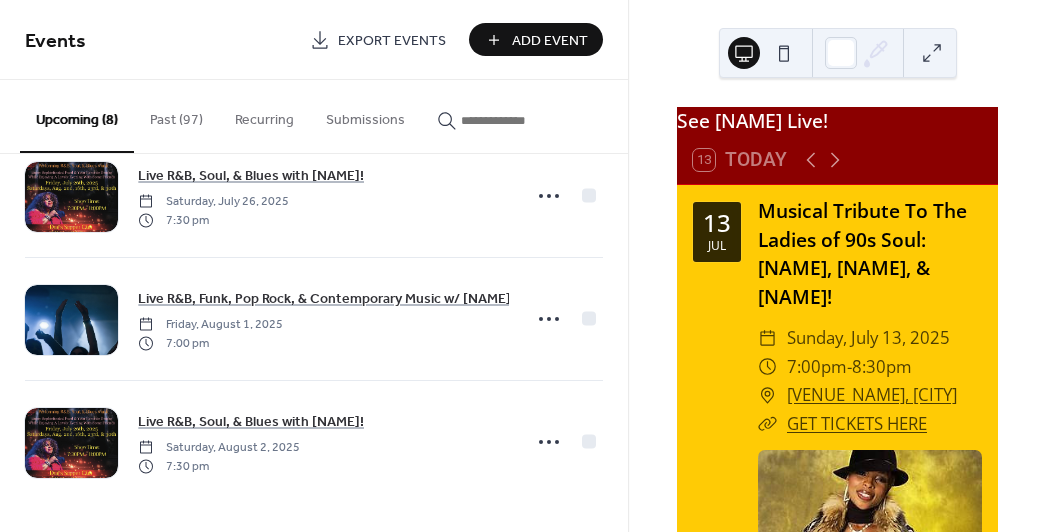 click on "Add Event" at bounding box center [550, 41] 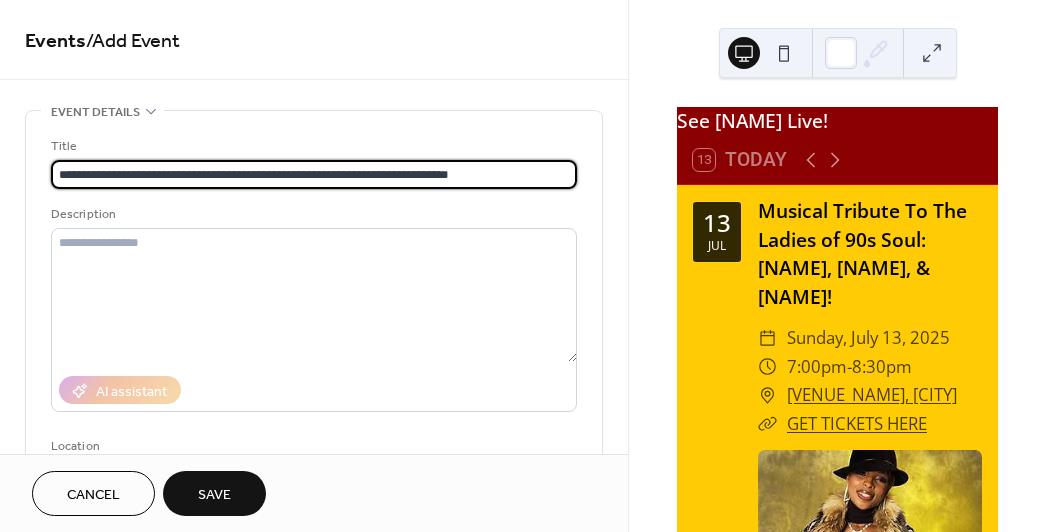 type on "**********" 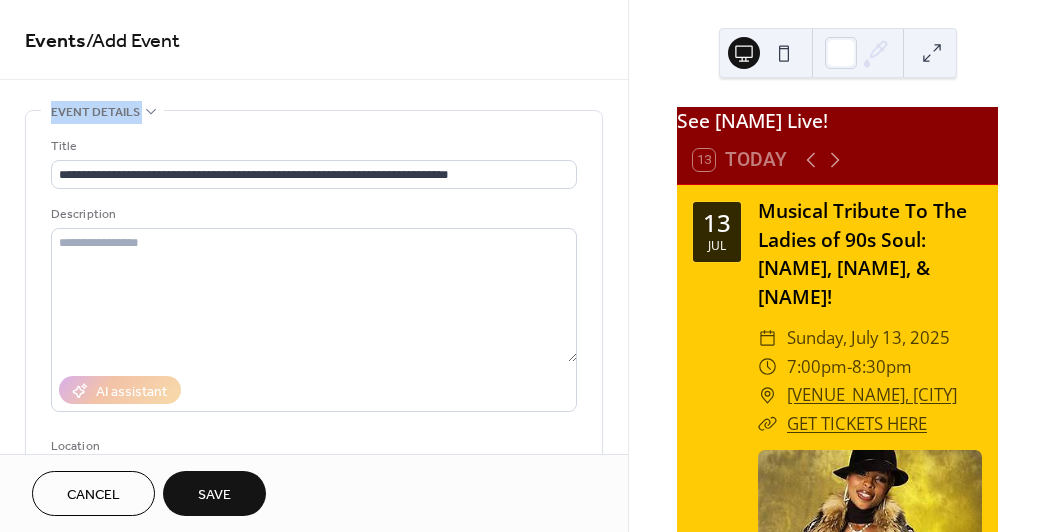 drag, startPoint x: 621, startPoint y: 73, endPoint x: 626, endPoint y: 100, distance: 27.45906 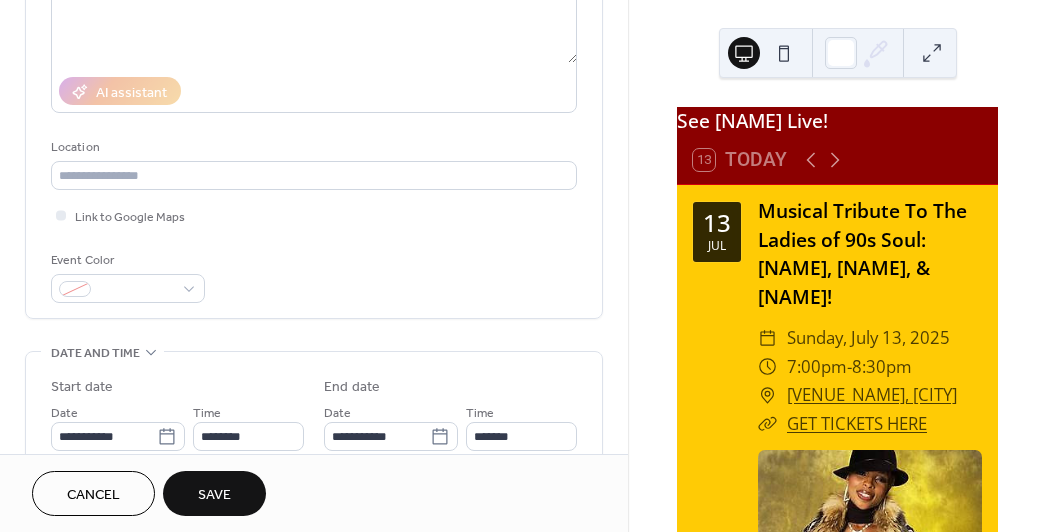 scroll, scrollTop: 315, scrollLeft: 0, axis: vertical 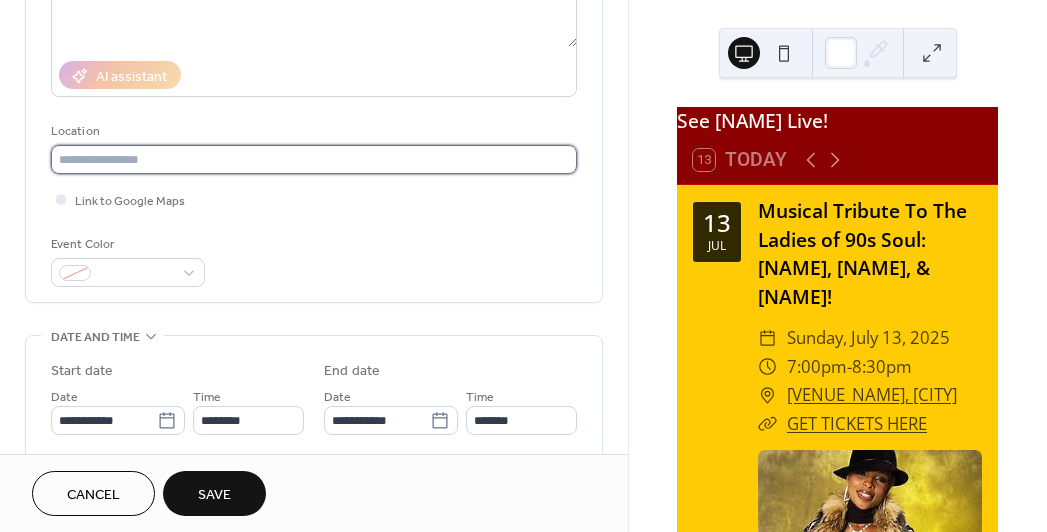 click at bounding box center (314, 159) 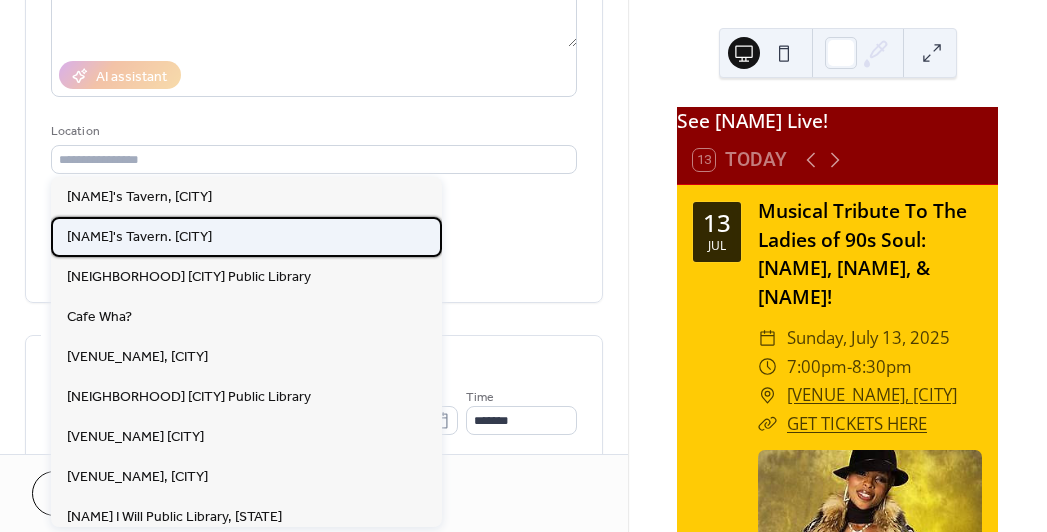 click on "[NAME]'s Tavern. [CITY]" at bounding box center (246, 237) 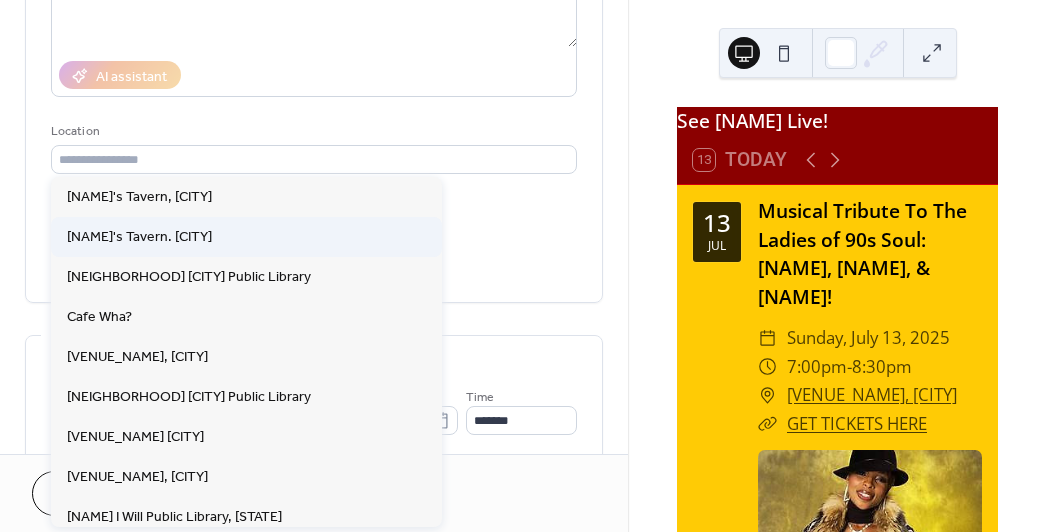 type on "**********" 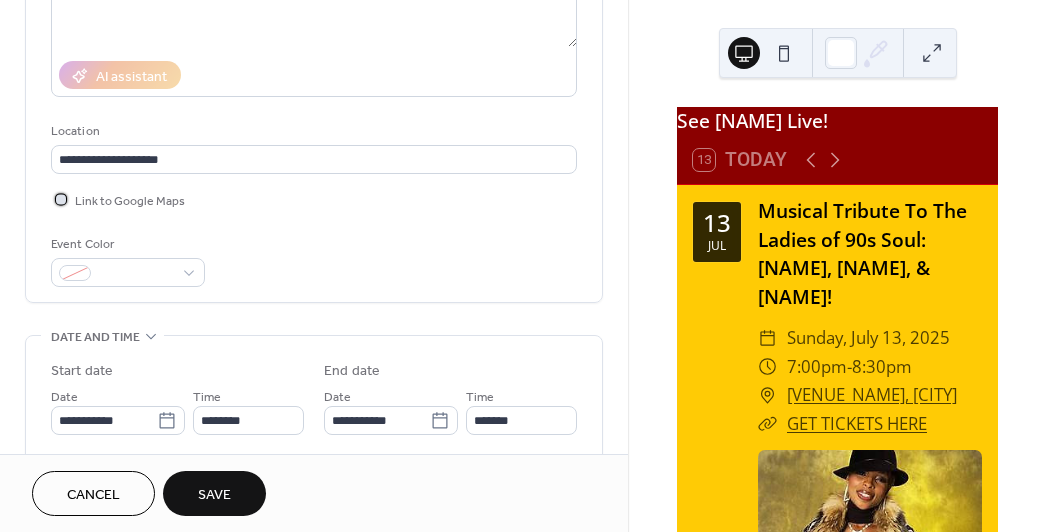 click at bounding box center [61, 199] 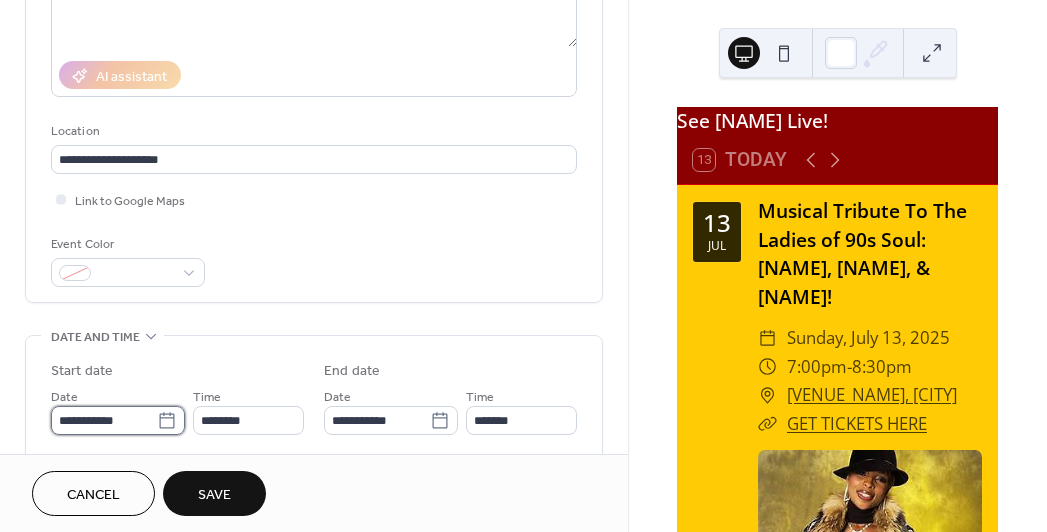 click on "**********" at bounding box center (104, 420) 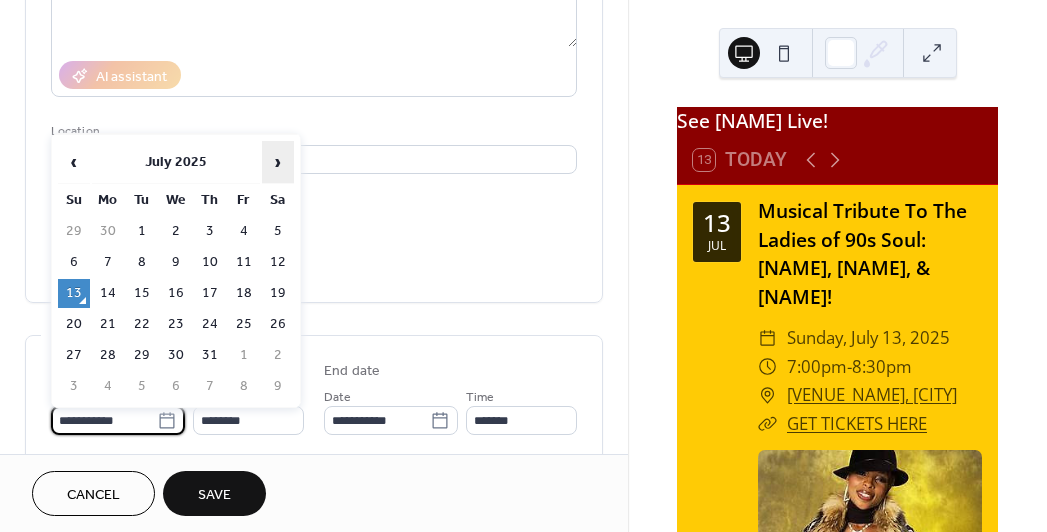 click on "›" at bounding box center (278, 162) 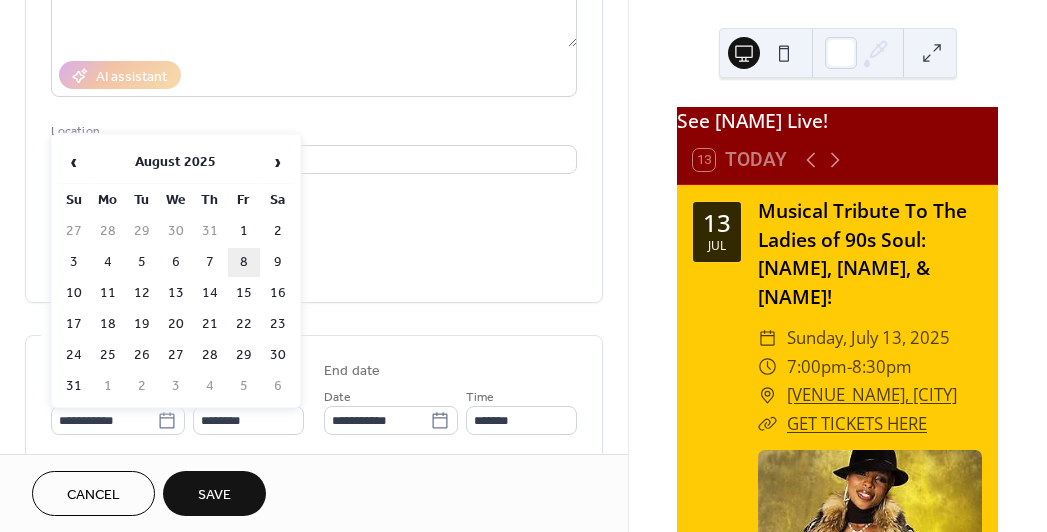 click on "8" at bounding box center (244, 262) 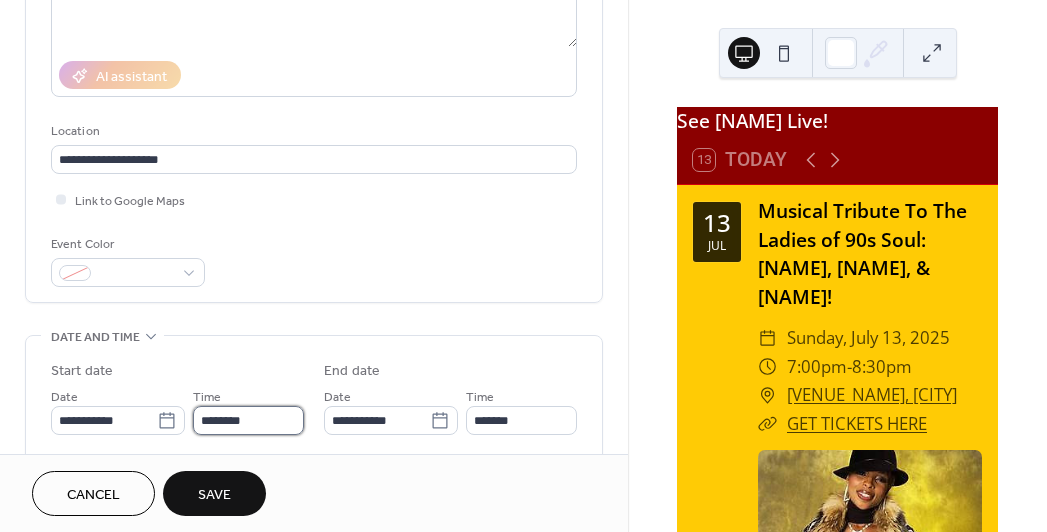 click on "********" at bounding box center (248, 420) 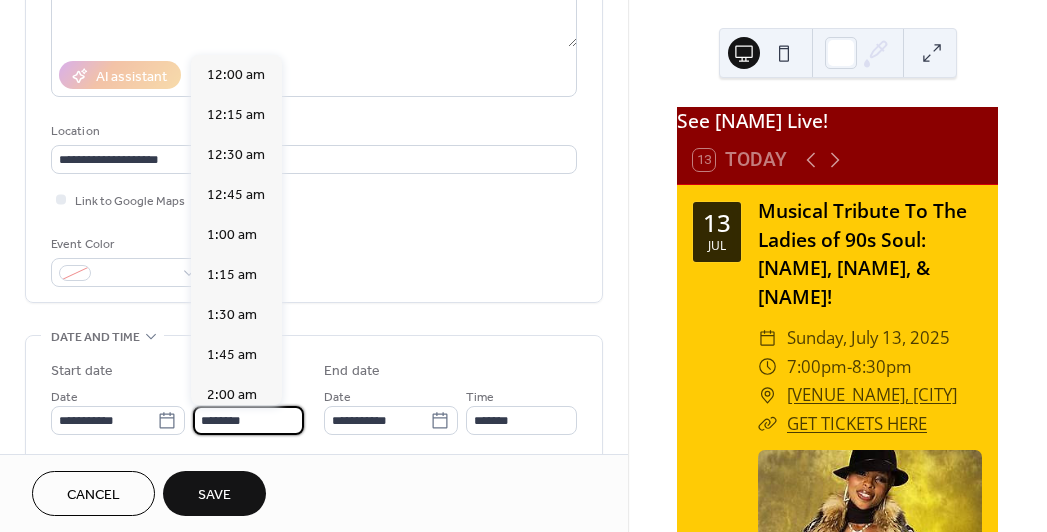 scroll, scrollTop: 1950, scrollLeft: 0, axis: vertical 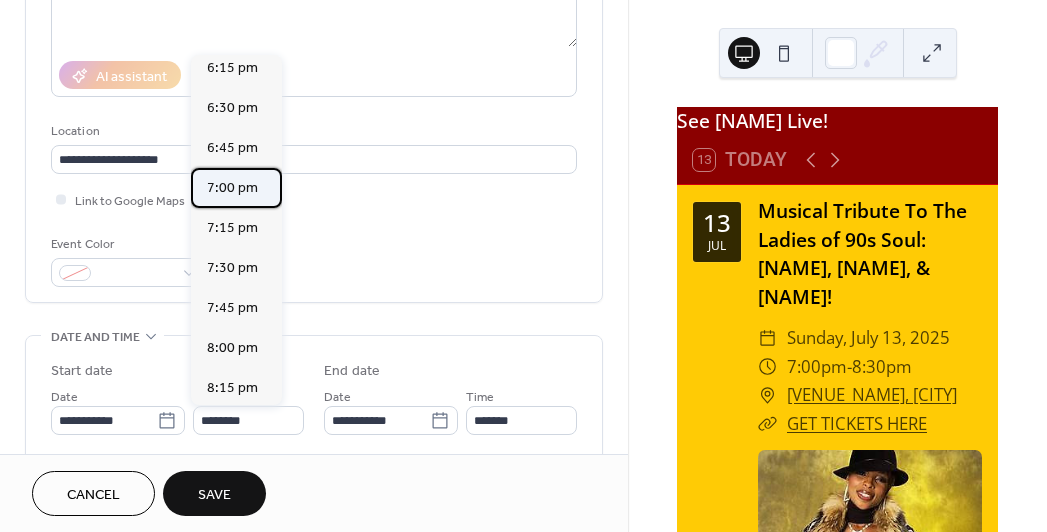 click on "7:00 pm" at bounding box center (232, 188) 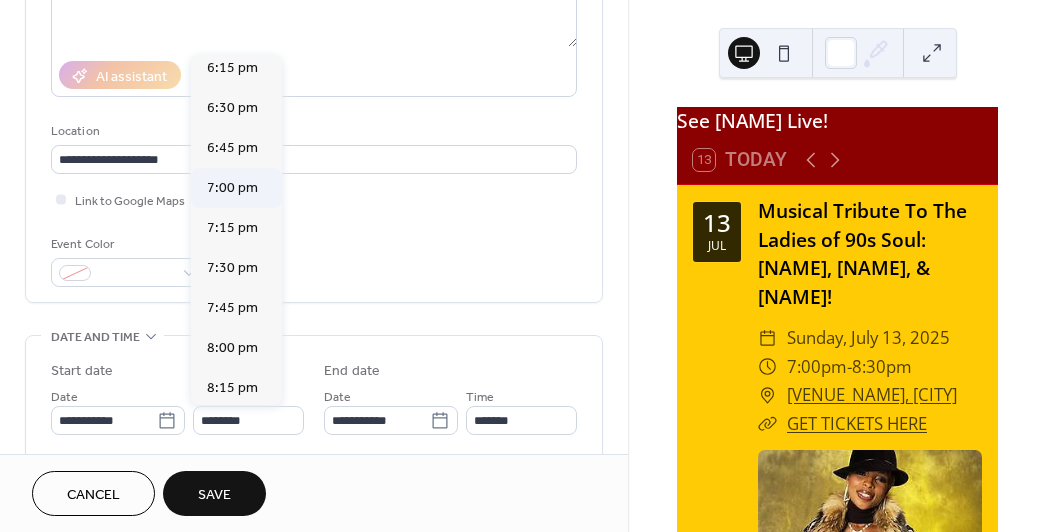 type on "*******" 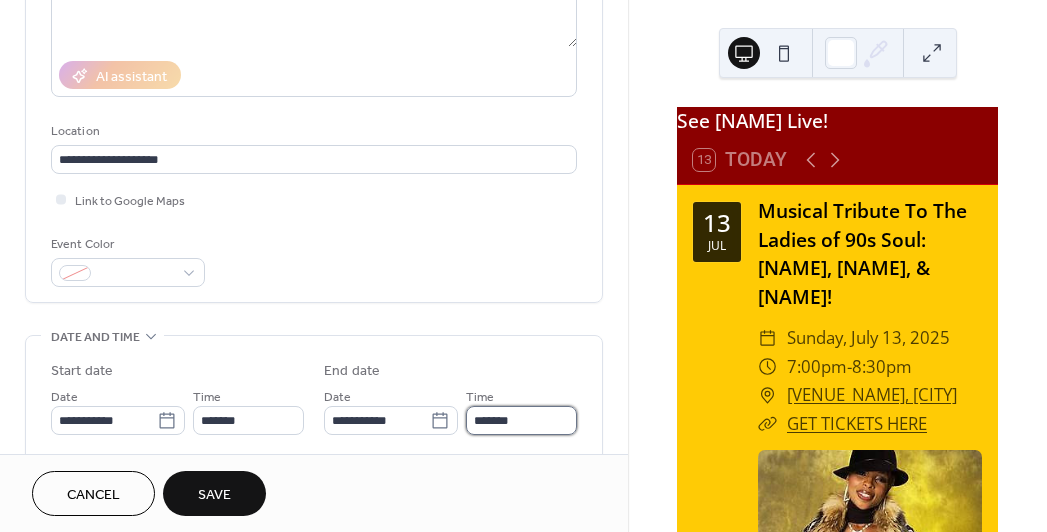 click on "*******" at bounding box center (521, 420) 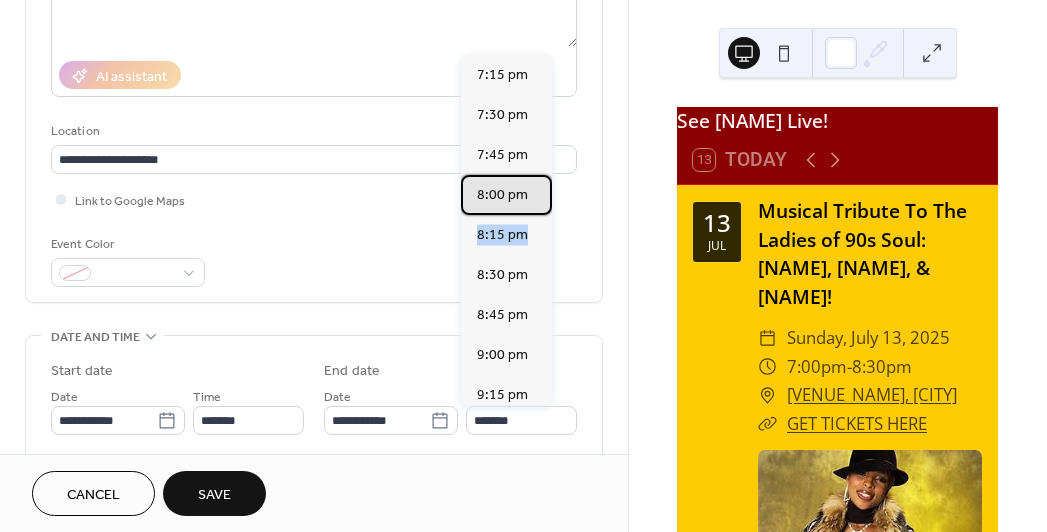 drag, startPoint x: 549, startPoint y: 204, endPoint x: 552, endPoint y: 228, distance: 24.186773 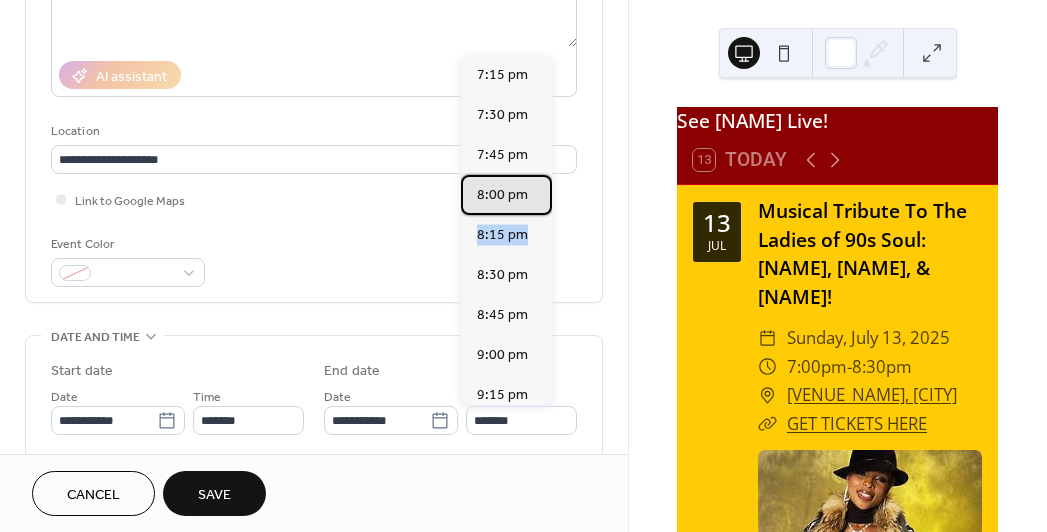 click on "7:15 pm 7:30 pm 7:45 pm 8:00 pm 8:15 pm 8:30 pm 8:45 pm 9:00 pm 9:15 pm 9:30 pm 9:45 pm 10:00 pm 10:15 pm 10:30 pm 10:45 pm 11:00 pm 11:15 pm 11:30 pm 11:45 pm" at bounding box center [506, 230] 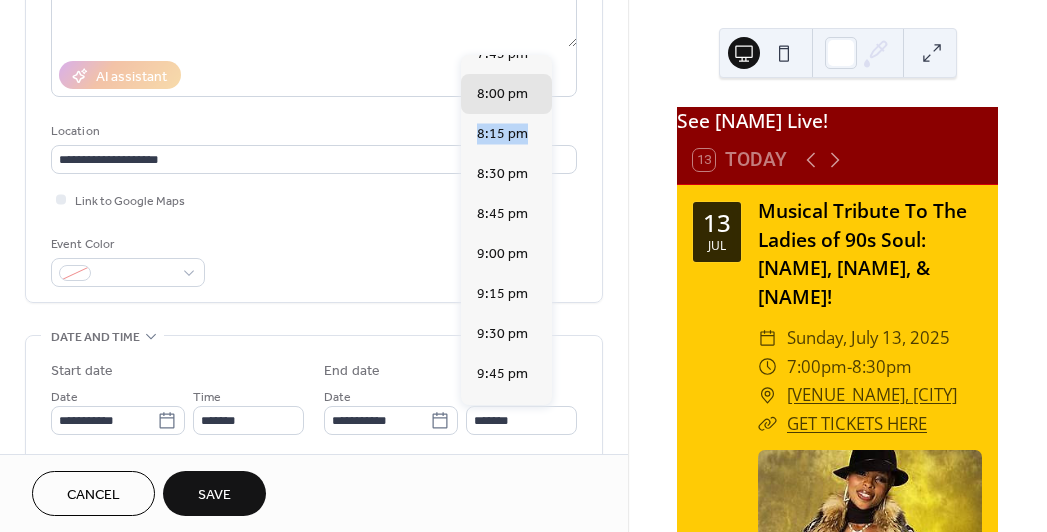 scroll, scrollTop: 107, scrollLeft: 0, axis: vertical 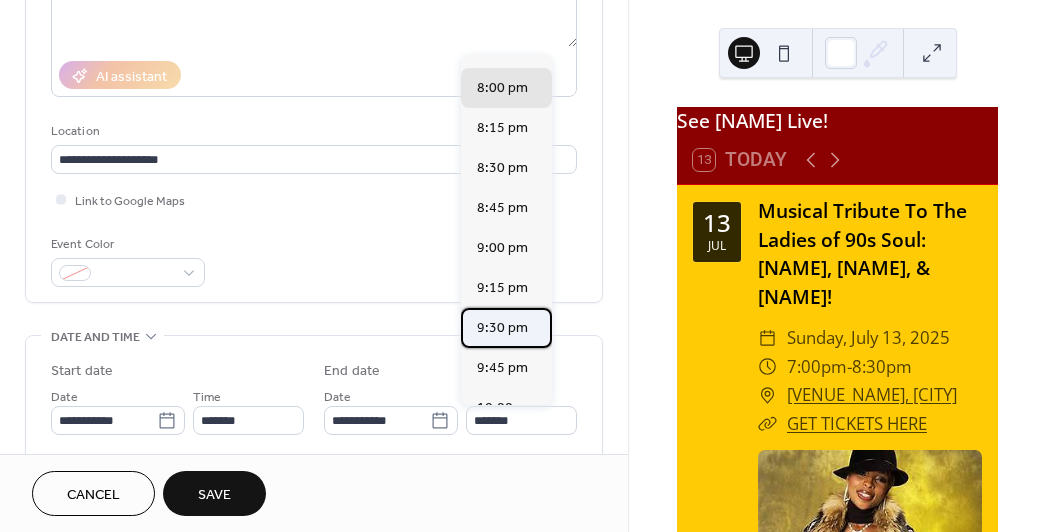 click on "9:30 pm" at bounding box center [502, 328] 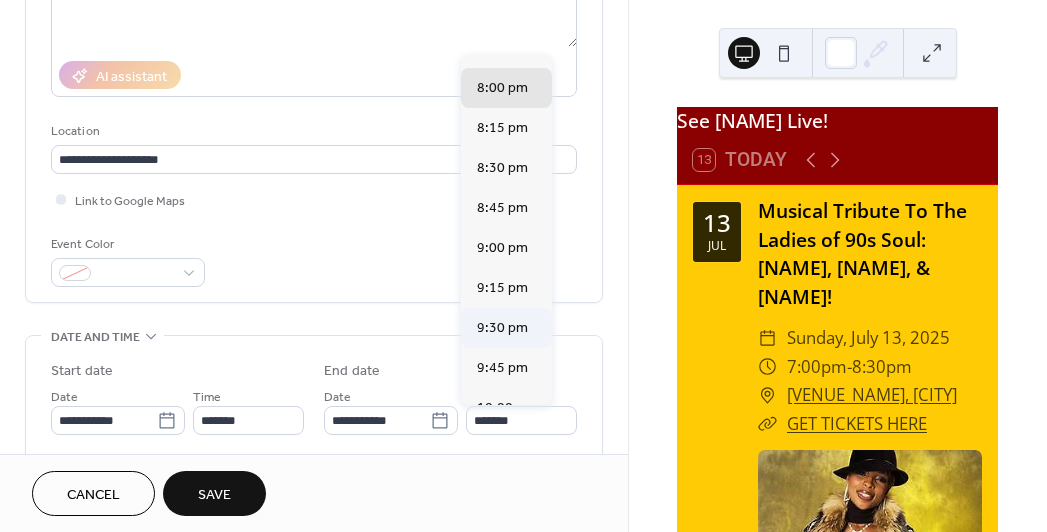type on "*******" 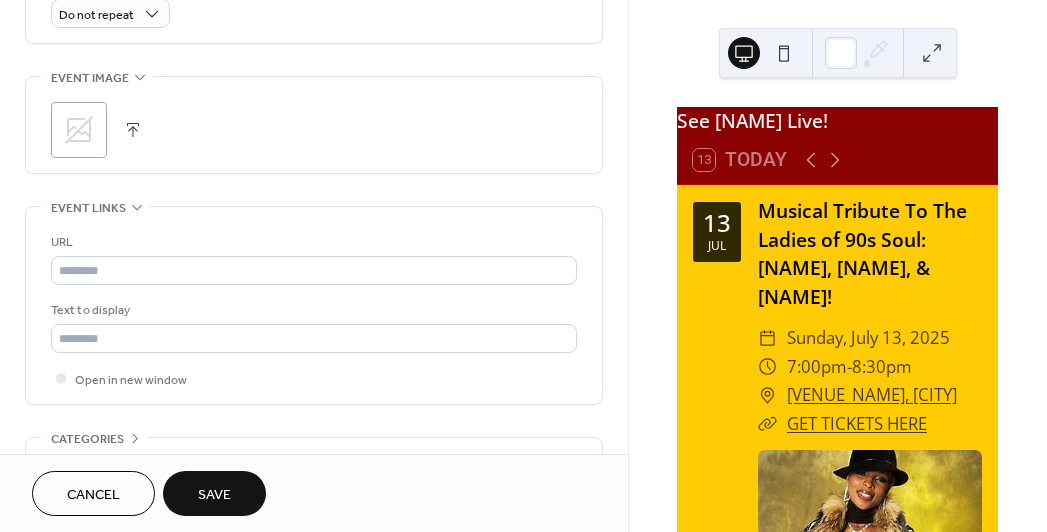 scroll, scrollTop: 921, scrollLeft: 0, axis: vertical 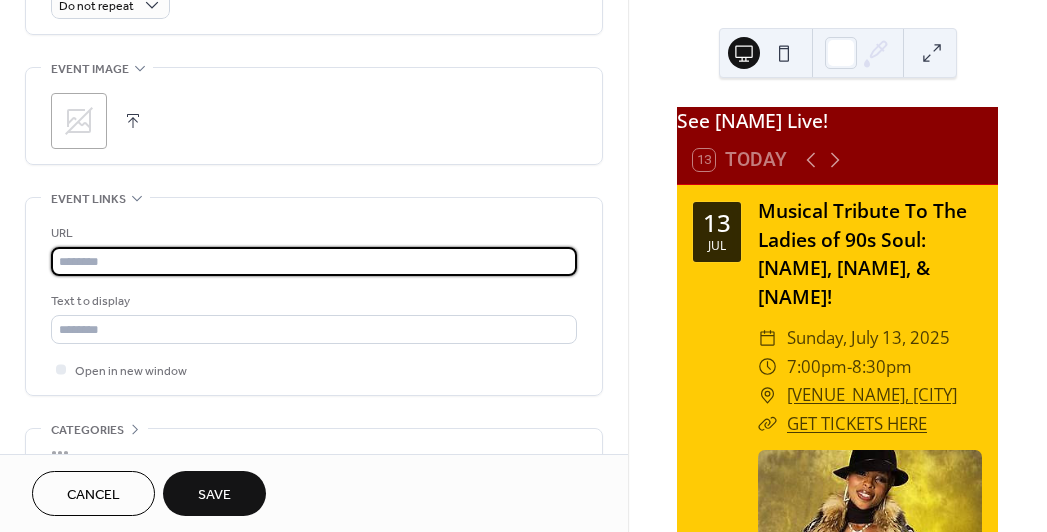 click at bounding box center (314, 261) 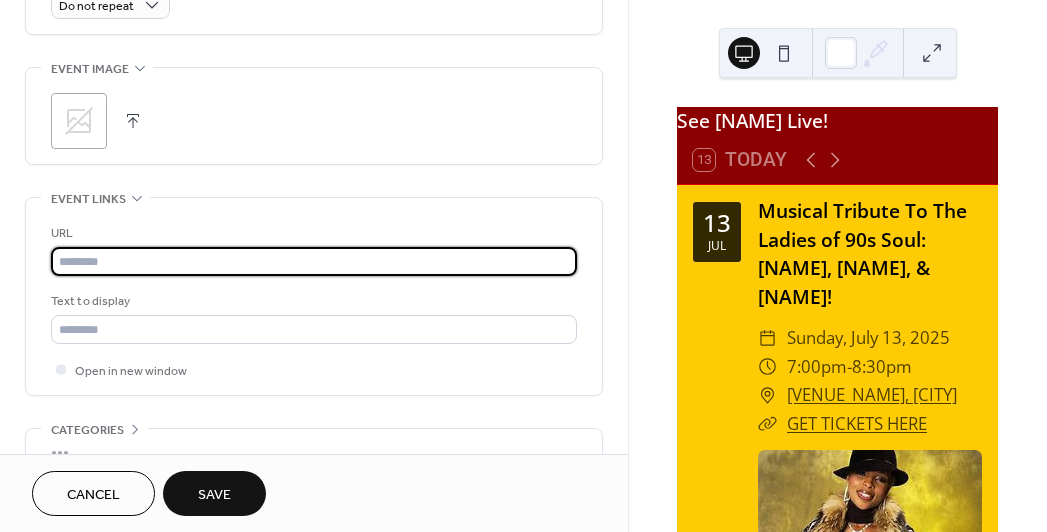 click at bounding box center (314, 261) 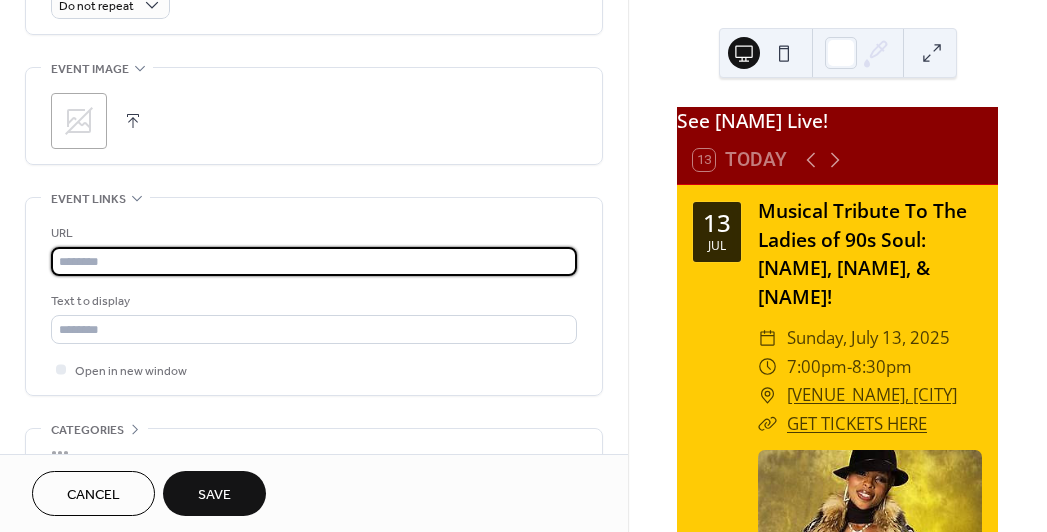 paste on "**********" 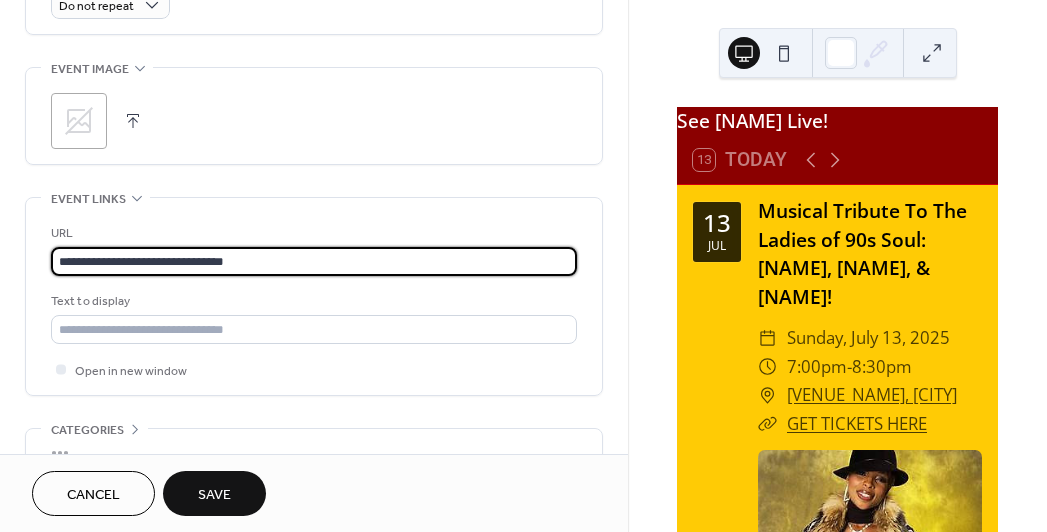 type on "**********" 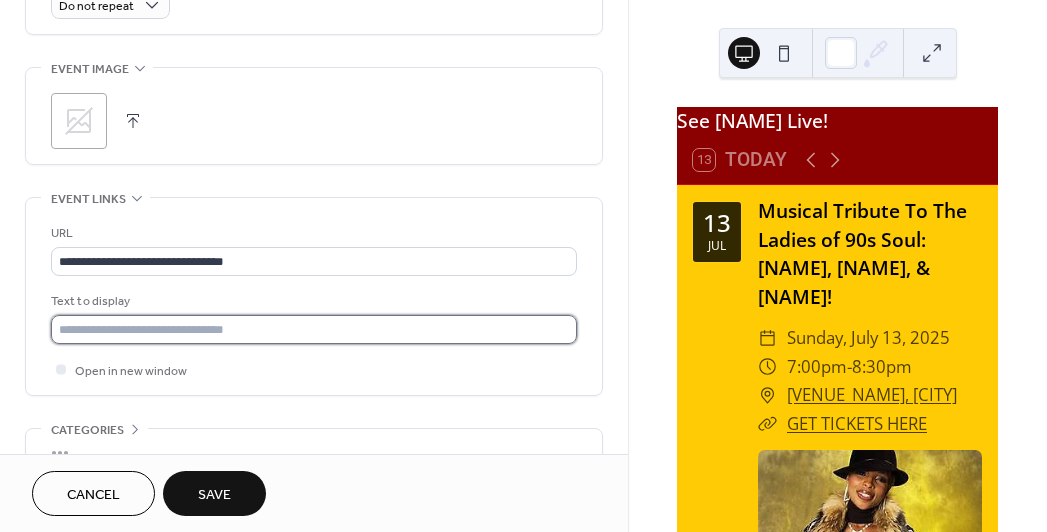 click at bounding box center (314, 329) 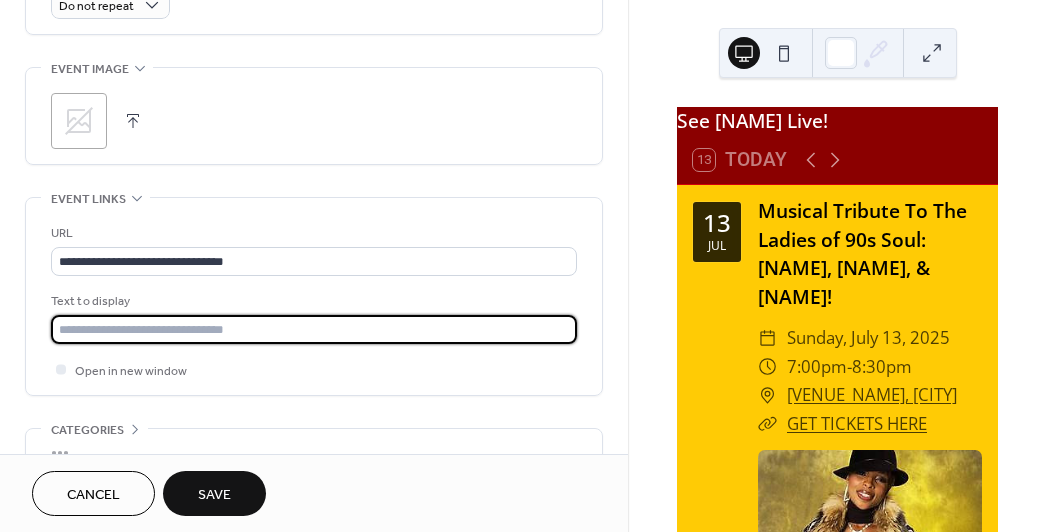 type on "**********" 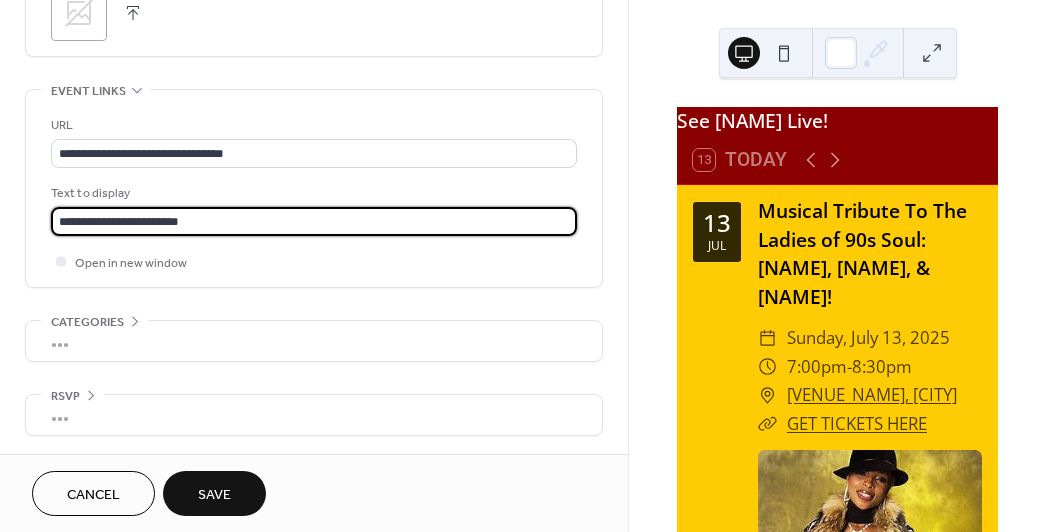 scroll, scrollTop: 1030, scrollLeft: 0, axis: vertical 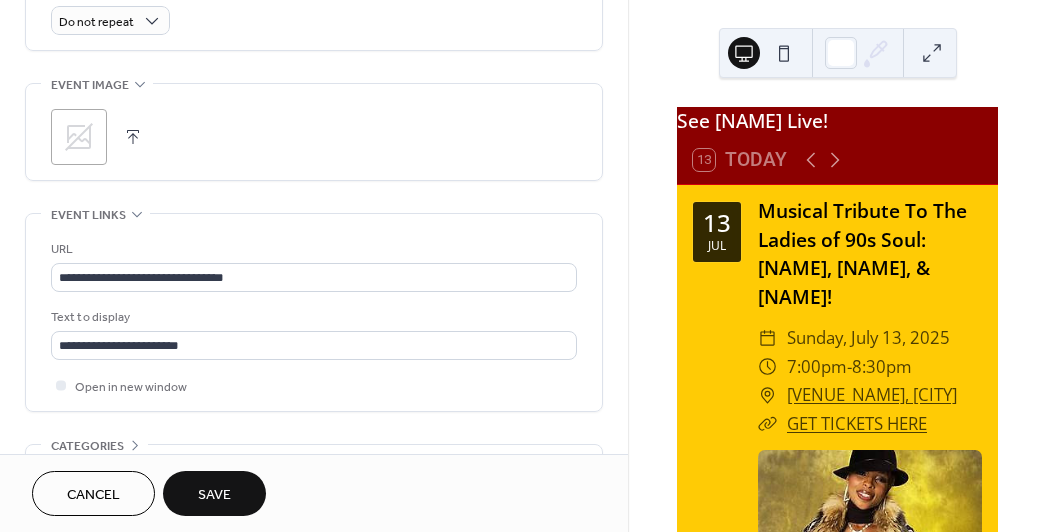 click at bounding box center (133, 137) 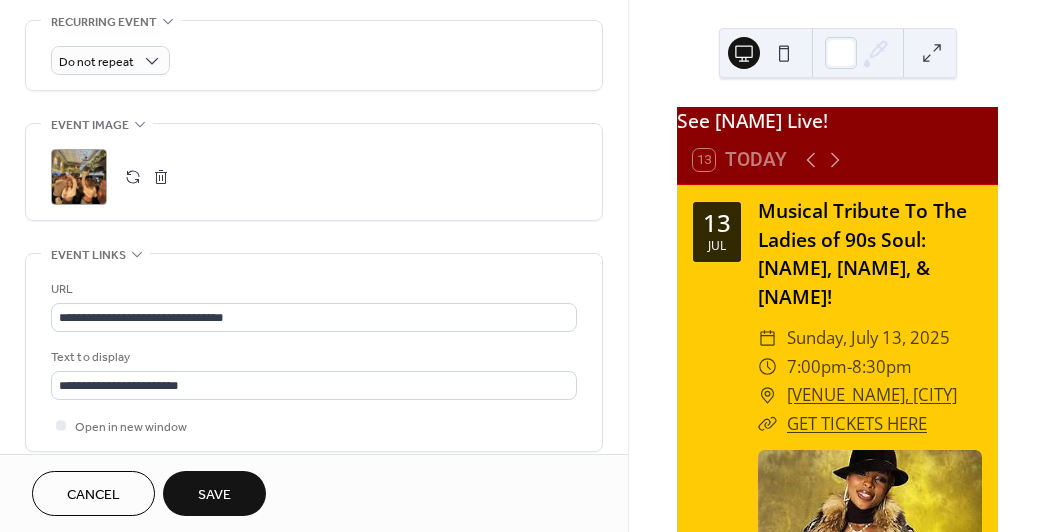 scroll, scrollTop: 877, scrollLeft: 0, axis: vertical 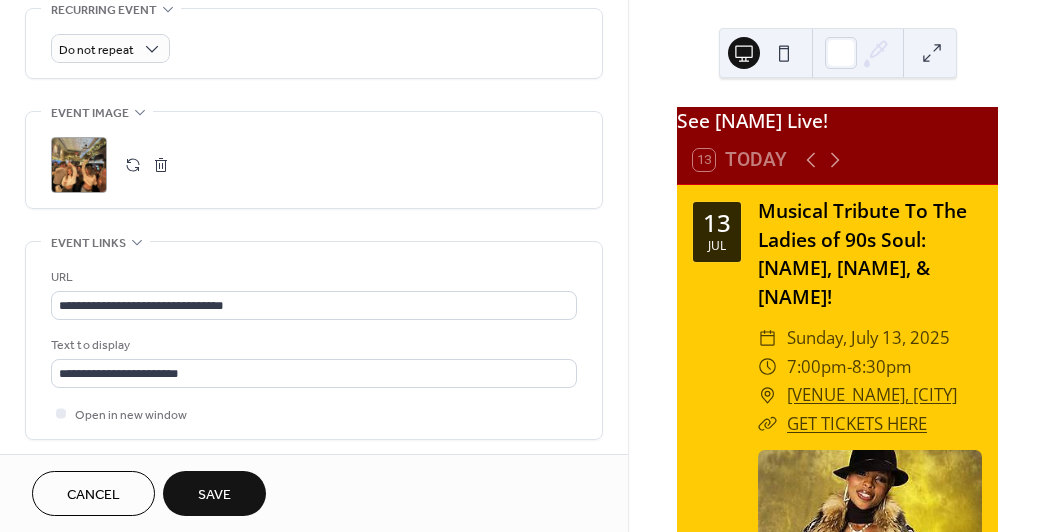 click on "Save" at bounding box center (214, 495) 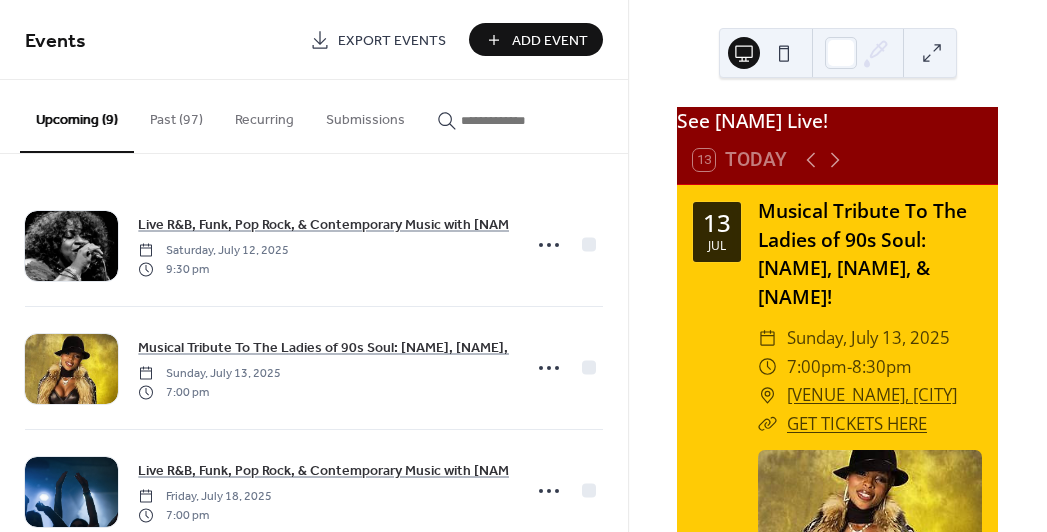 click on "Add Event" at bounding box center (550, 41) 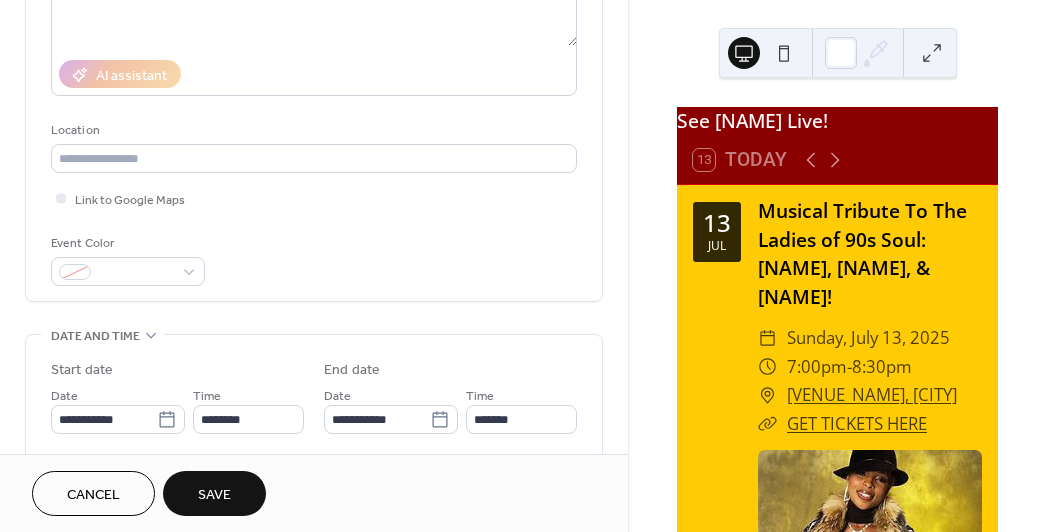 scroll, scrollTop: 320, scrollLeft: 0, axis: vertical 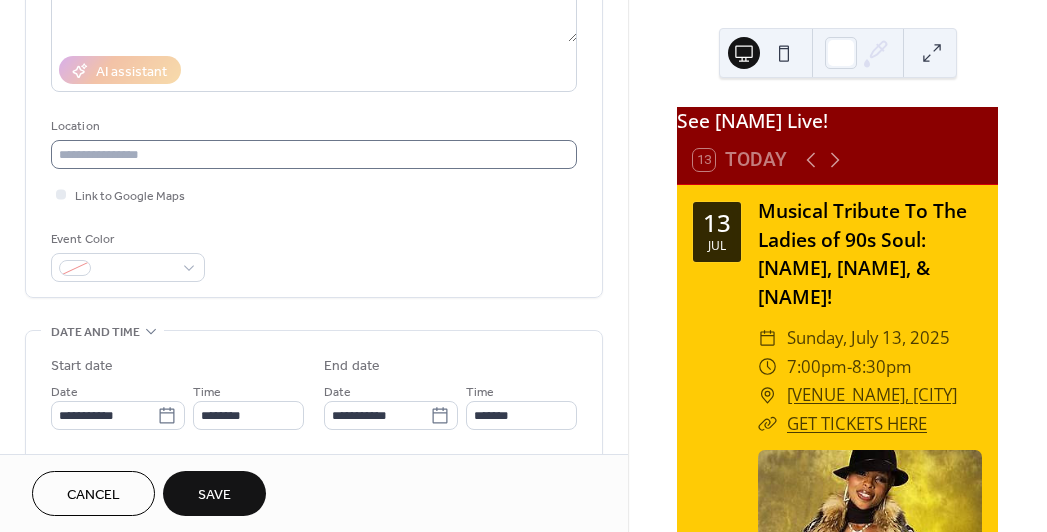 type on "**********" 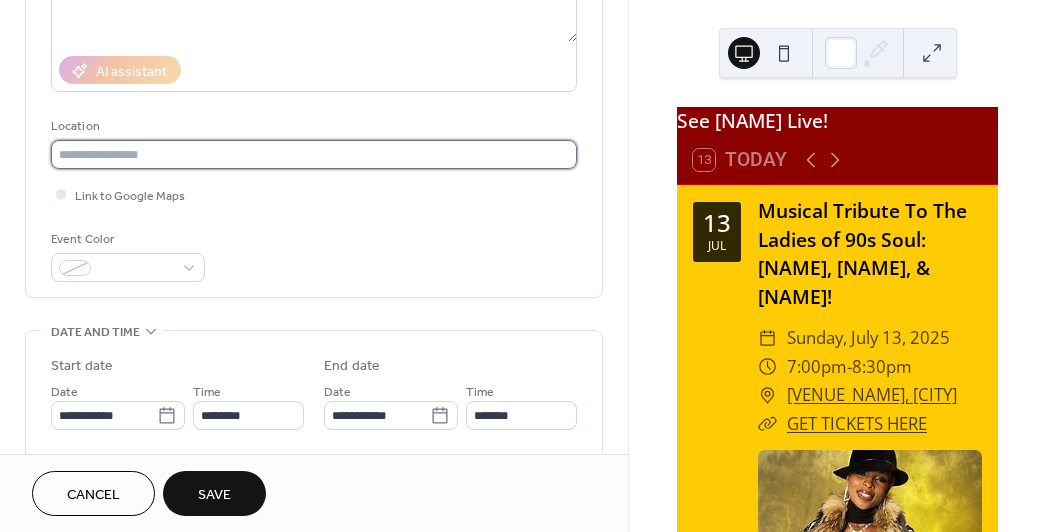 click at bounding box center [314, 154] 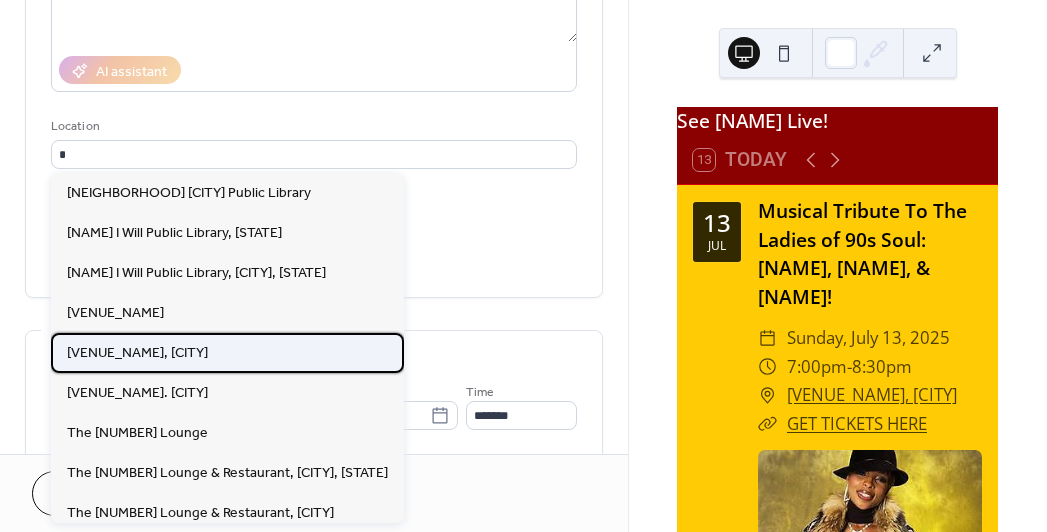 click on "[VENUE_NAME], [CITY]" at bounding box center (227, 353) 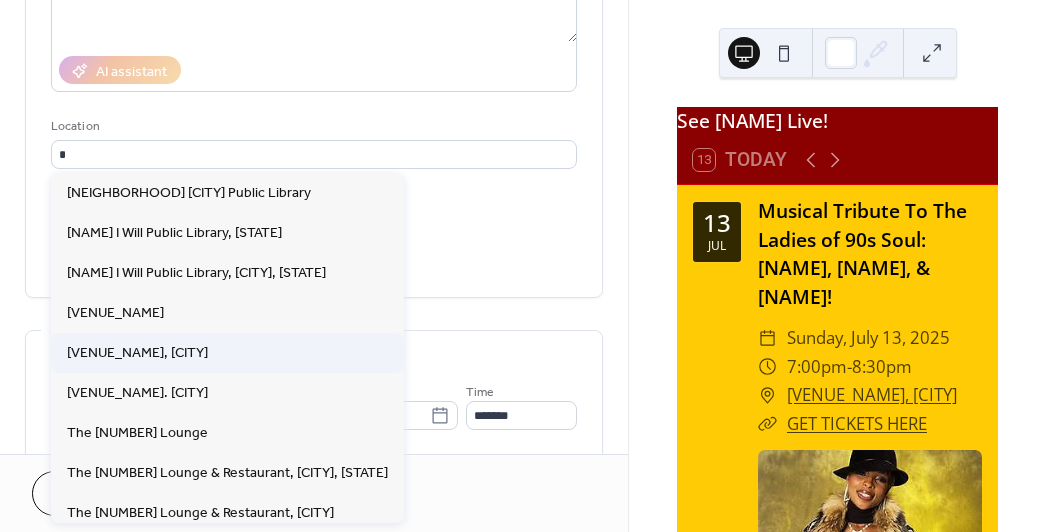 type on "**********" 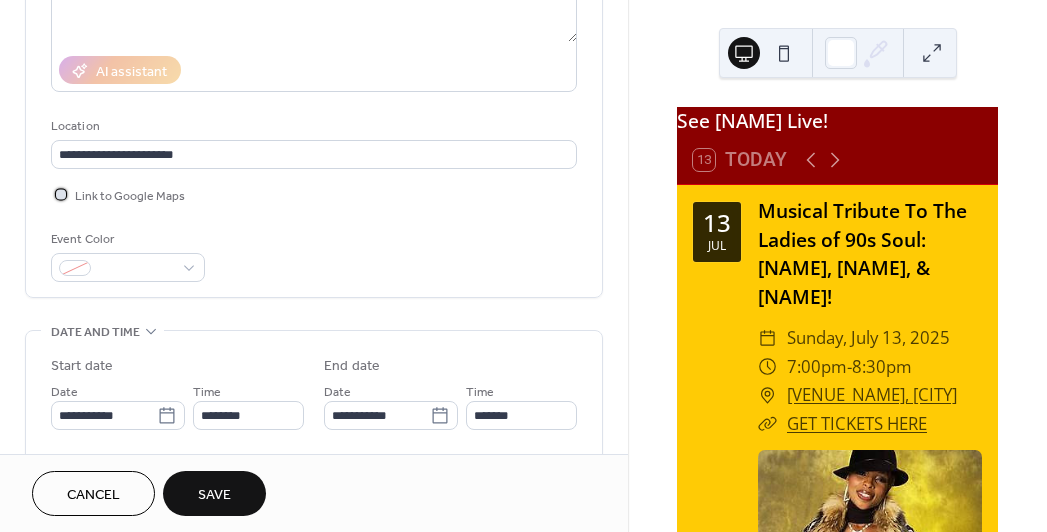 click at bounding box center (61, 194) 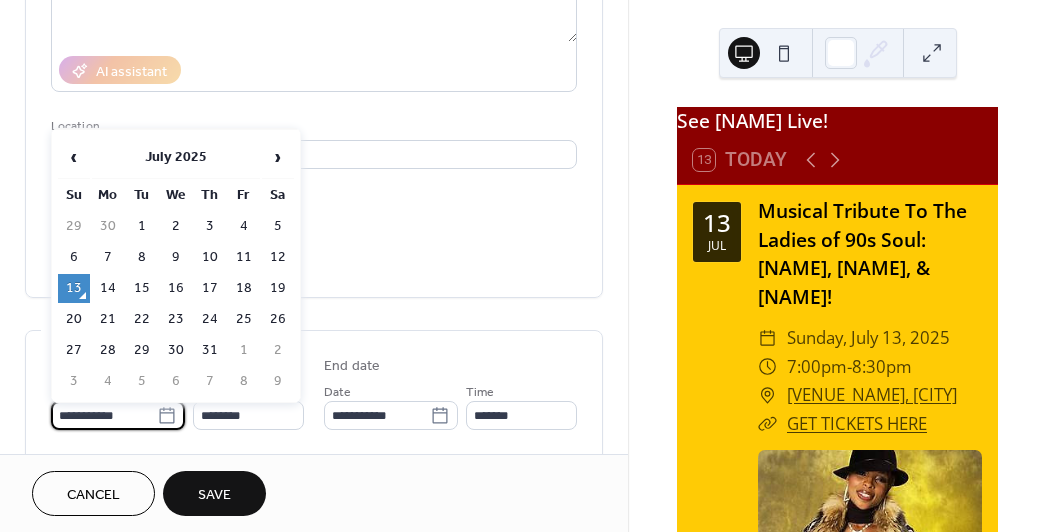 click on "**********" at bounding box center [104, 415] 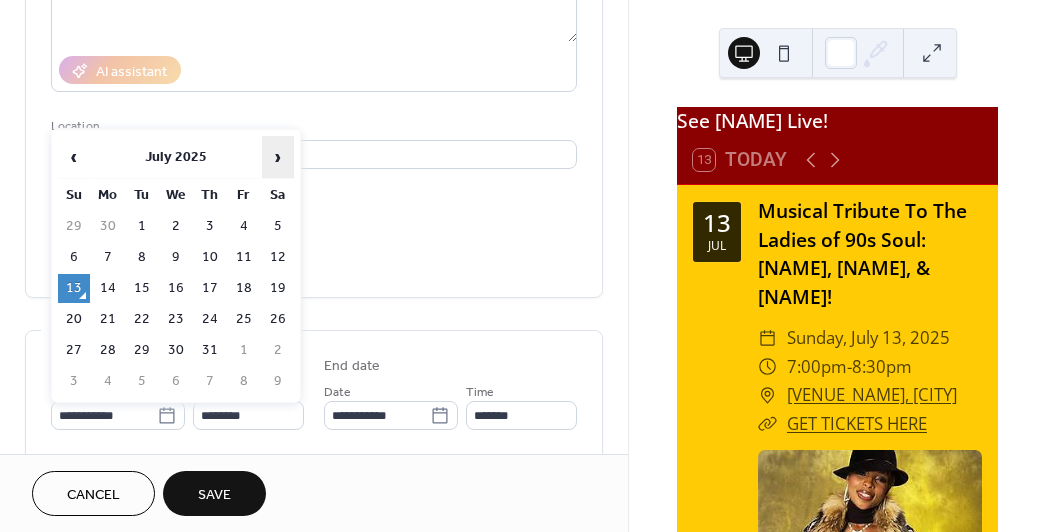 click on "›" at bounding box center (278, 157) 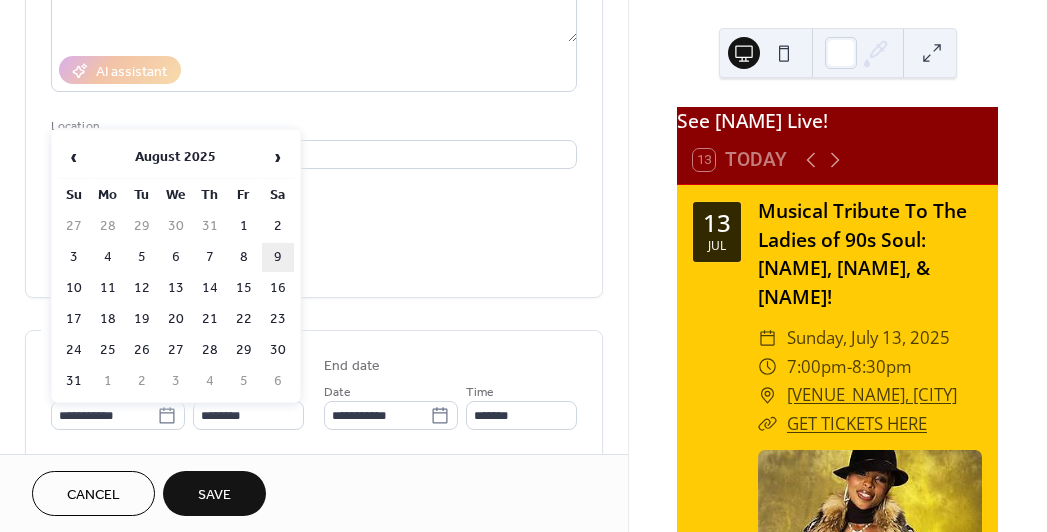 click on "9" at bounding box center [278, 257] 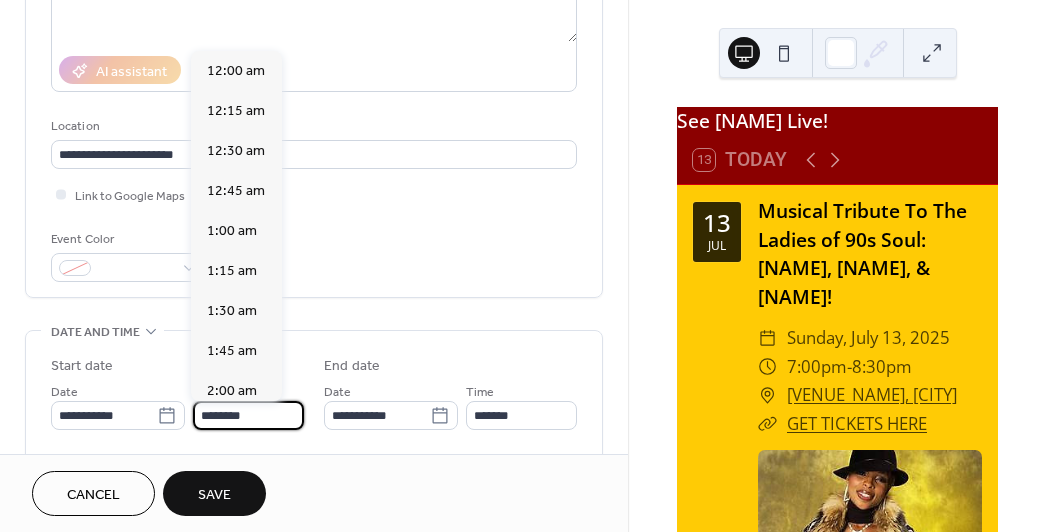 click on "********" at bounding box center (248, 415) 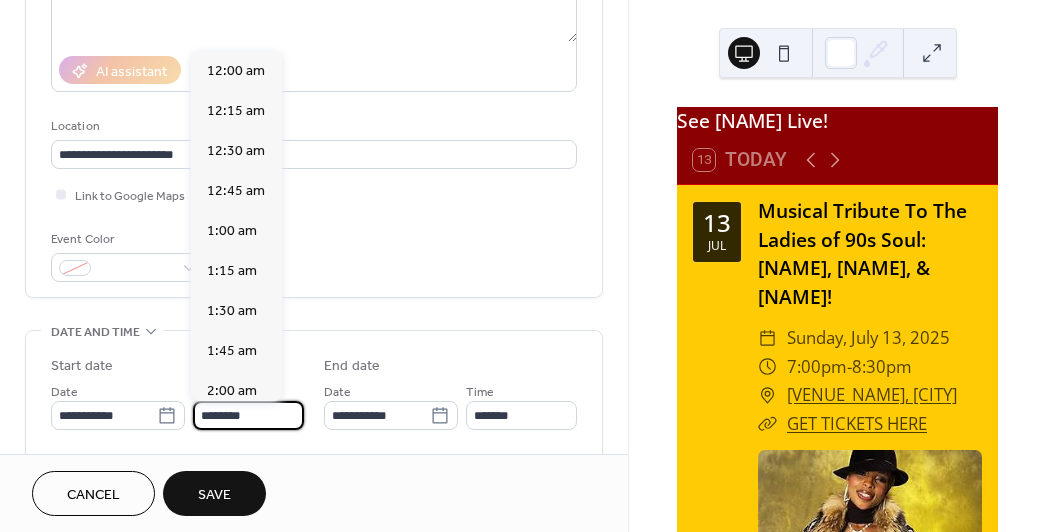 scroll, scrollTop: 1950, scrollLeft: 0, axis: vertical 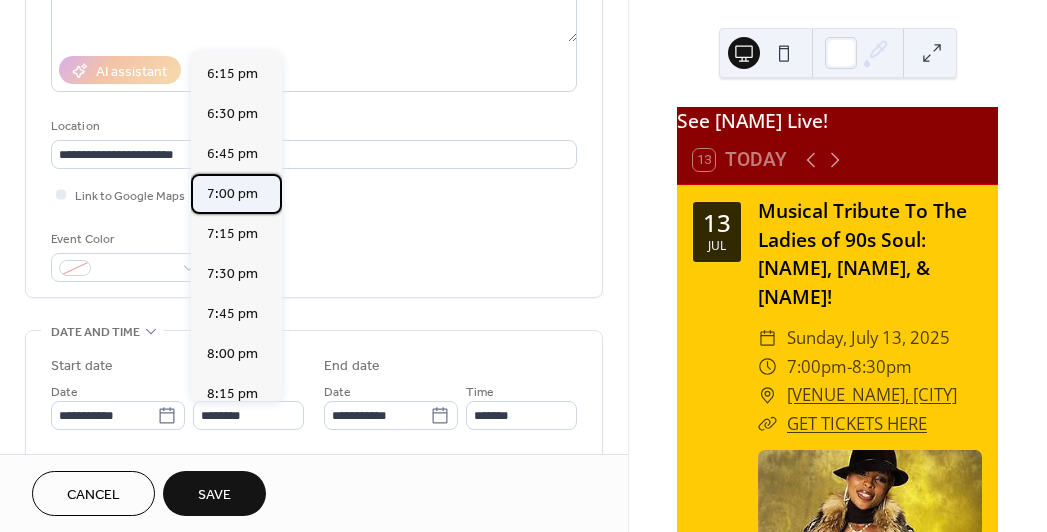 click on "7:00 pm" at bounding box center (232, 193) 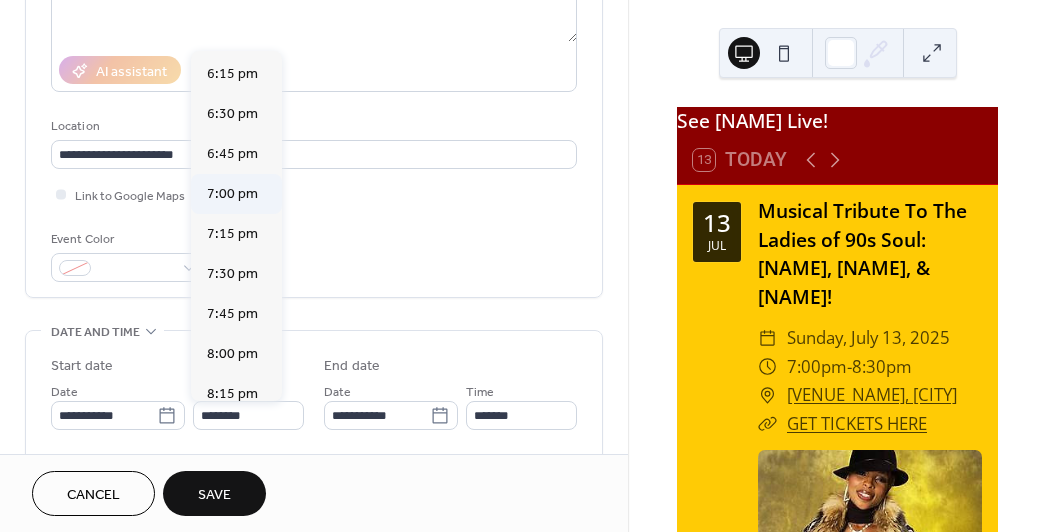 type on "*******" 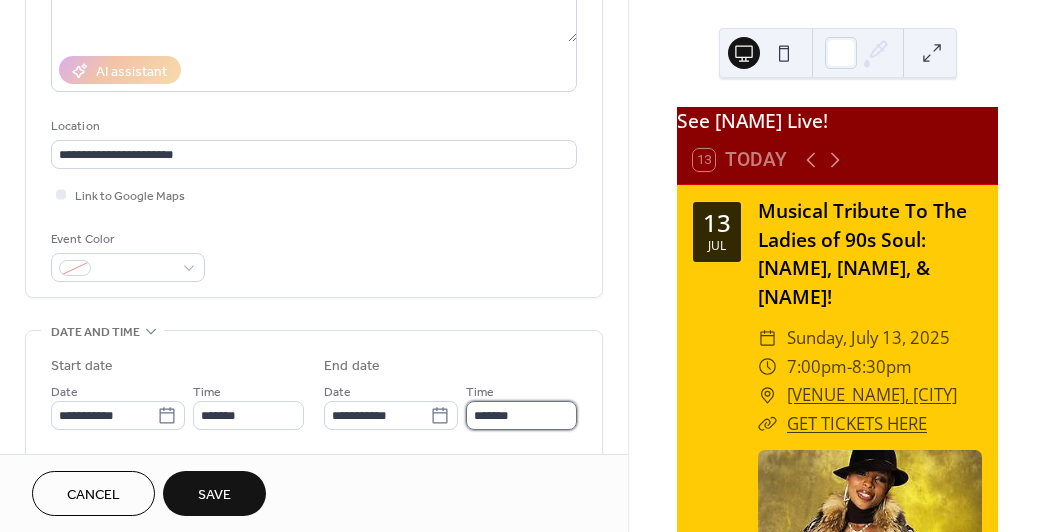 click on "*******" at bounding box center (521, 415) 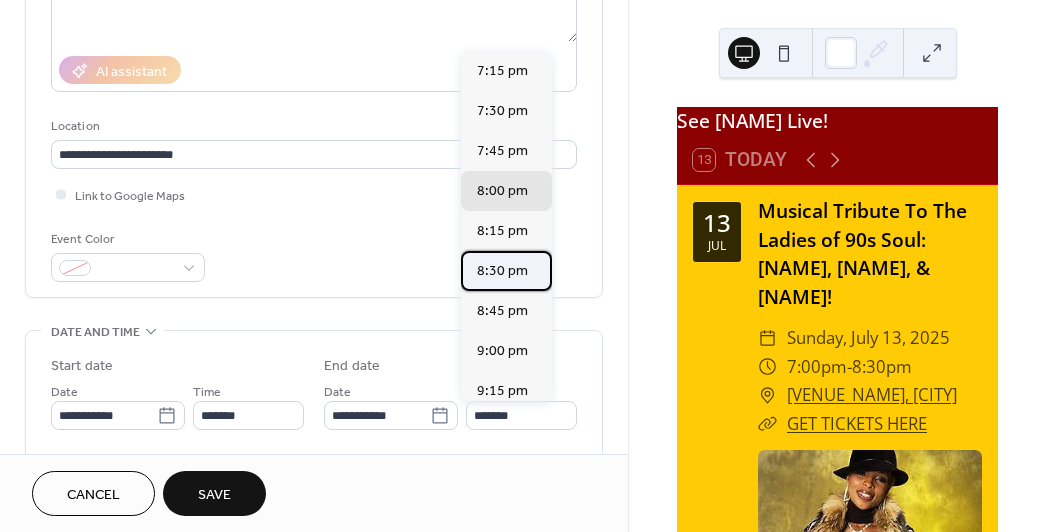 click on "8:30 pm" at bounding box center [502, 270] 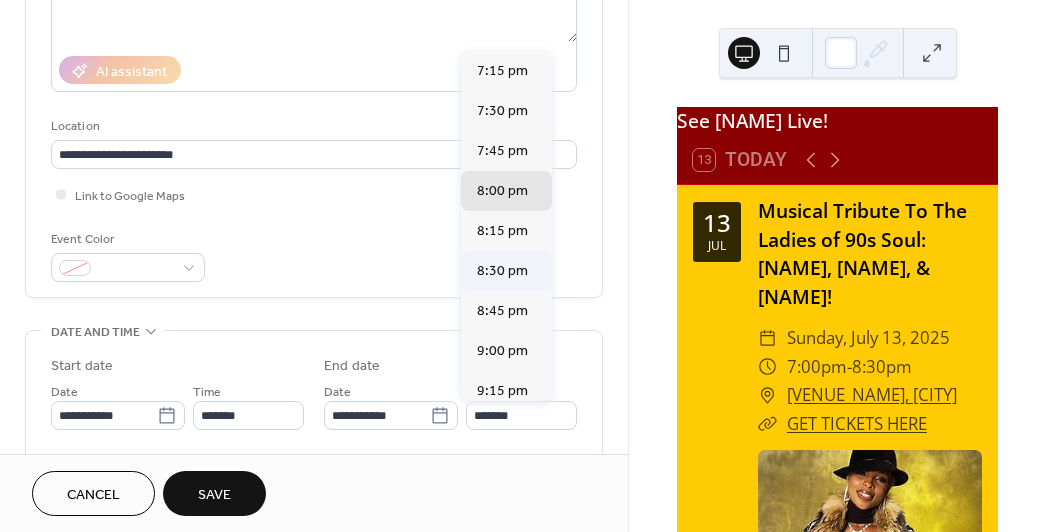 type on "*******" 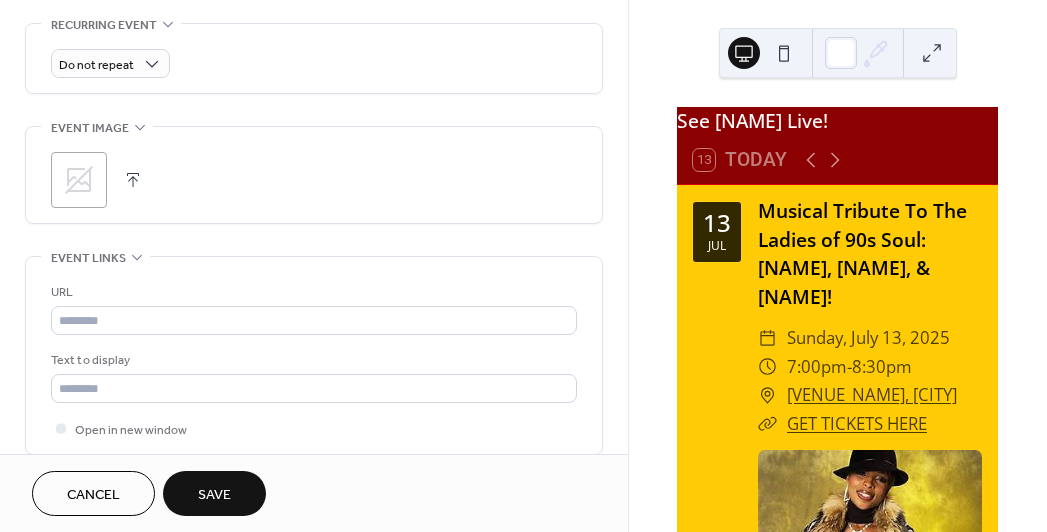 scroll, scrollTop: 911, scrollLeft: 0, axis: vertical 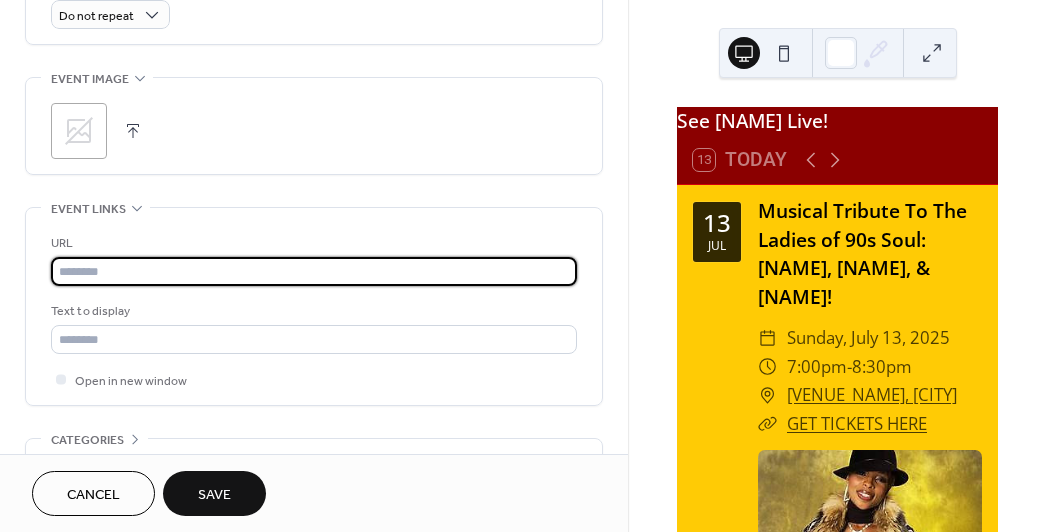 click at bounding box center [314, 271] 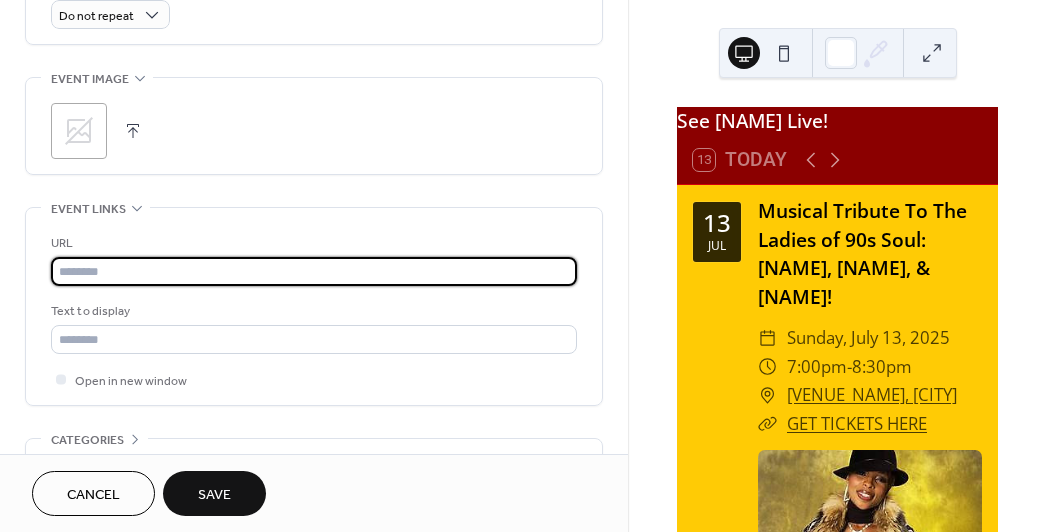 click at bounding box center (314, 271) 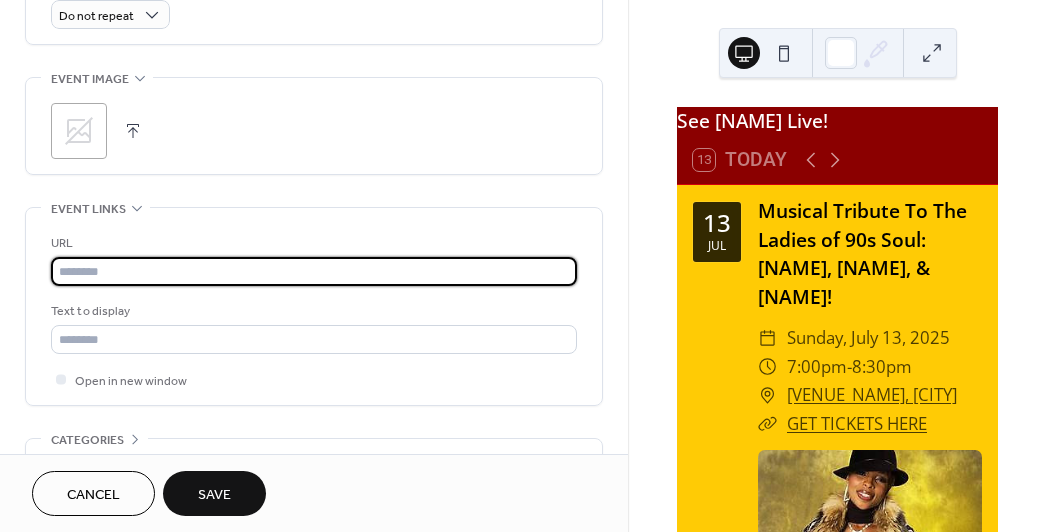 paste on "**********" 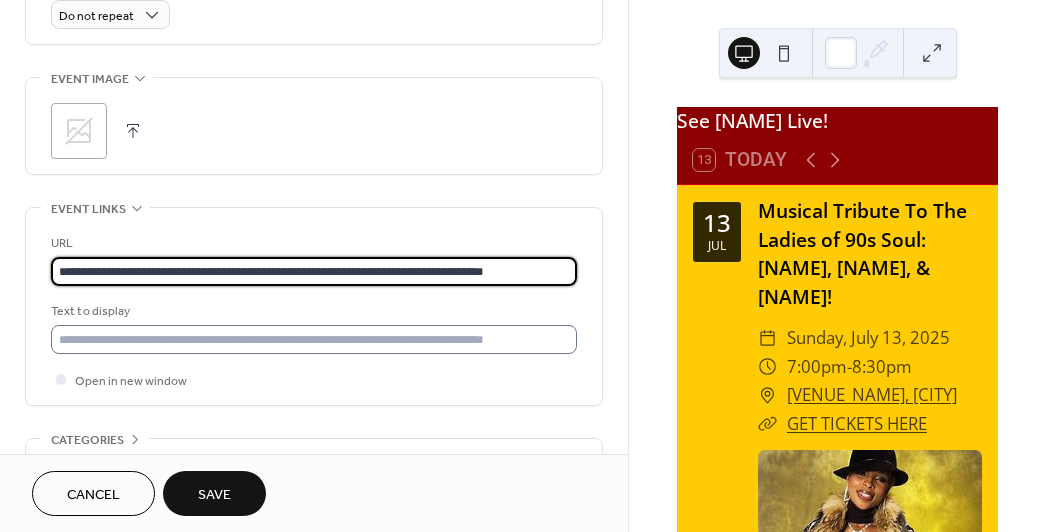type on "**********" 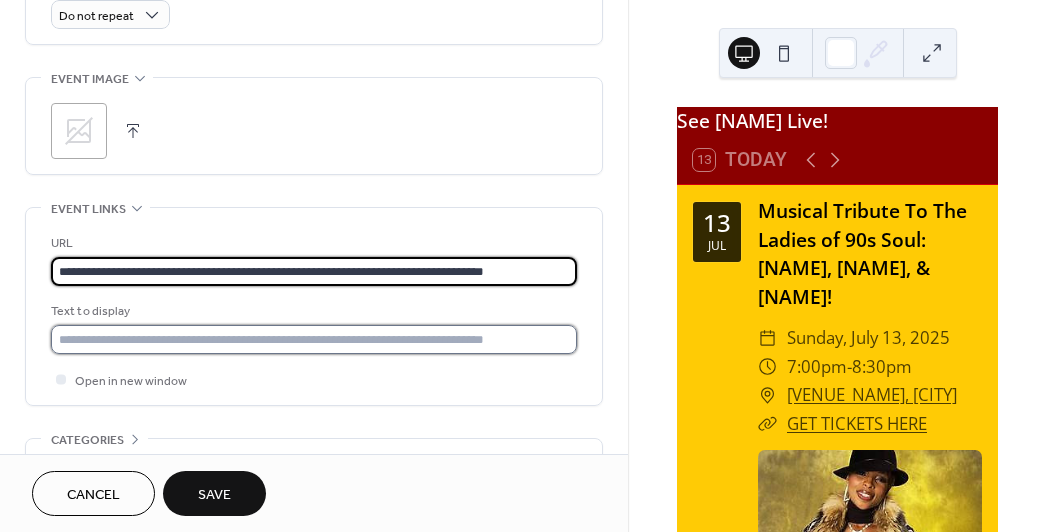 click at bounding box center (314, 339) 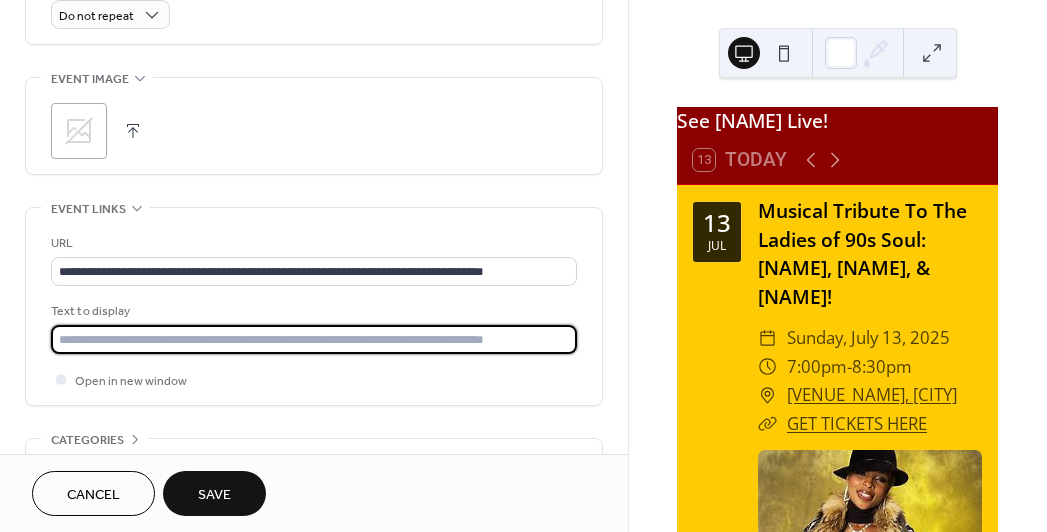 type on "**********" 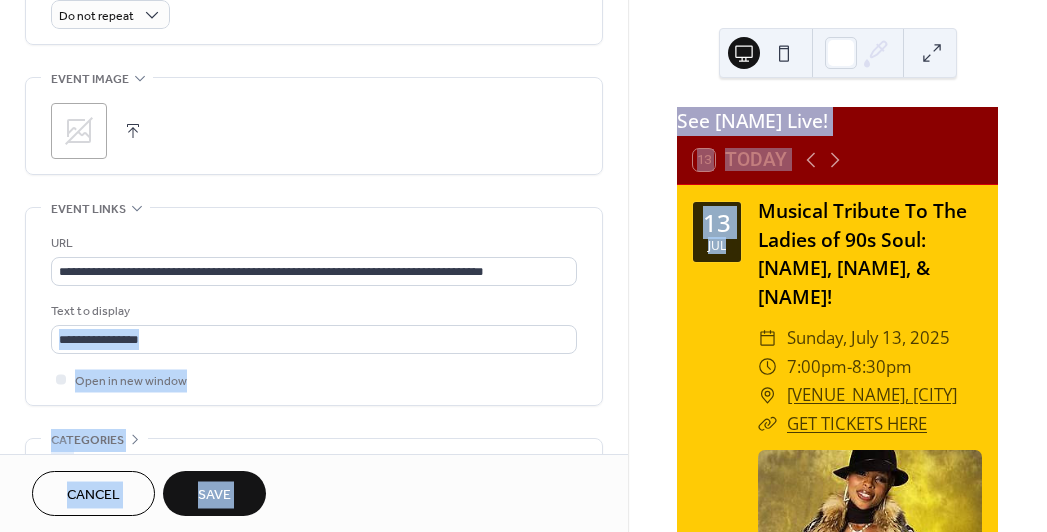drag, startPoint x: 622, startPoint y: 306, endPoint x: 639, endPoint y: 361, distance: 57.567352 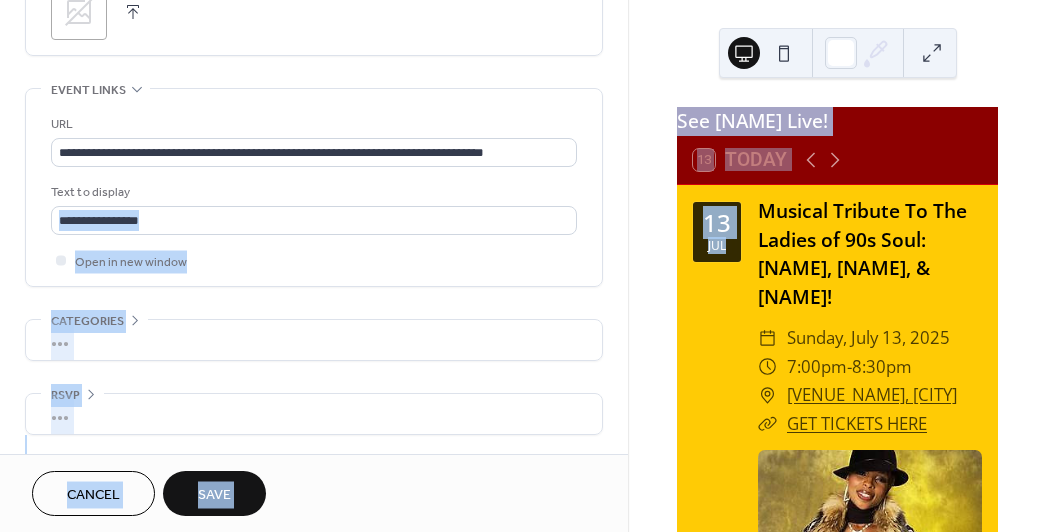 scroll, scrollTop: 994, scrollLeft: 0, axis: vertical 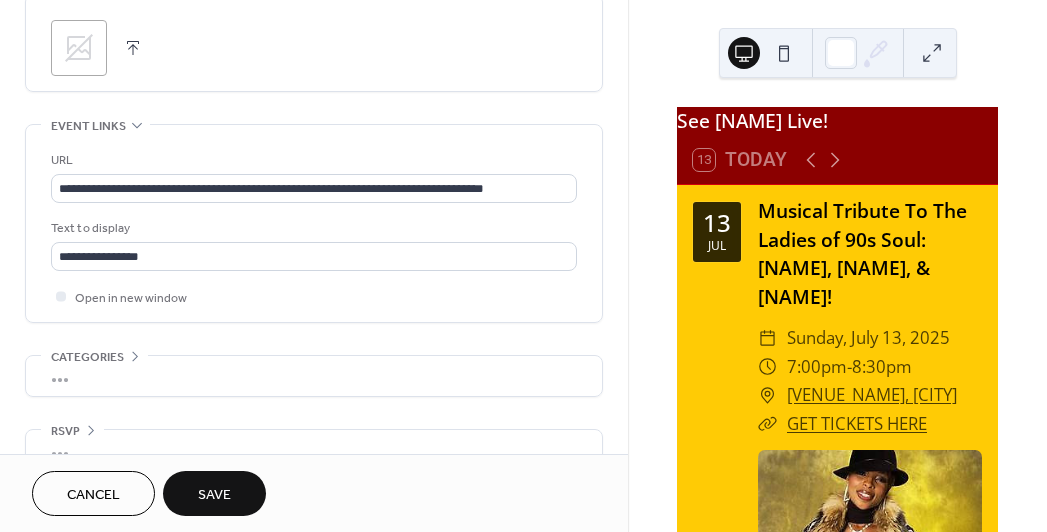 click 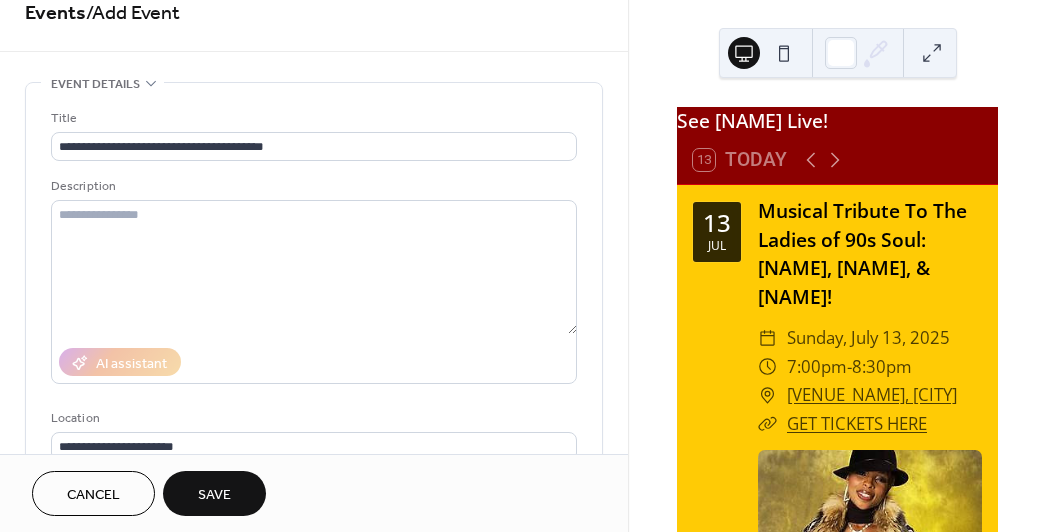 scroll, scrollTop: 13, scrollLeft: 0, axis: vertical 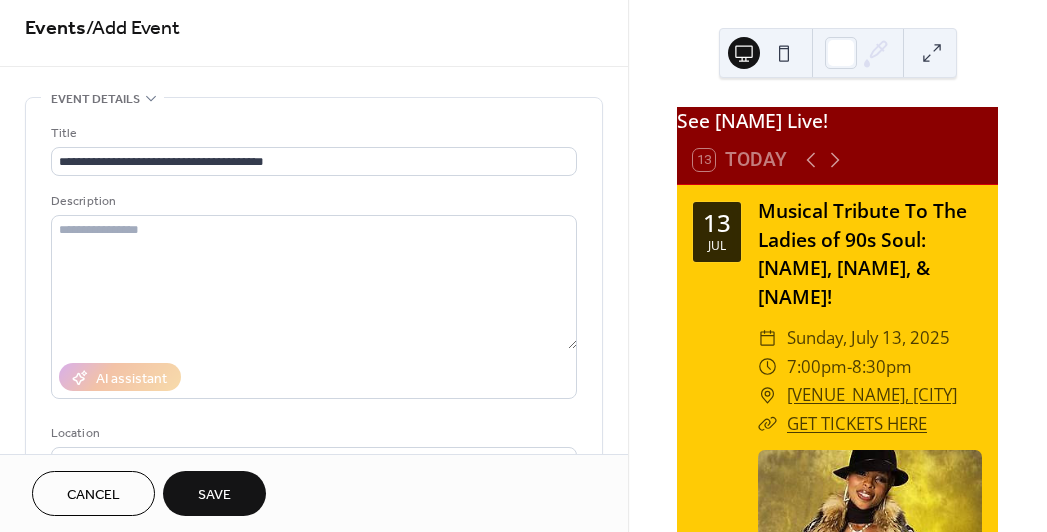 click on "Save" at bounding box center (214, 495) 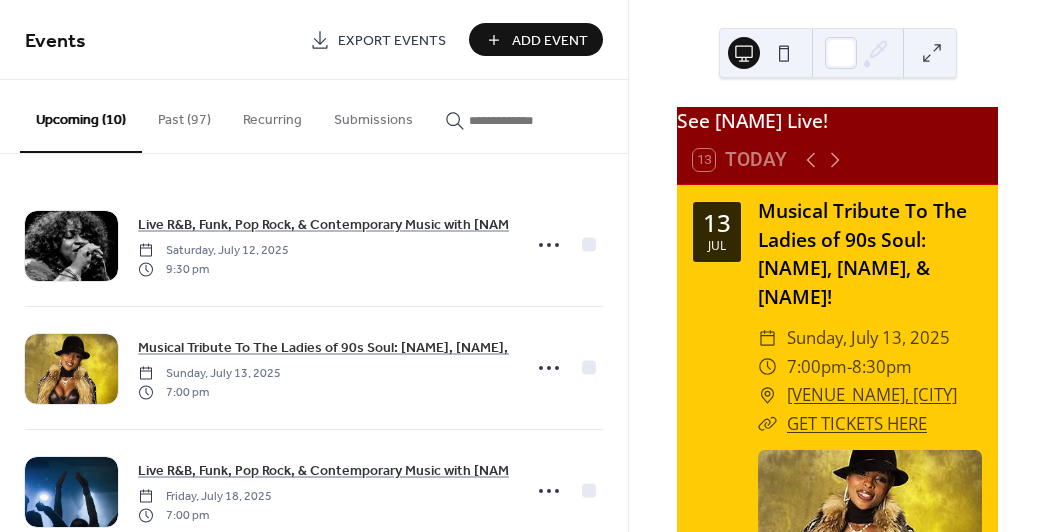 click on "Add Event" at bounding box center [550, 41] 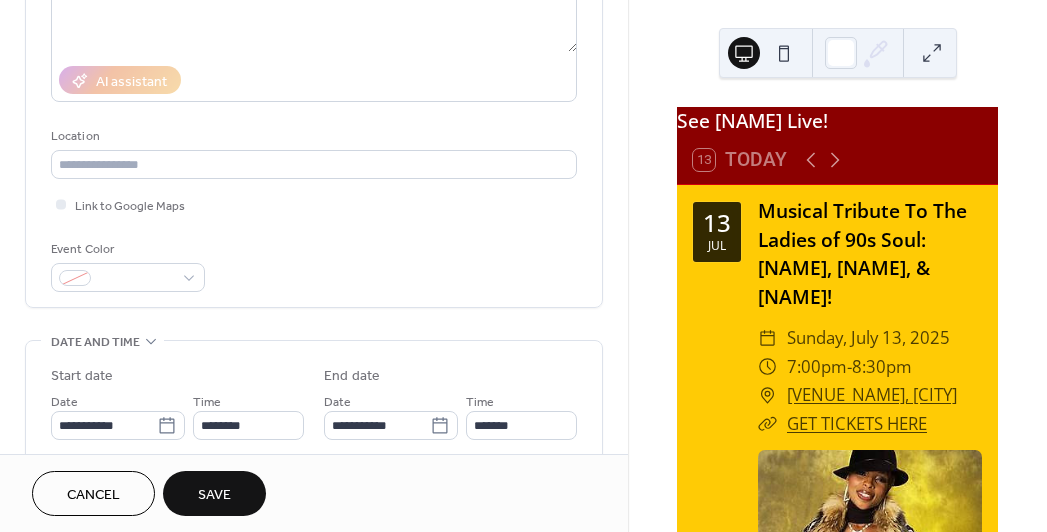 scroll, scrollTop: 314, scrollLeft: 0, axis: vertical 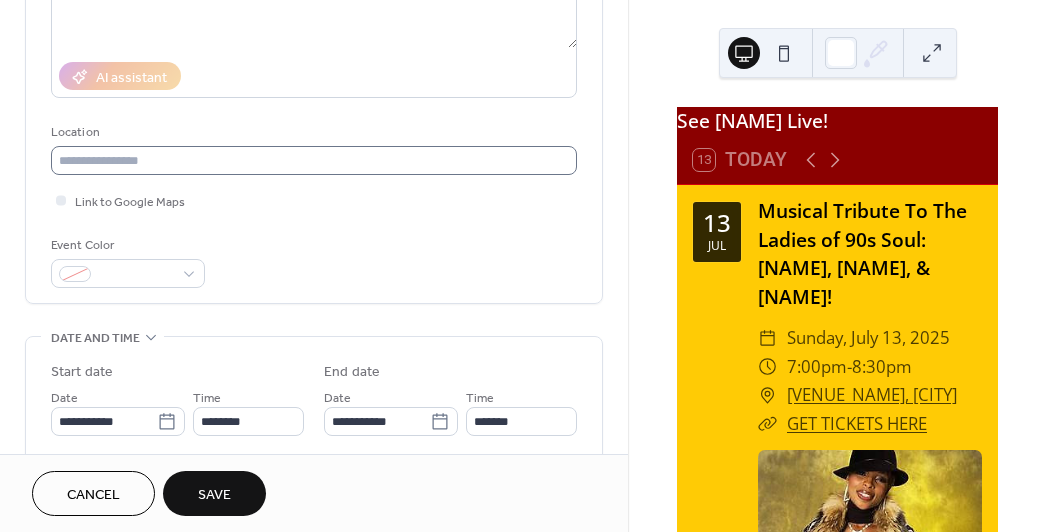 type on "**********" 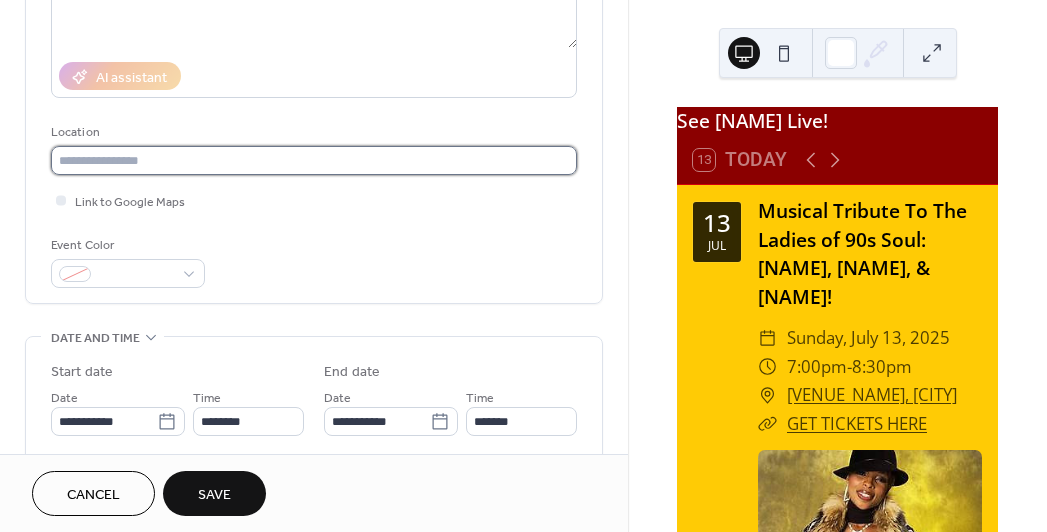click at bounding box center [314, 160] 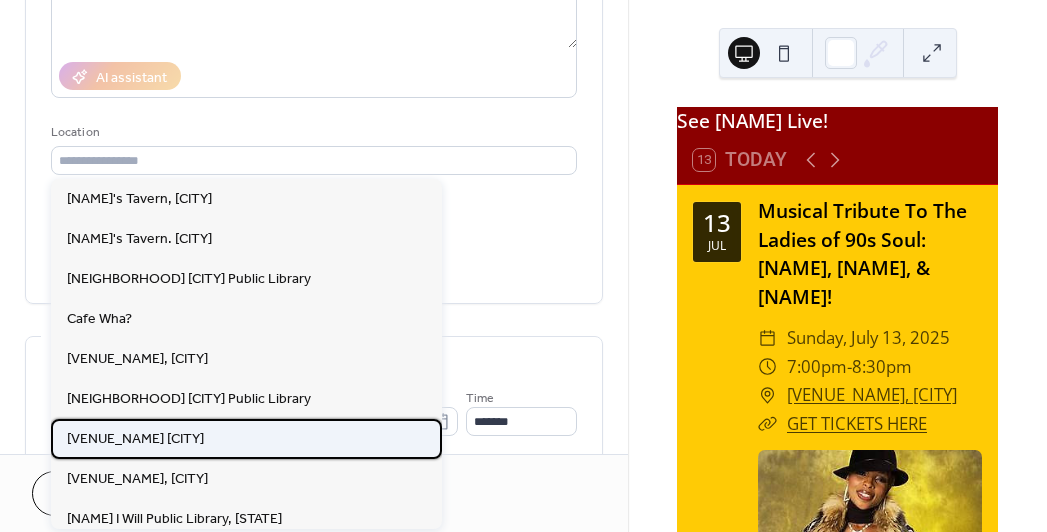 click on "[VENUE_NAME] [CITY]" at bounding box center [135, 438] 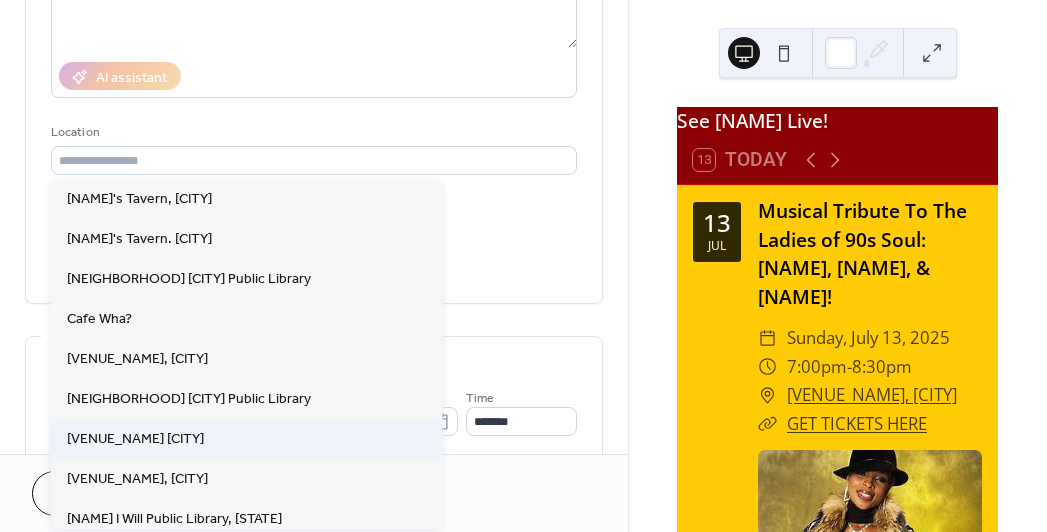 type on "**********" 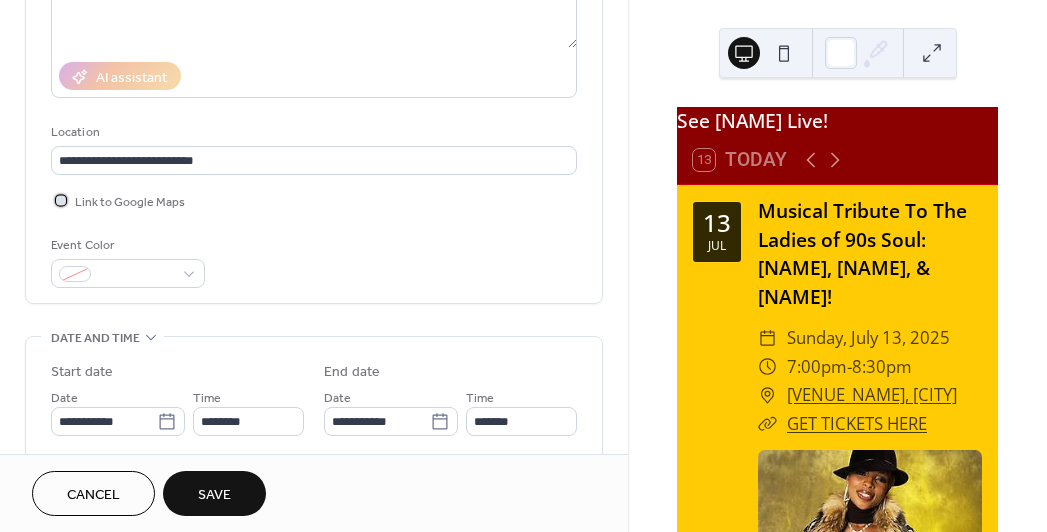 click at bounding box center [61, 200] 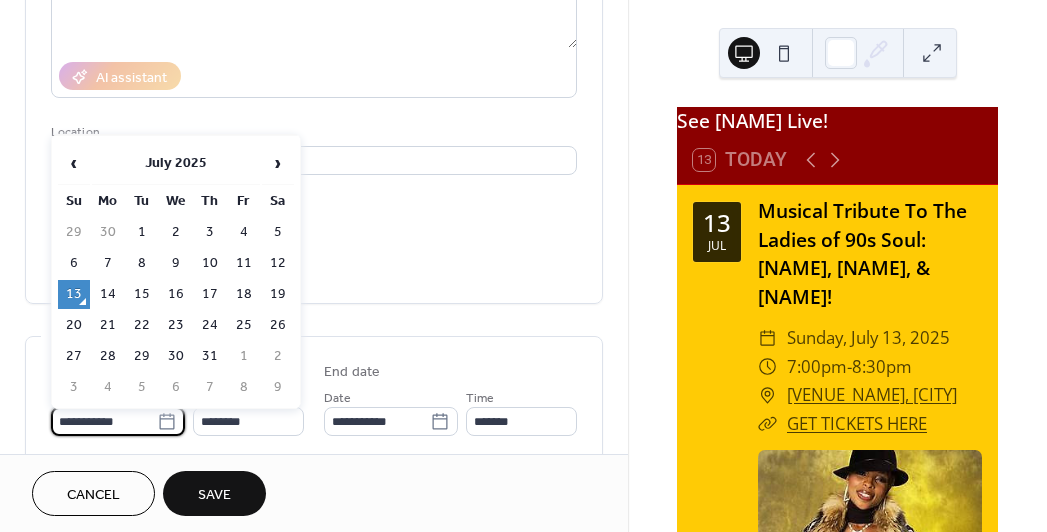 click on "**********" at bounding box center [104, 421] 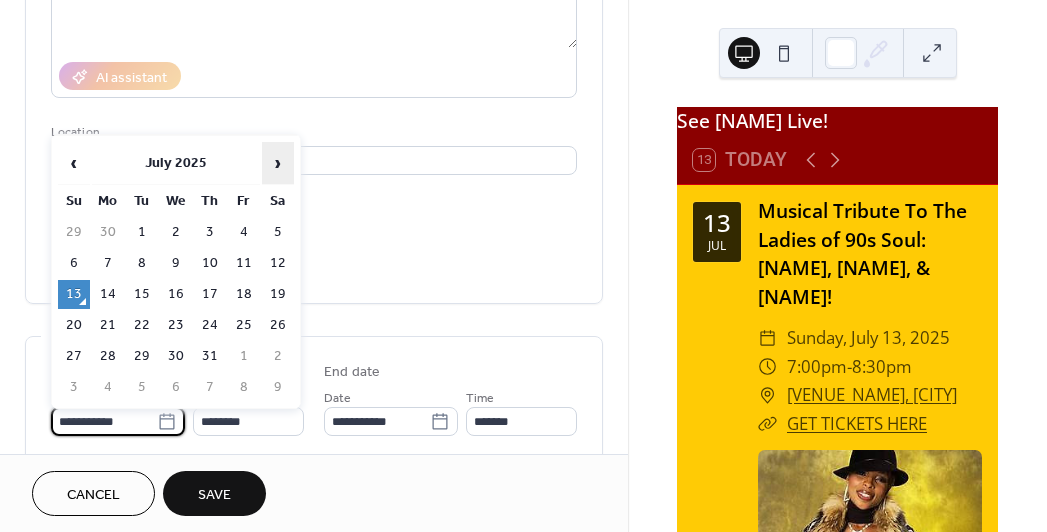 click on "›" at bounding box center [278, 163] 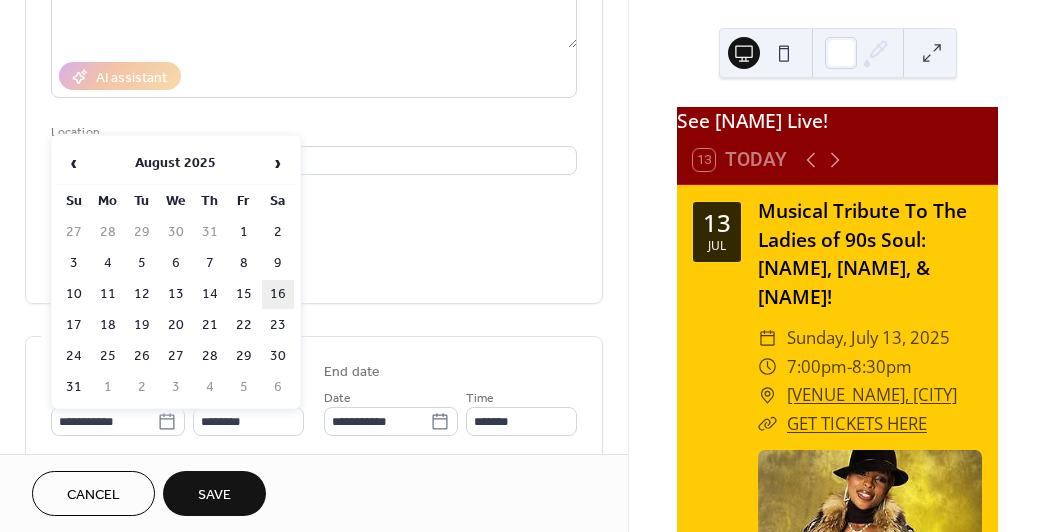 click on "16" at bounding box center [278, 294] 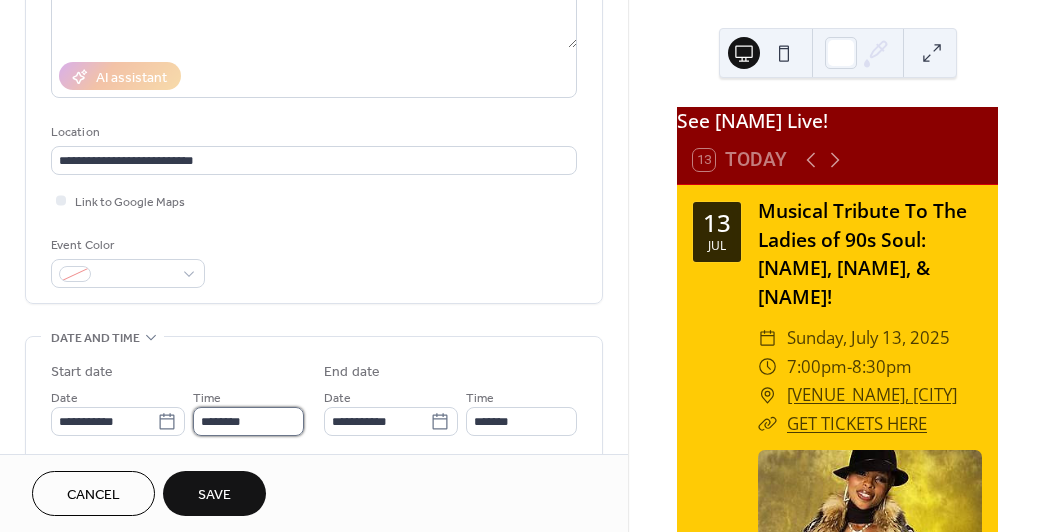 click on "********" at bounding box center [248, 421] 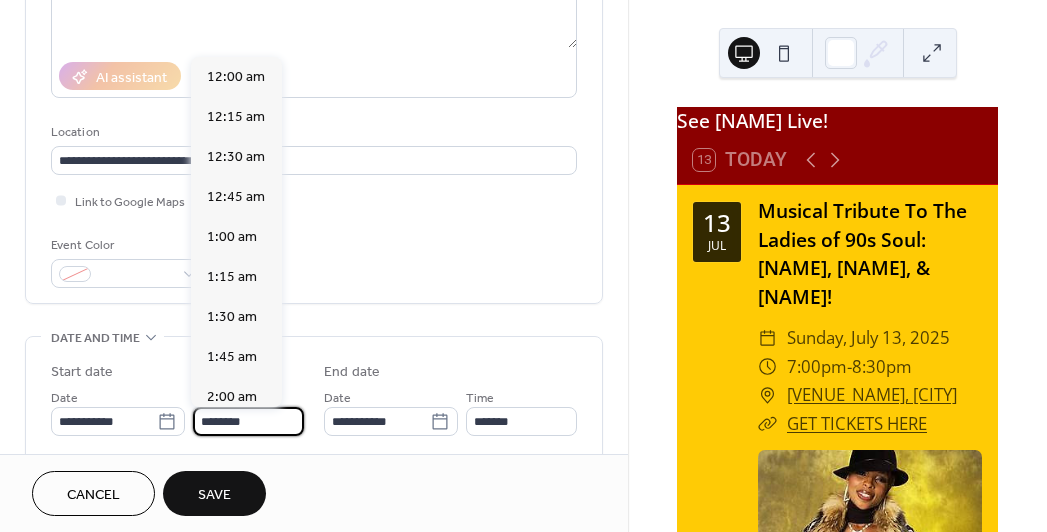 scroll, scrollTop: 1950, scrollLeft: 0, axis: vertical 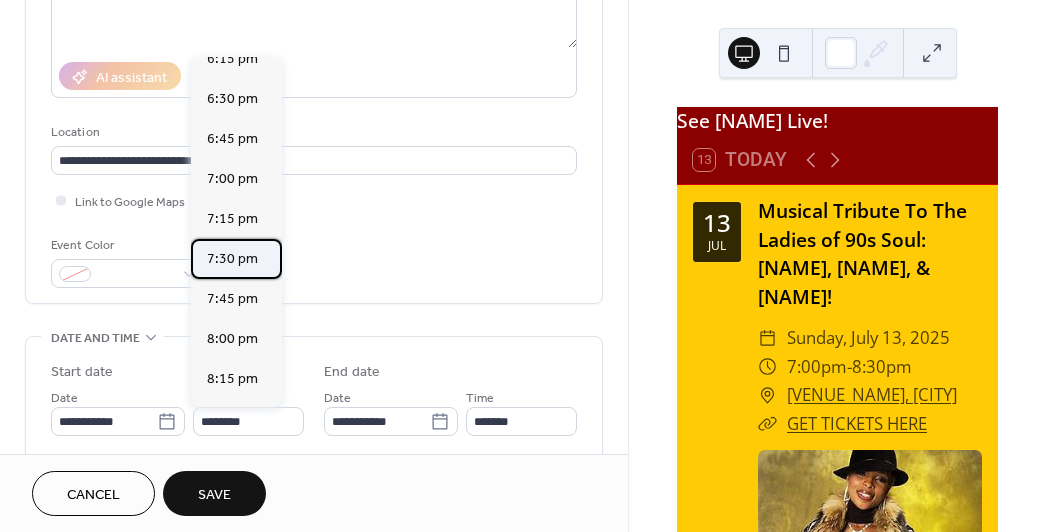 click on "7:30 pm" at bounding box center (232, 258) 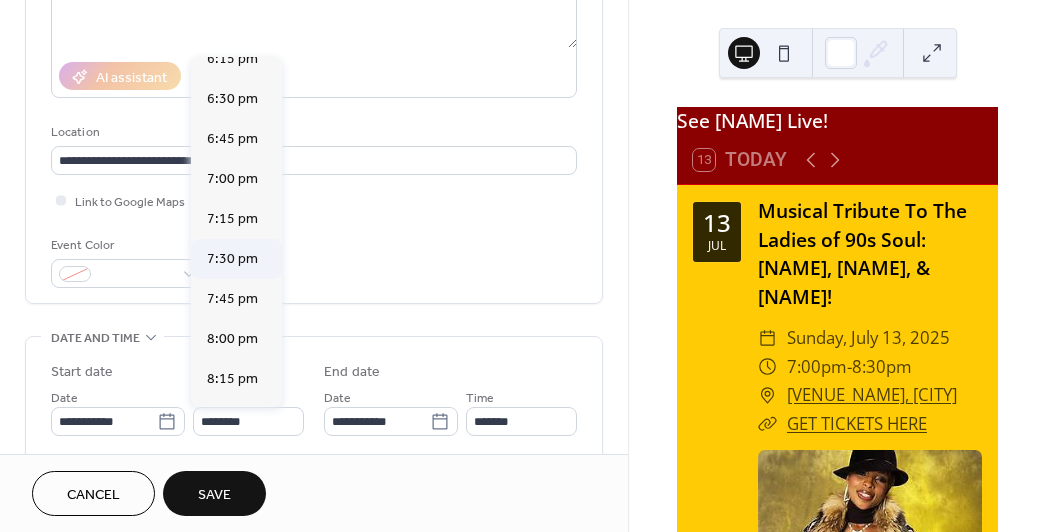 type on "*******" 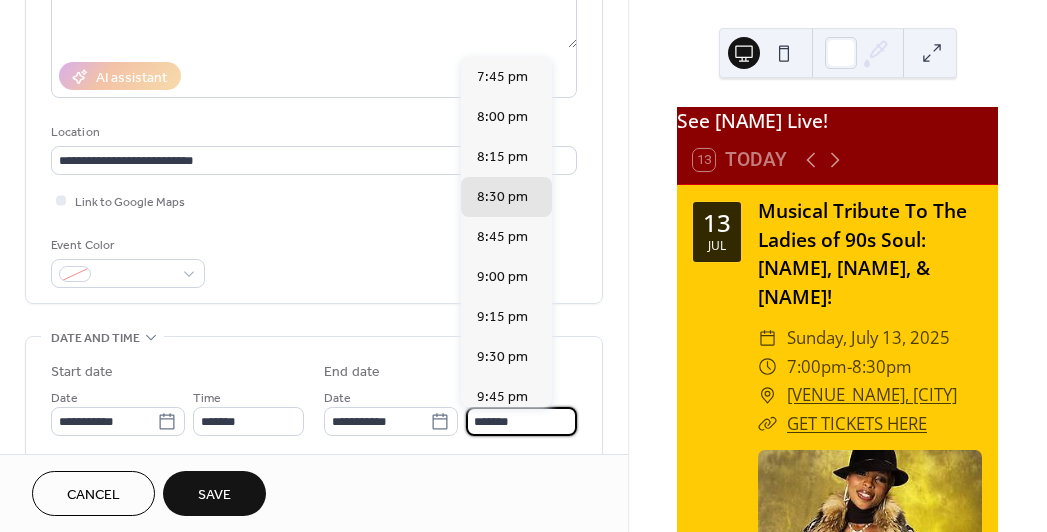 click on "*******" at bounding box center [521, 421] 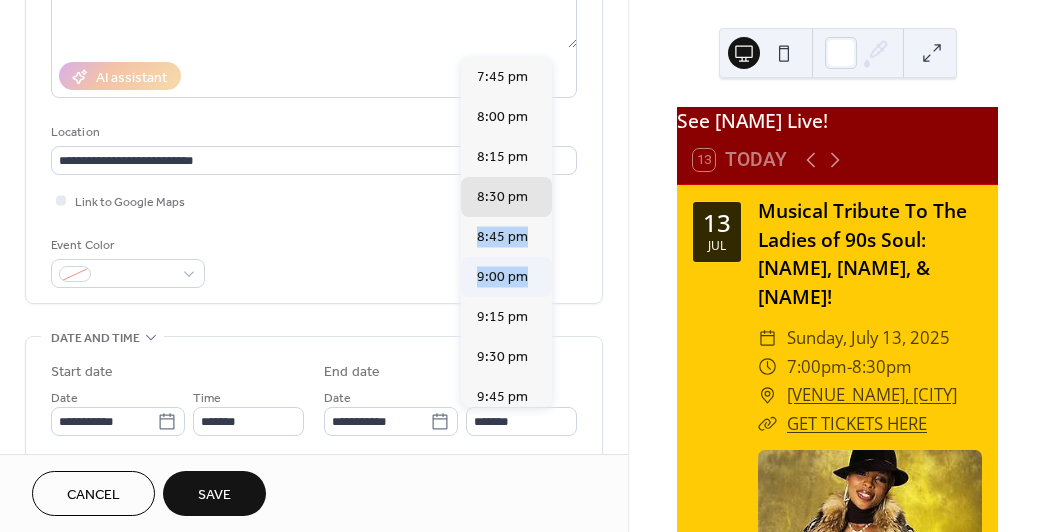 drag, startPoint x: 548, startPoint y: 222, endPoint x: 547, endPoint y: 292, distance: 70.00714 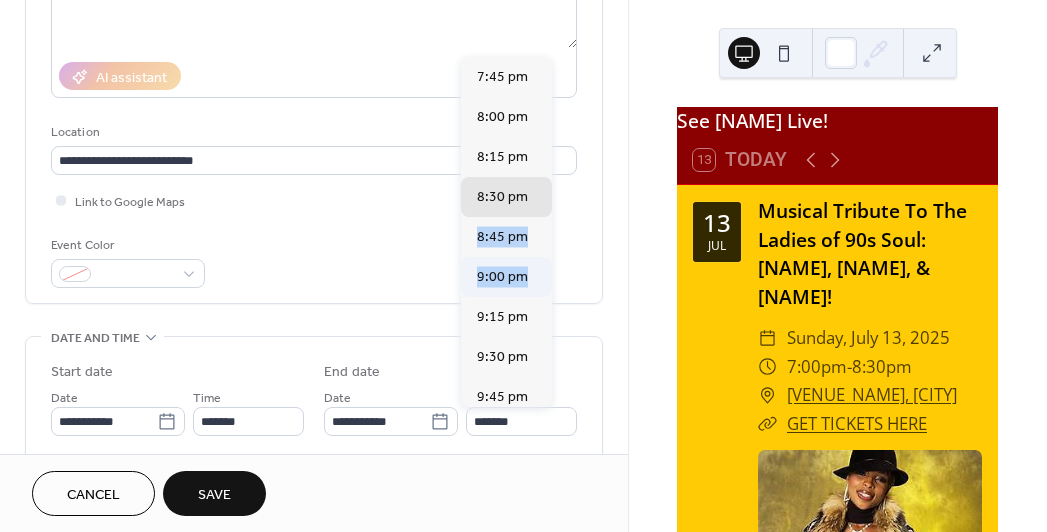 click on "7:45 pm 8:00 pm 8:15 pm 8:30 pm 8:45 pm 9:00 pm 9:15 pm 9:30 pm 9:45 pm 10:00 pm 10:15 pm 10:30 pm 10:45 pm 11:00 pm 11:15 pm 11:30 pm 11:45 pm" at bounding box center (506, 232) 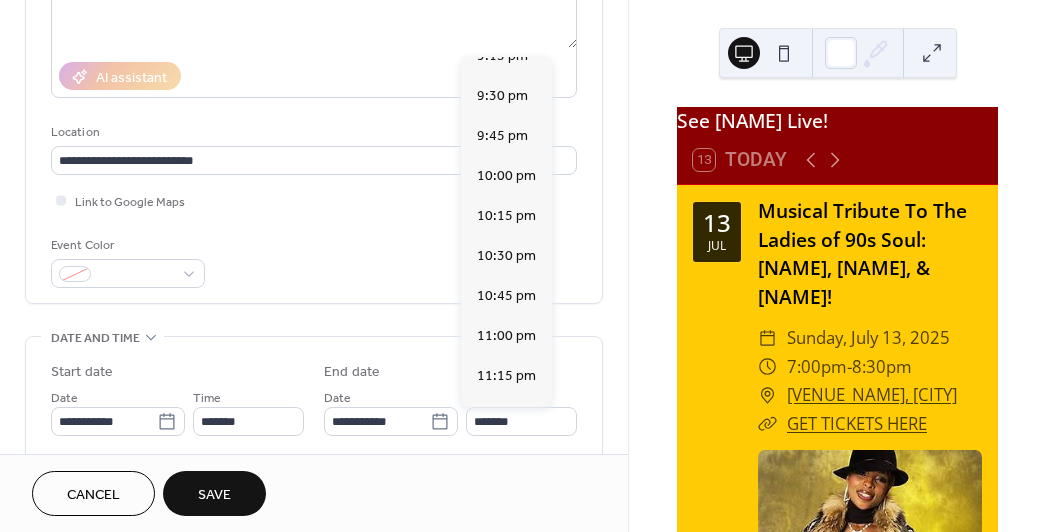 scroll, scrollTop: 267, scrollLeft: 0, axis: vertical 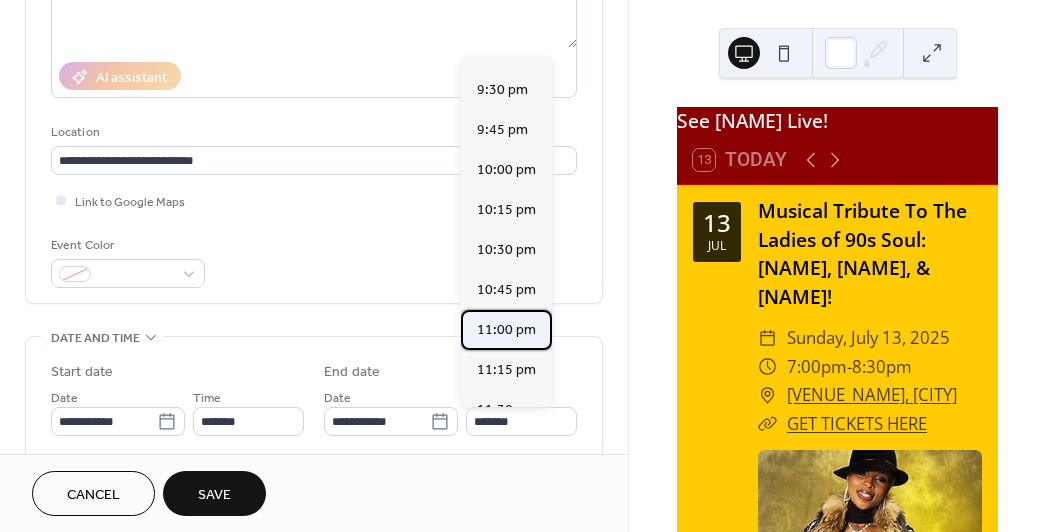 click on "11:00 pm" at bounding box center (506, 329) 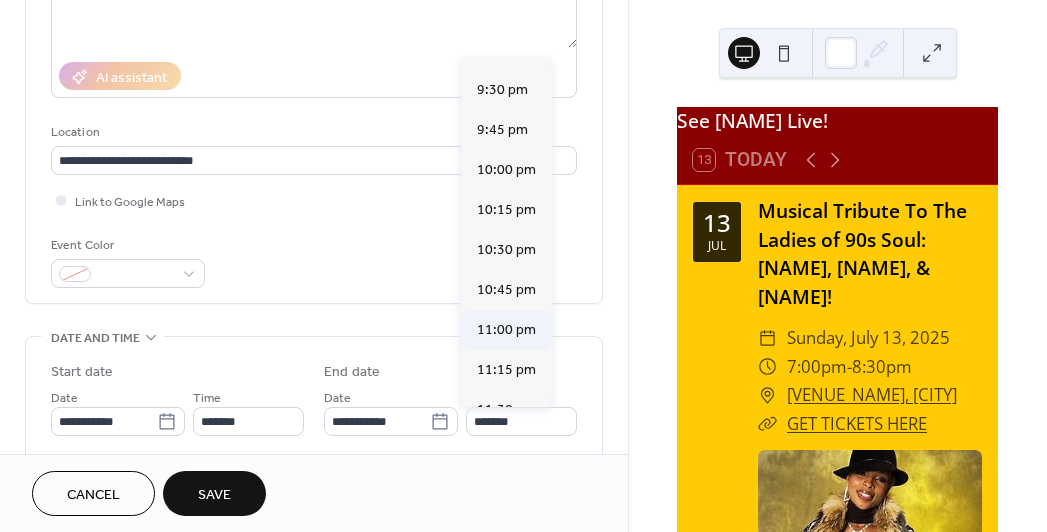 type on "********" 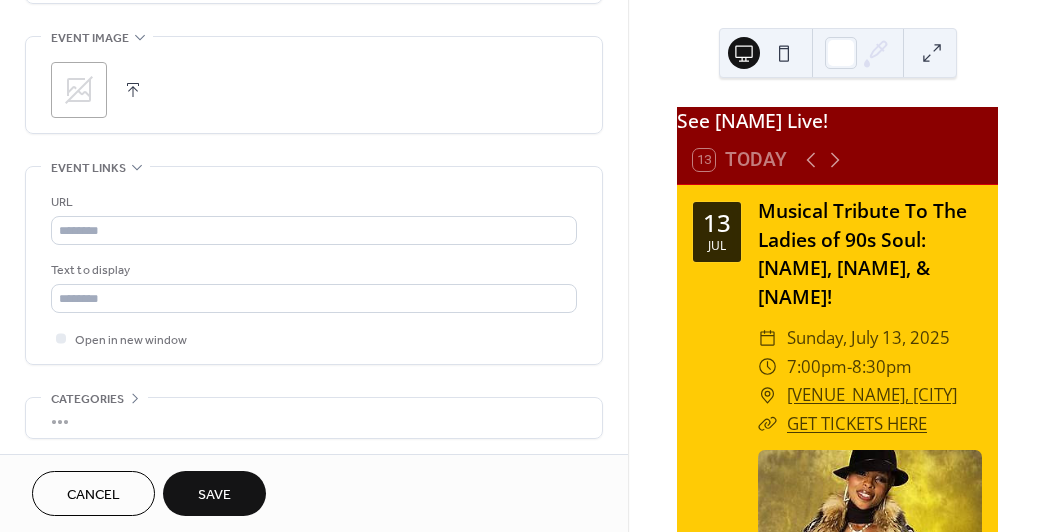 scroll, scrollTop: 960, scrollLeft: 0, axis: vertical 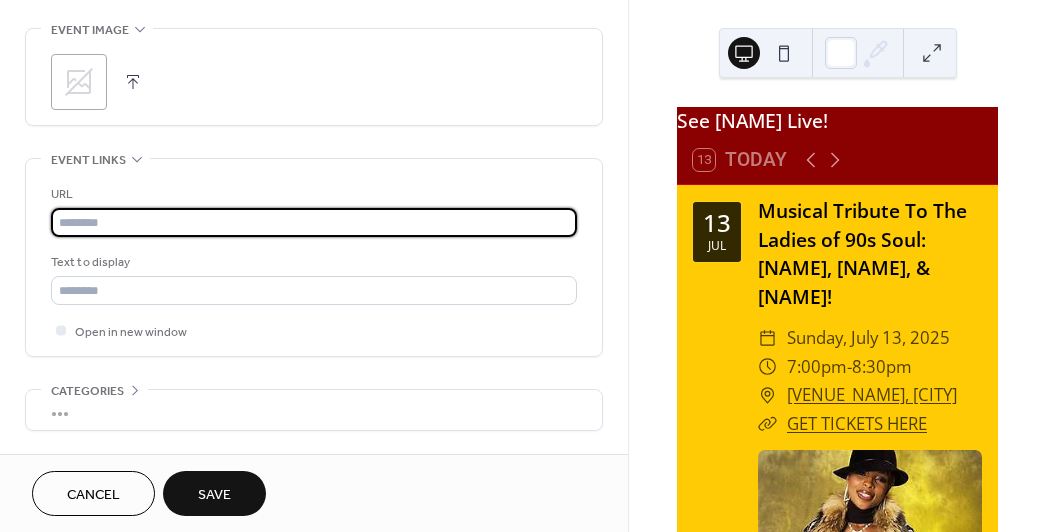 click at bounding box center (314, 222) 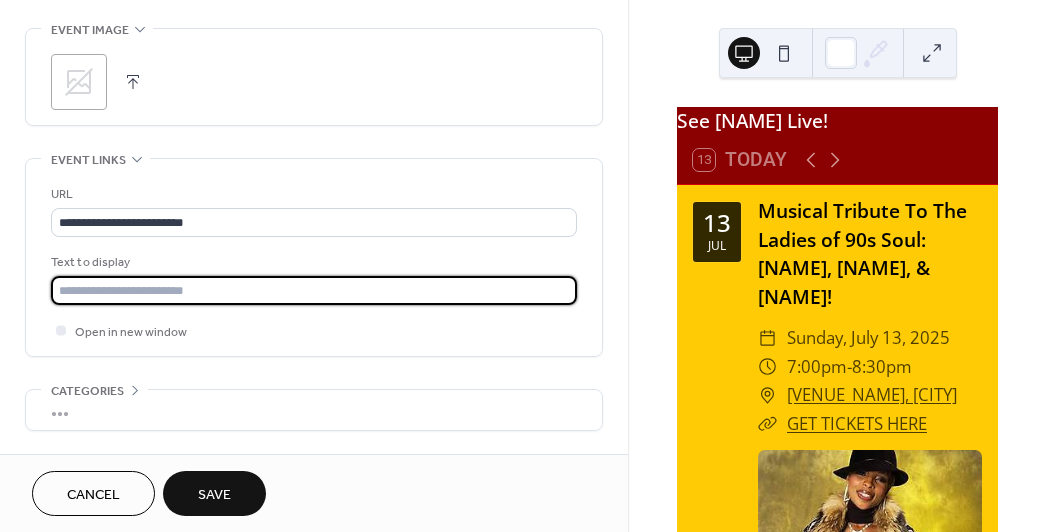 click at bounding box center (314, 290) 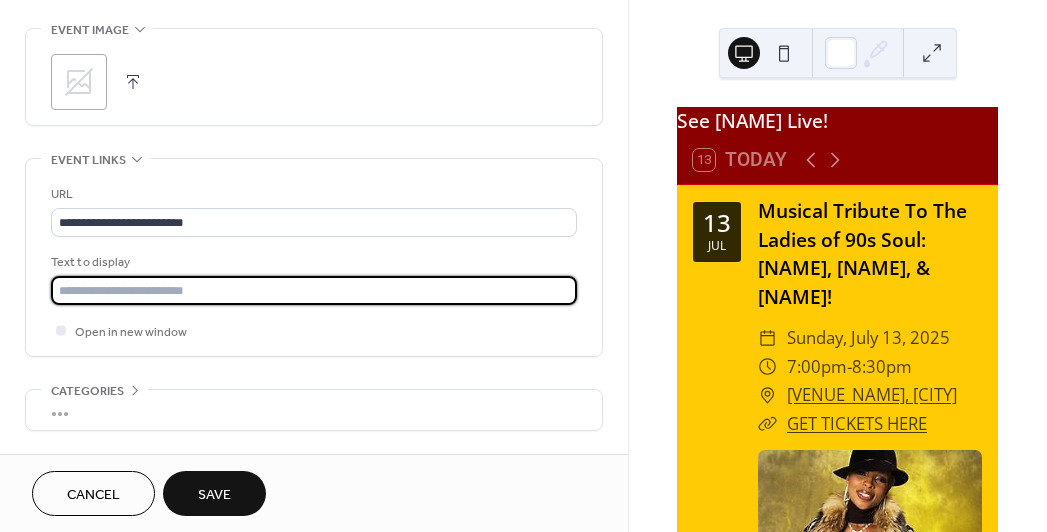 type on "**********" 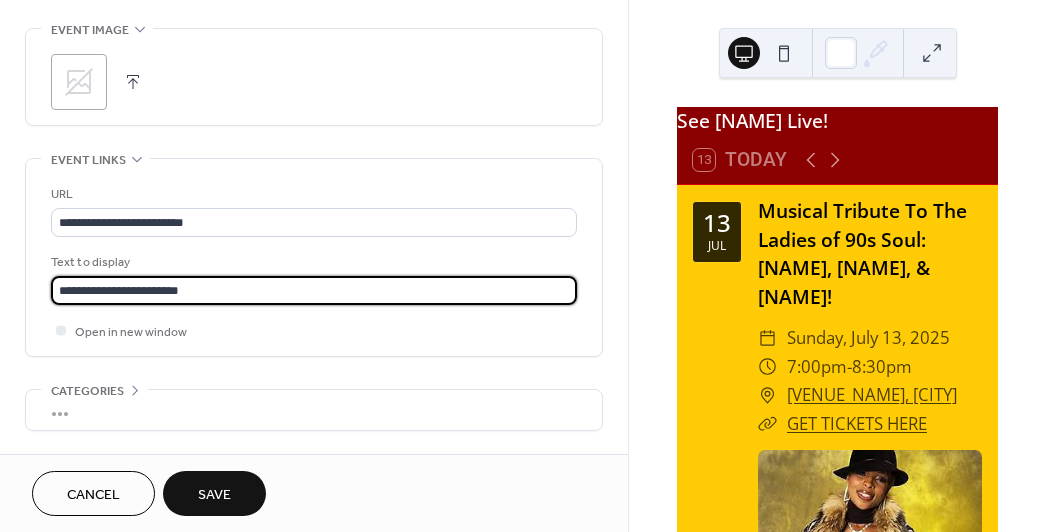click 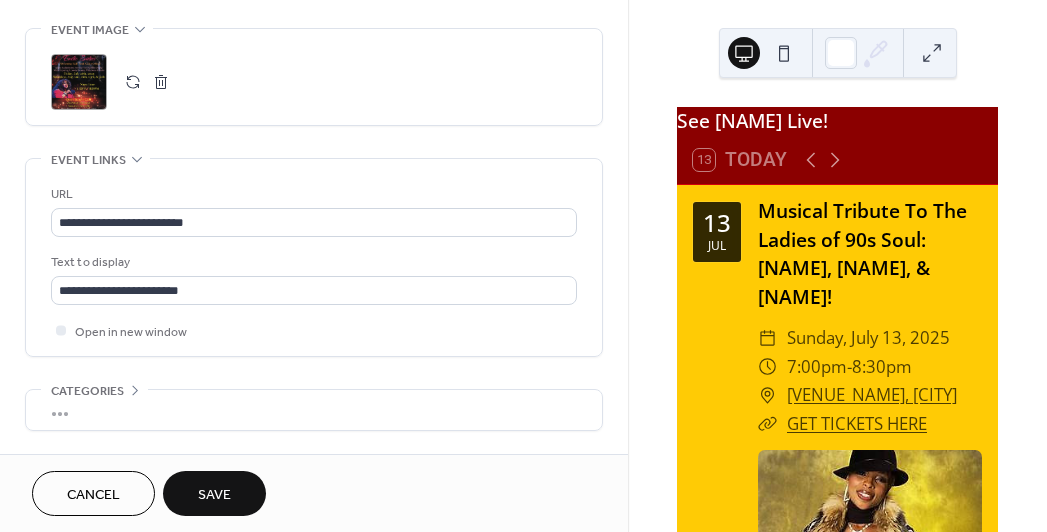 click on "Save" at bounding box center [214, 493] 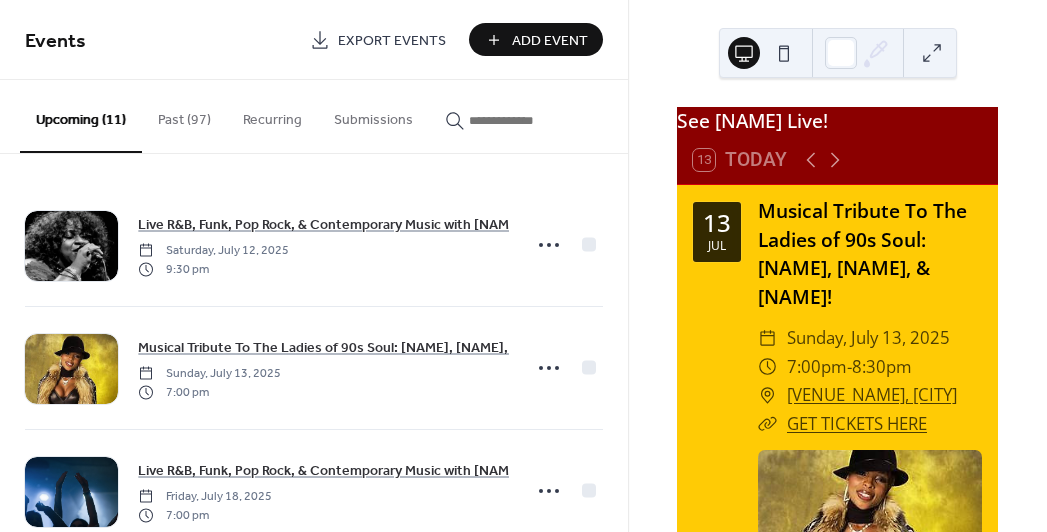 click on "Add Event" at bounding box center (550, 41) 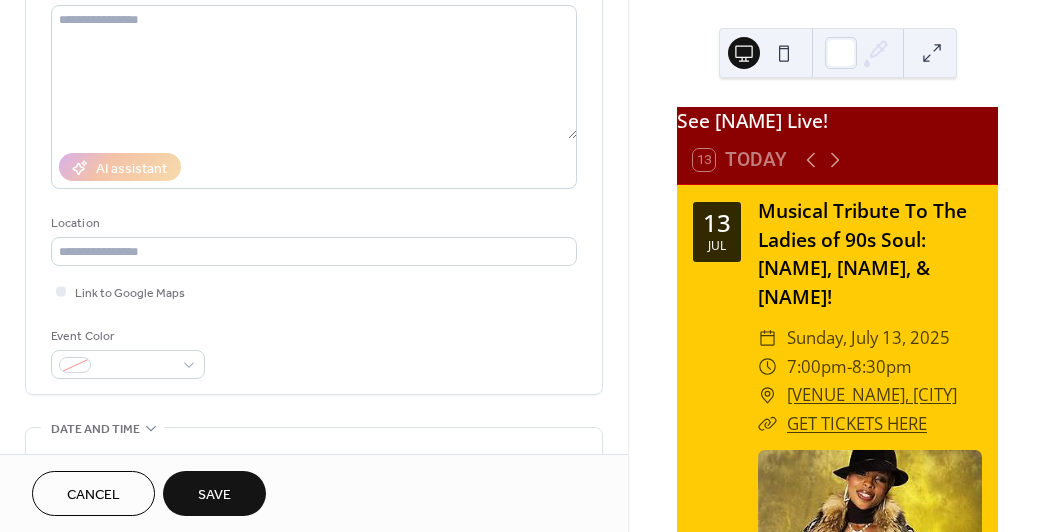 scroll, scrollTop: 239, scrollLeft: 0, axis: vertical 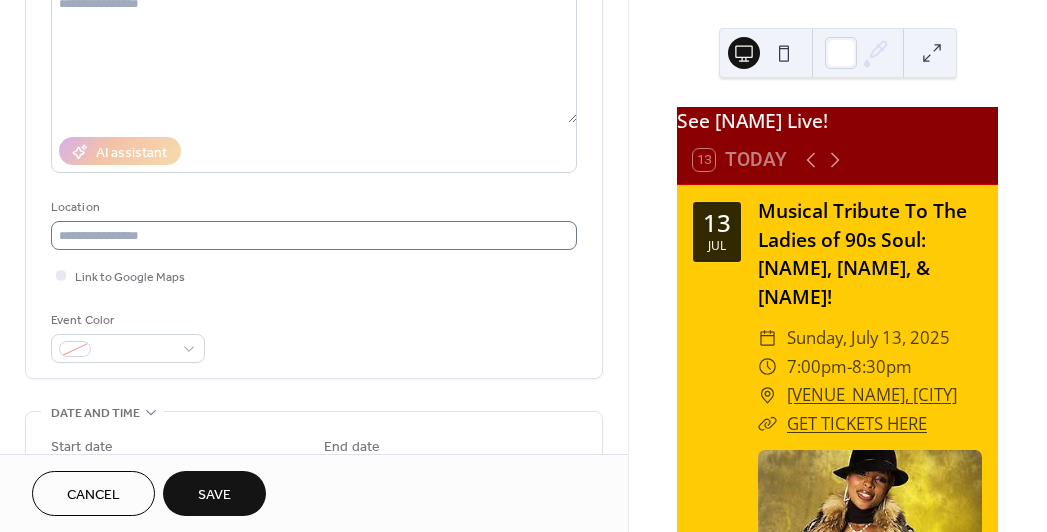 type on "**********" 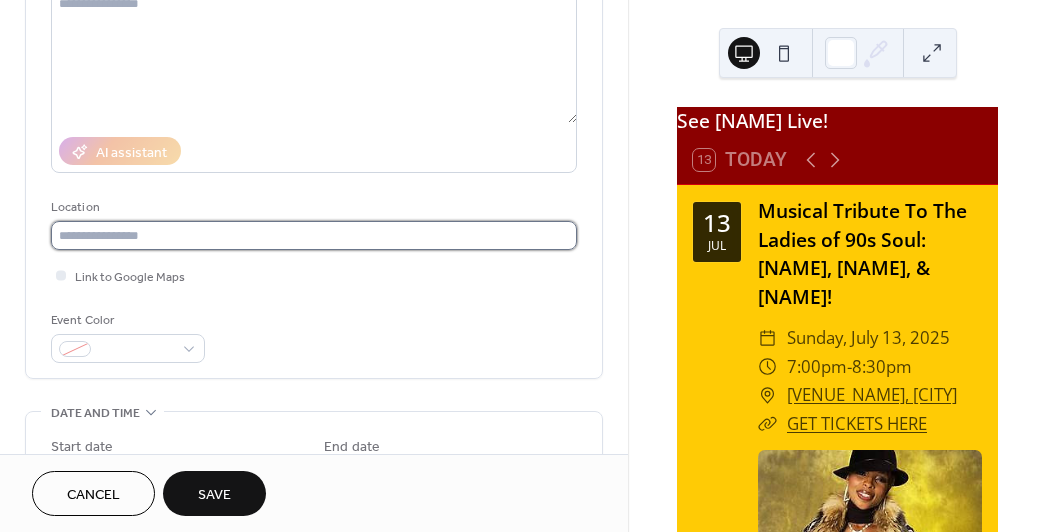click at bounding box center (314, 235) 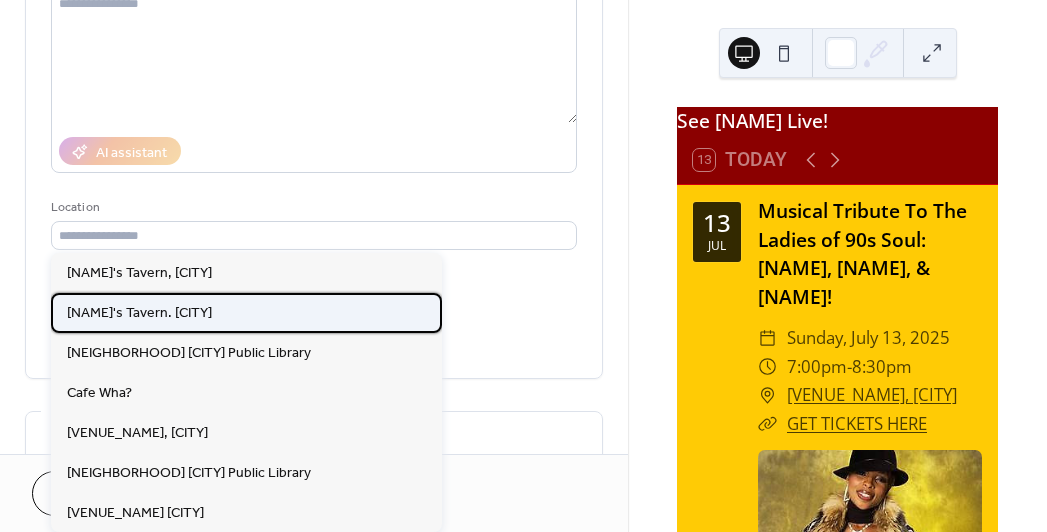 click on "[NAME]'s Tavern. [CITY]" at bounding box center [246, 313] 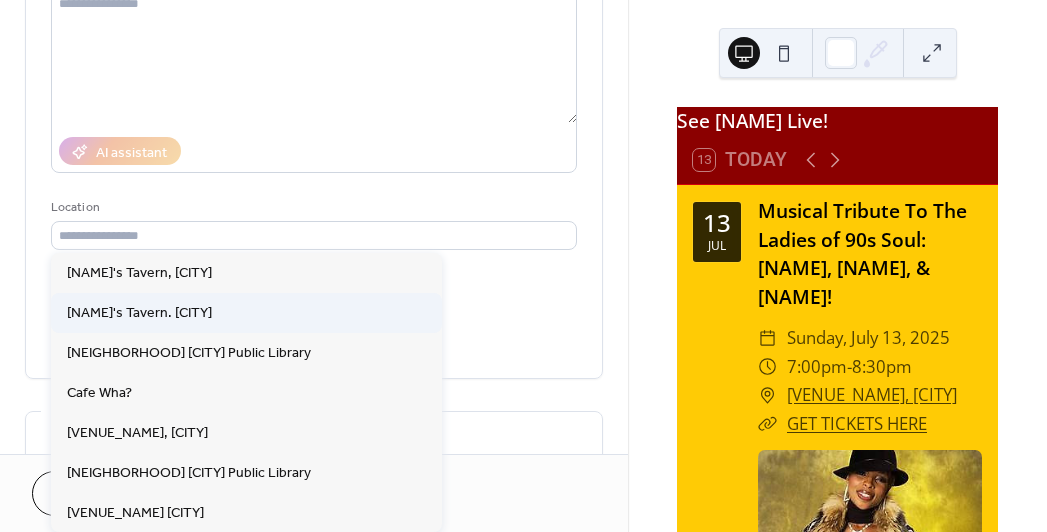type on "**********" 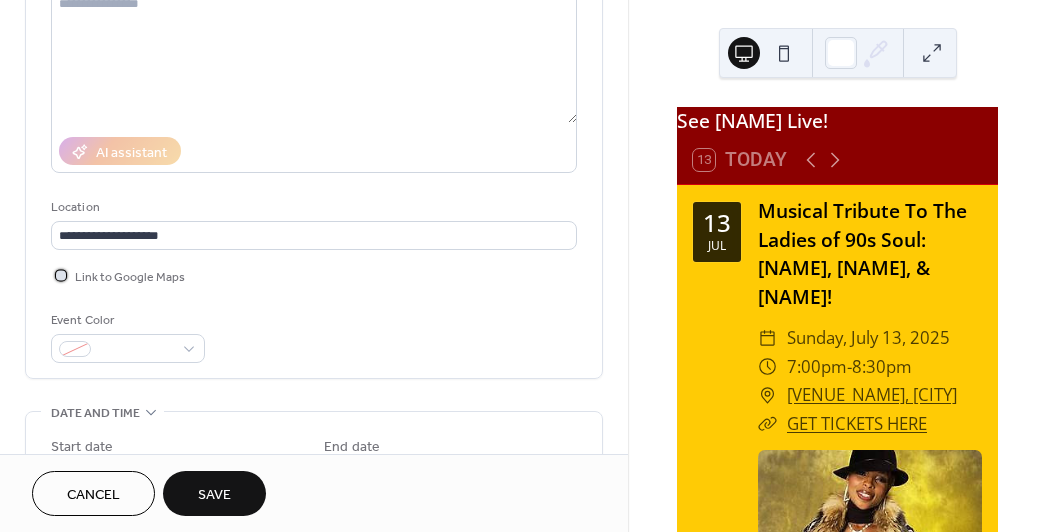 click at bounding box center [61, 275] 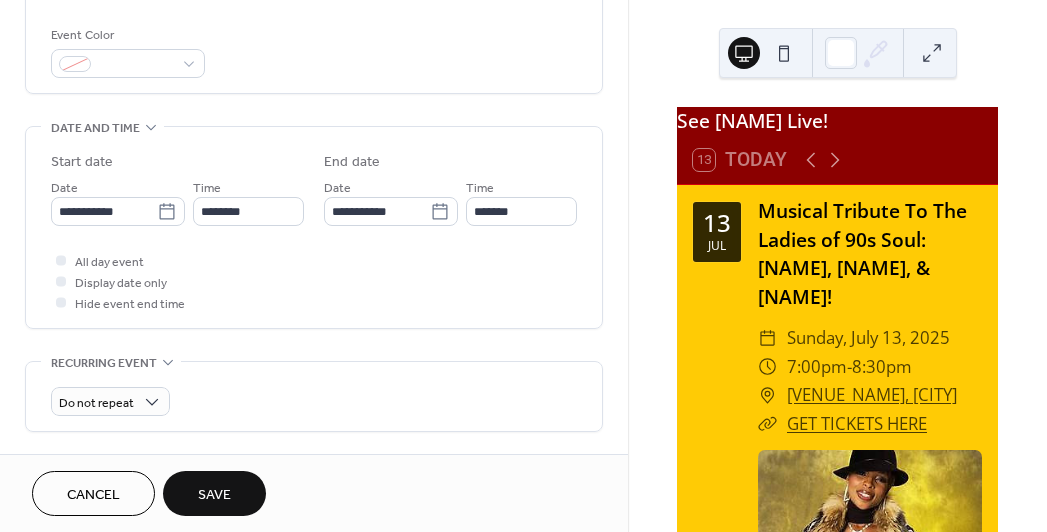 scroll, scrollTop: 569, scrollLeft: 0, axis: vertical 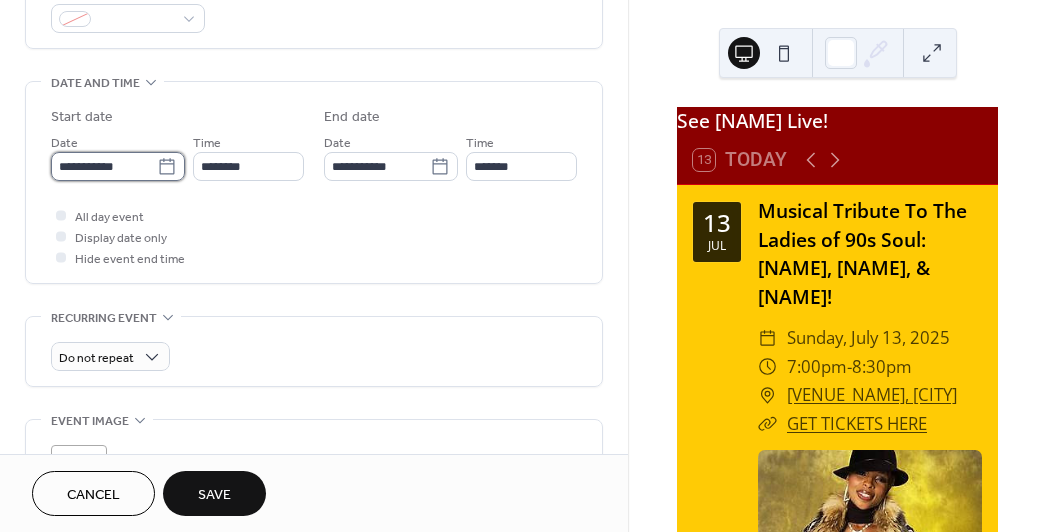 click on "**********" at bounding box center (104, 166) 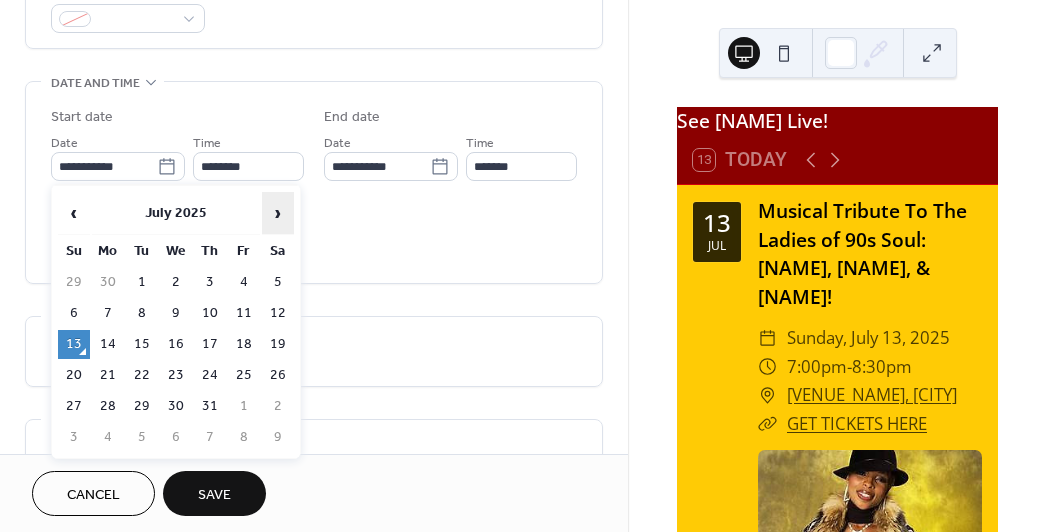 click on "›" at bounding box center (278, 213) 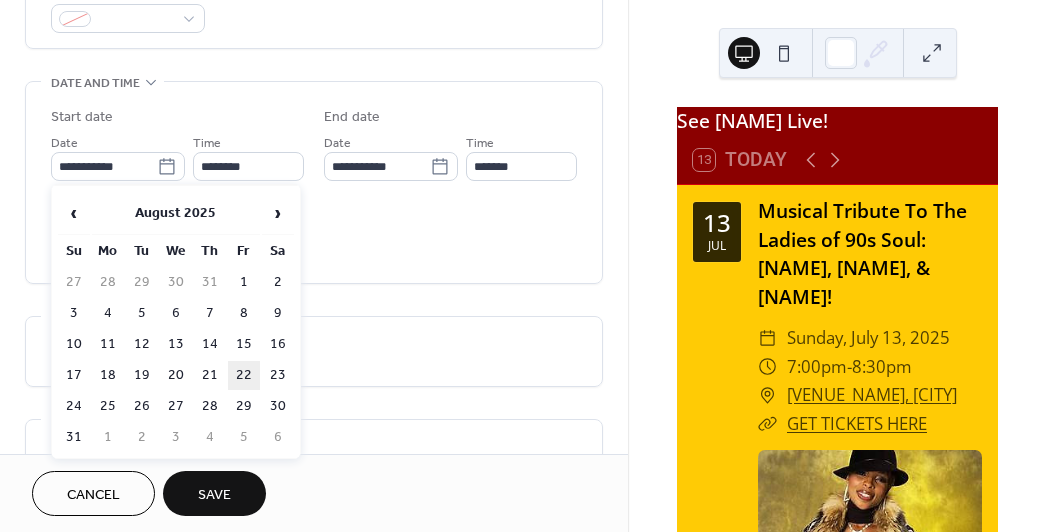 click on "22" at bounding box center [244, 375] 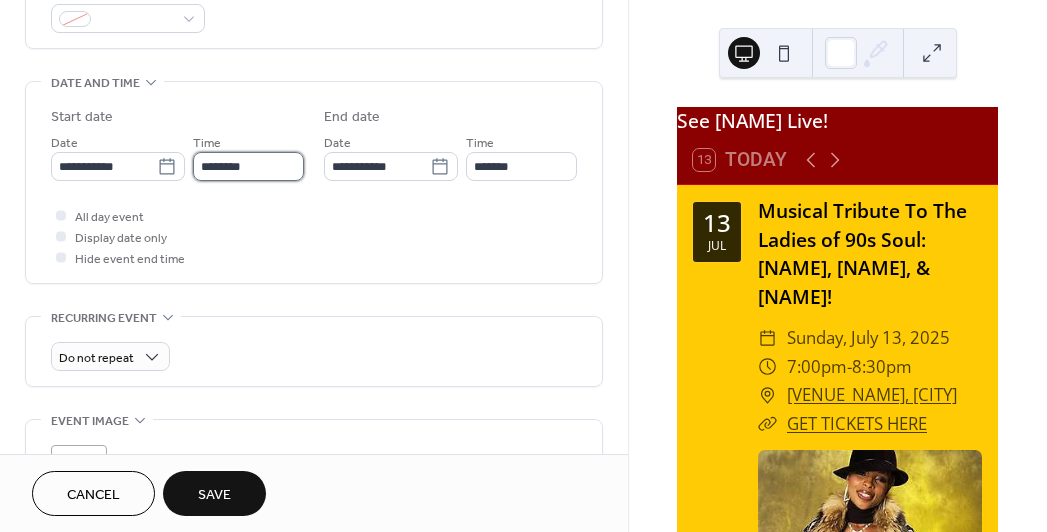 click on "********" at bounding box center (248, 166) 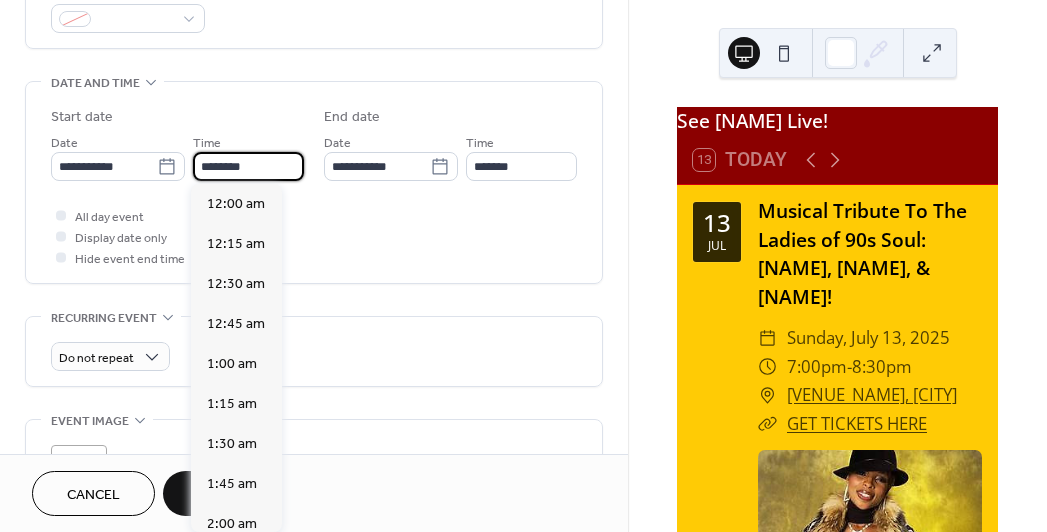 scroll, scrollTop: 1950, scrollLeft: 0, axis: vertical 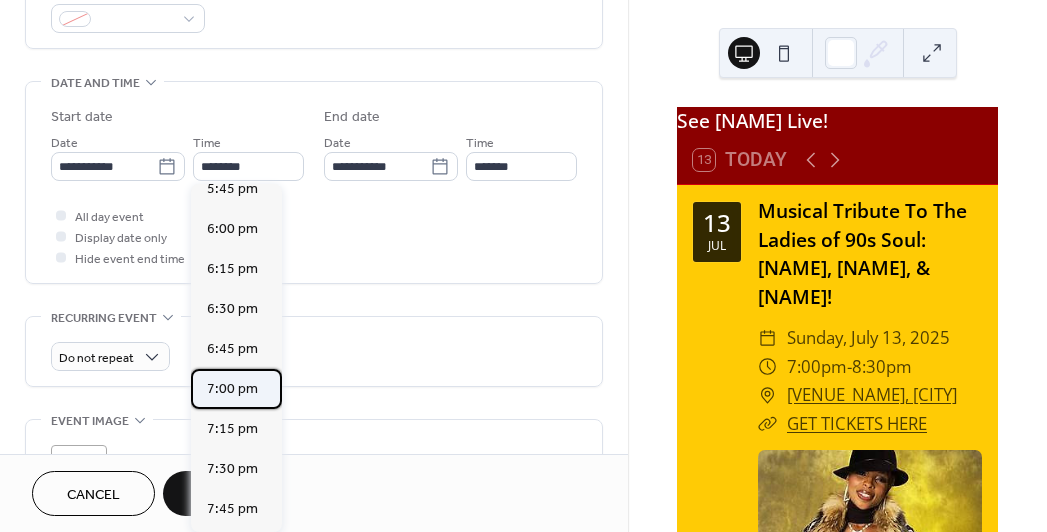 click on "7:00 pm" at bounding box center (232, 389) 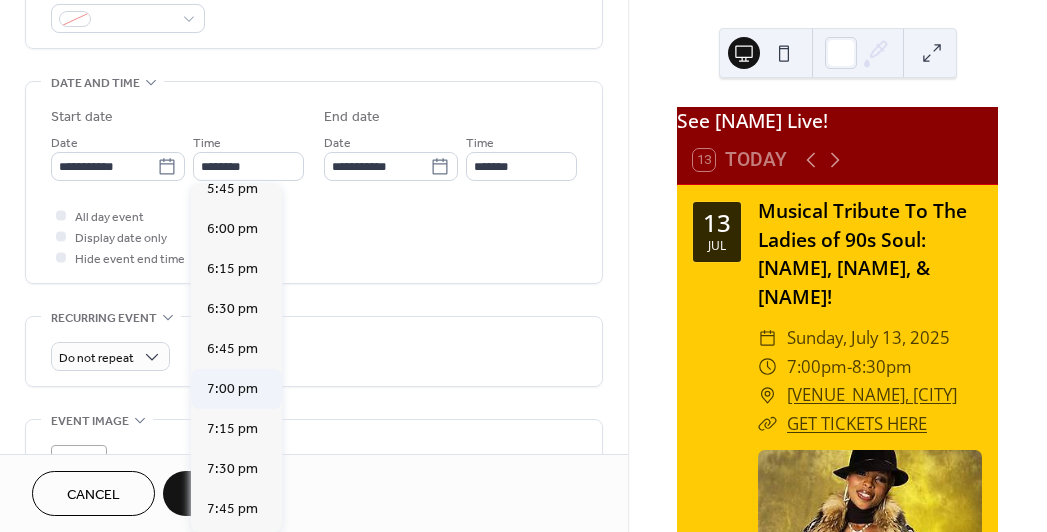 type on "*******" 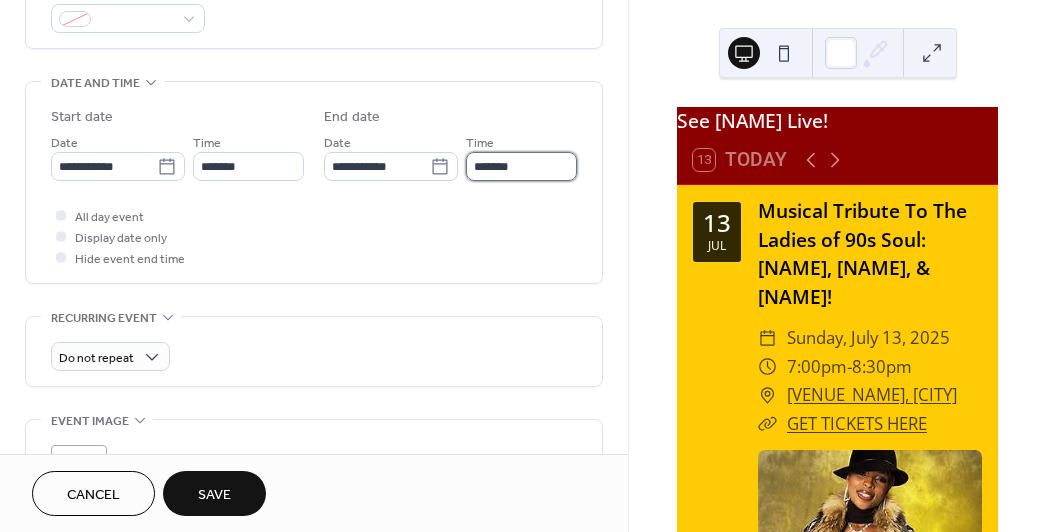 click on "*******" at bounding box center (521, 166) 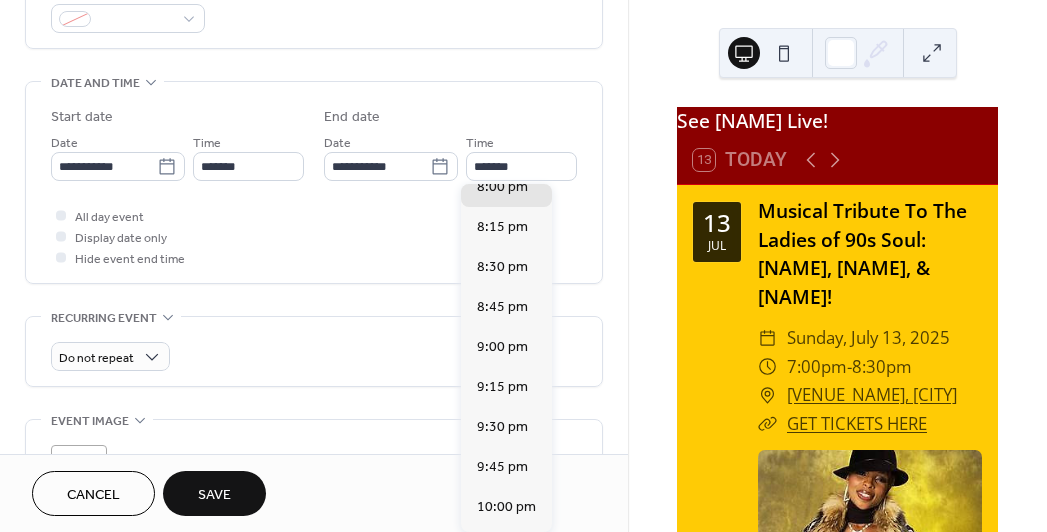 scroll, scrollTop: 140, scrollLeft: 0, axis: vertical 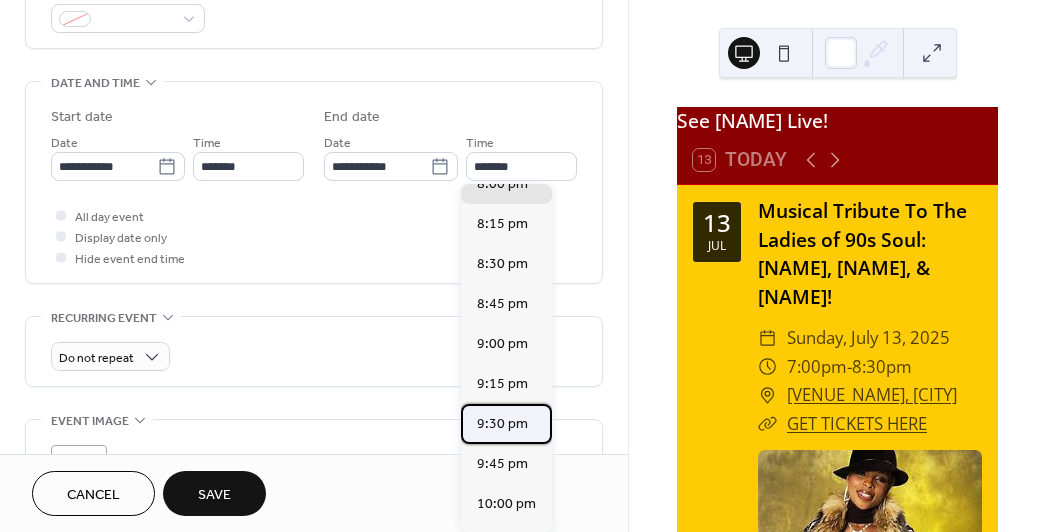 click on "9:30 pm" at bounding box center (502, 424) 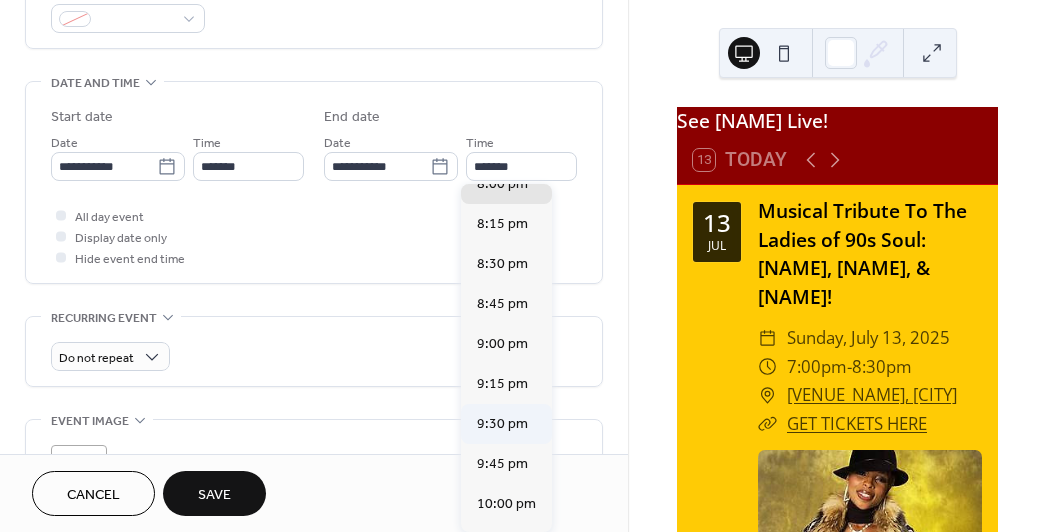 type on "*******" 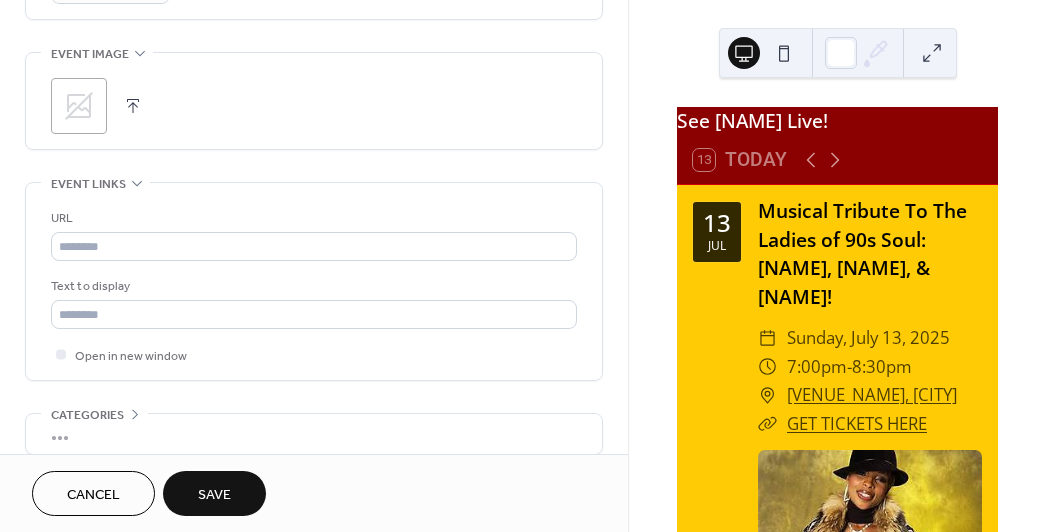 scroll, scrollTop: 944, scrollLeft: 0, axis: vertical 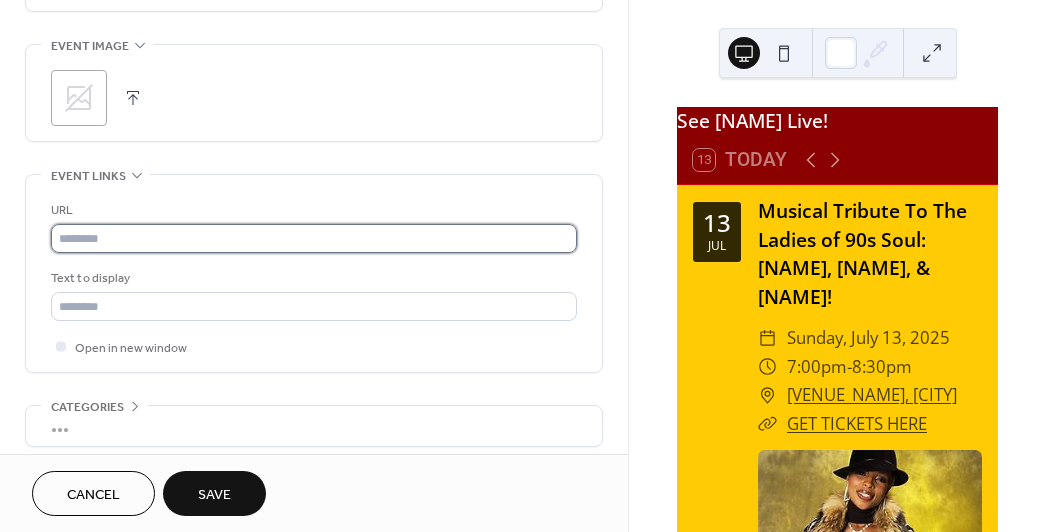 click at bounding box center (314, 238) 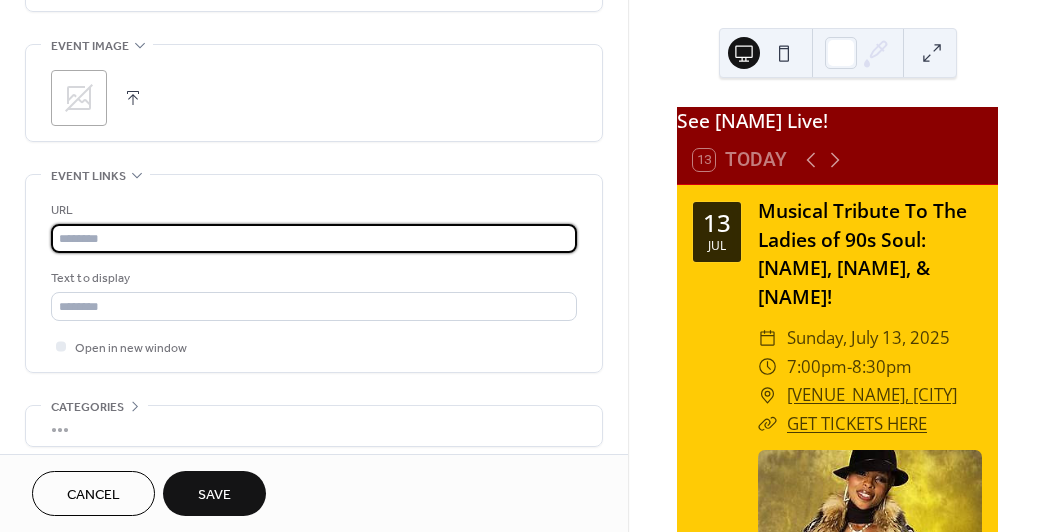 click at bounding box center [314, 238] 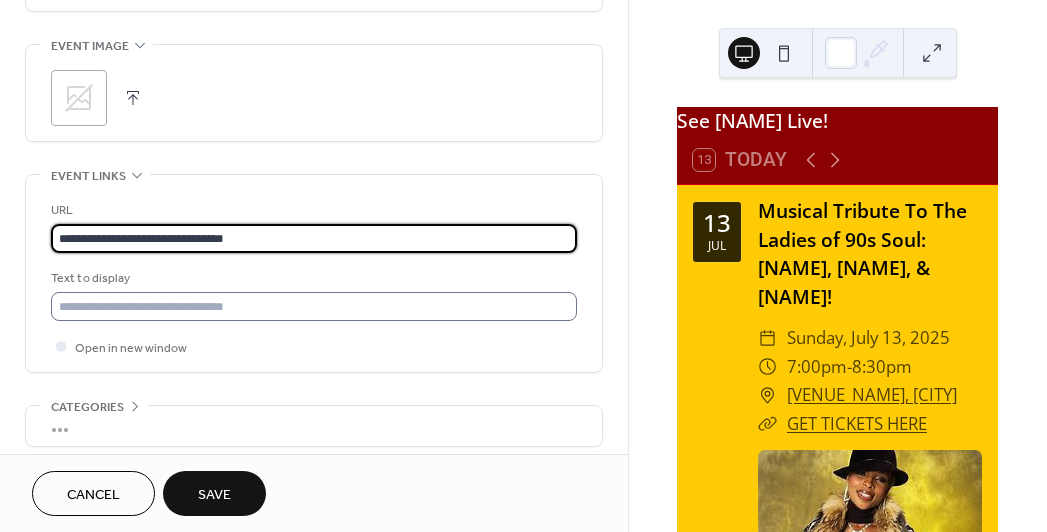 type on "**********" 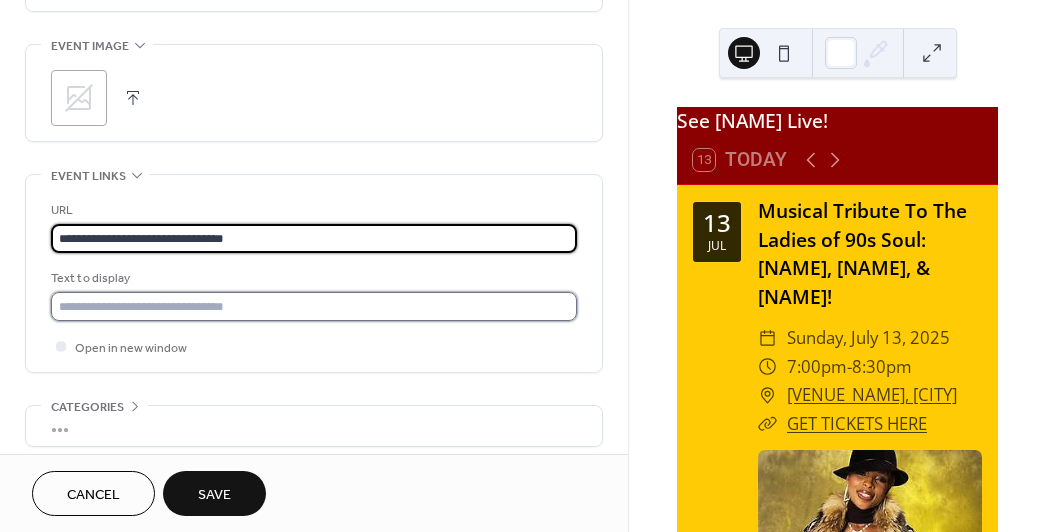 click at bounding box center (314, 306) 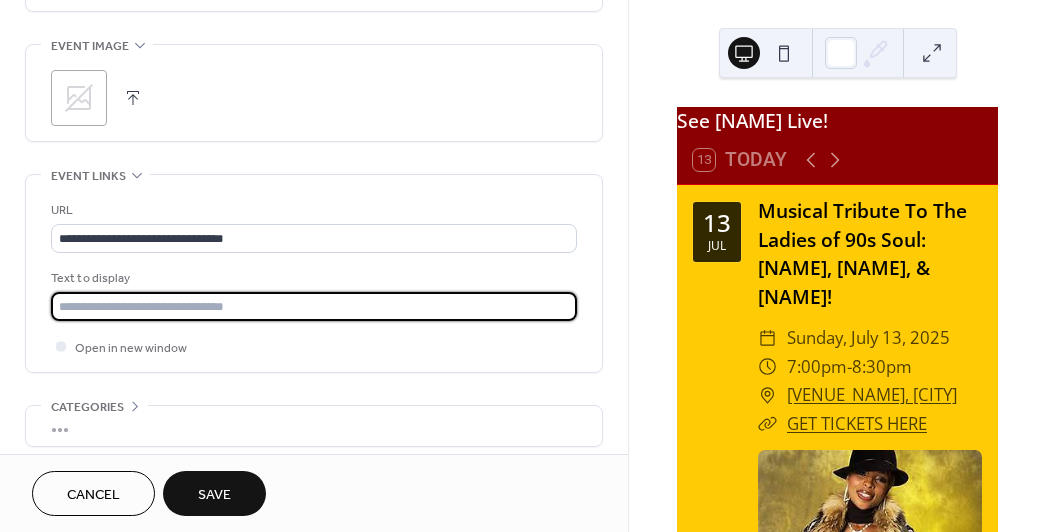 type on "**********" 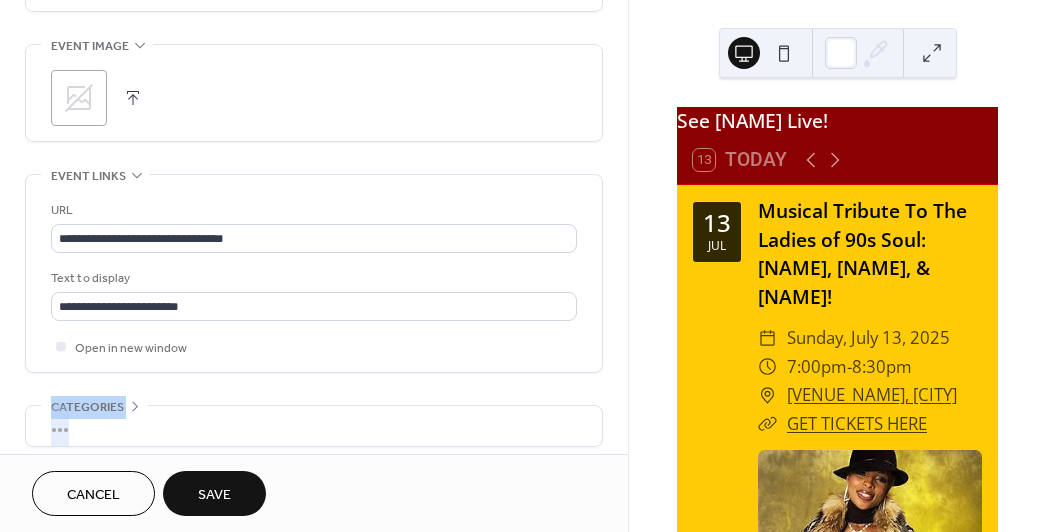 scroll, scrollTop: 1030, scrollLeft: 0, axis: vertical 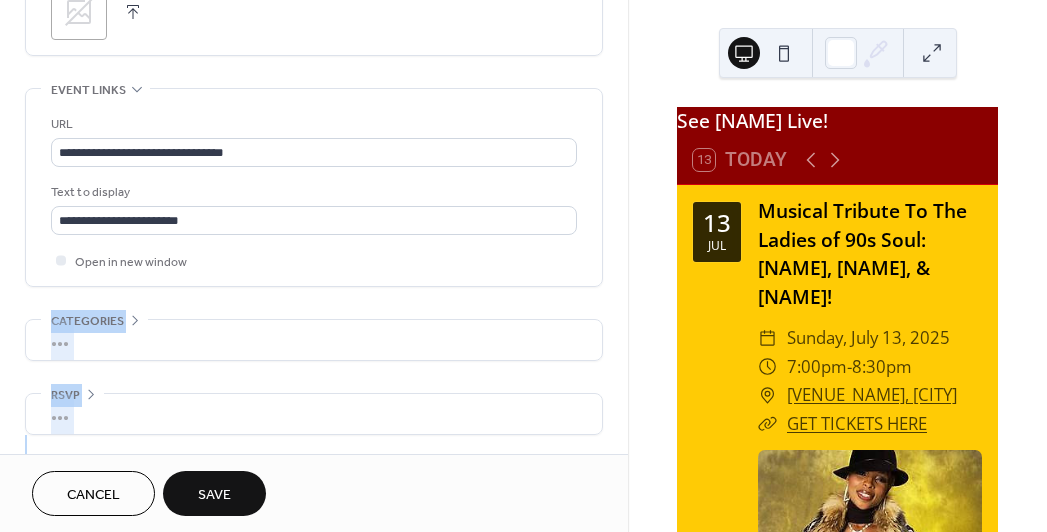 drag, startPoint x: 621, startPoint y: 381, endPoint x: 628, endPoint y: 462, distance: 81.3019 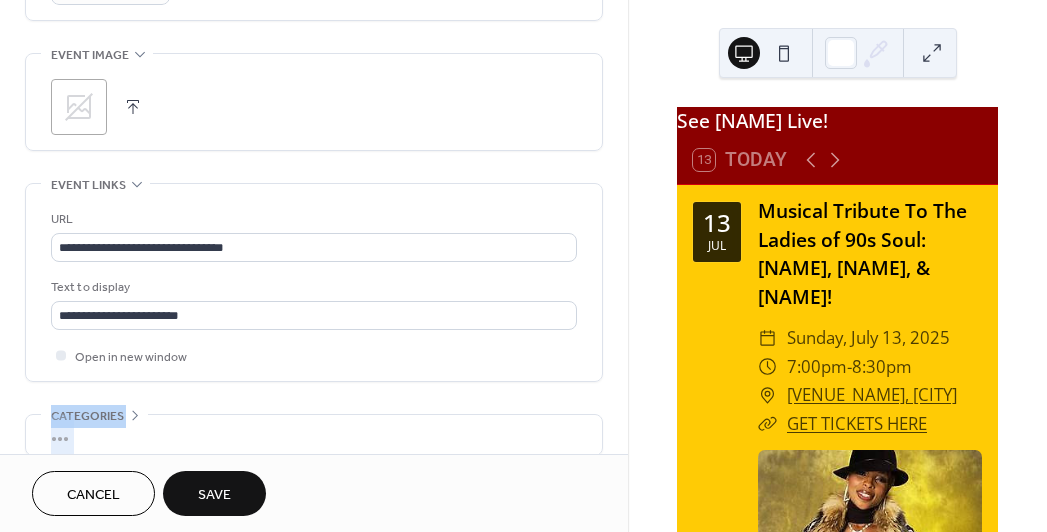 scroll, scrollTop: 915, scrollLeft: 0, axis: vertical 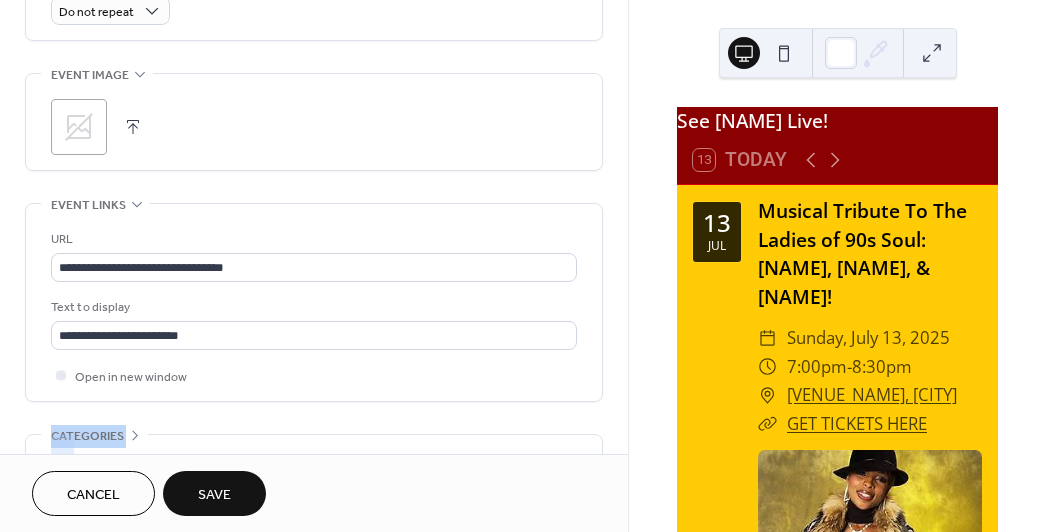 click at bounding box center [133, 127] 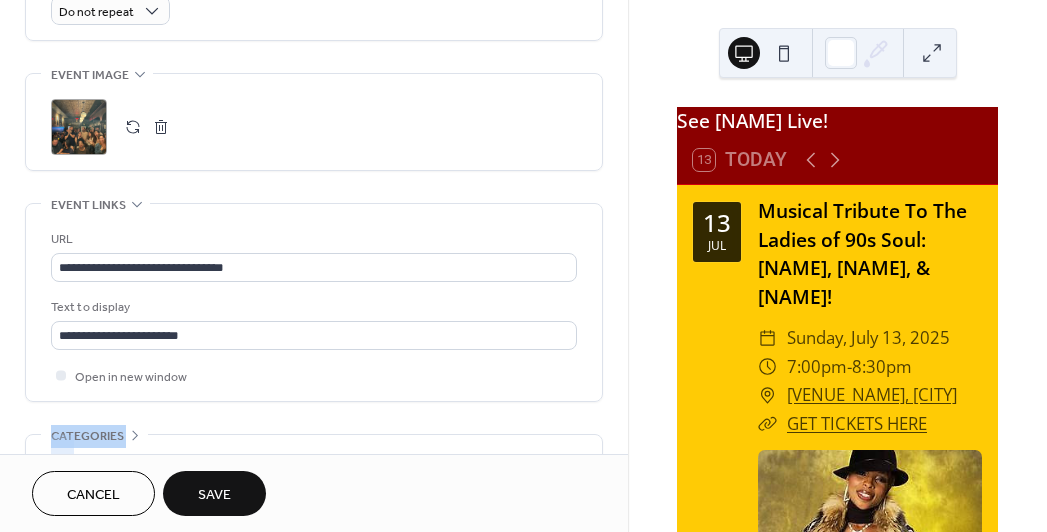 click on "Save" at bounding box center [214, 495] 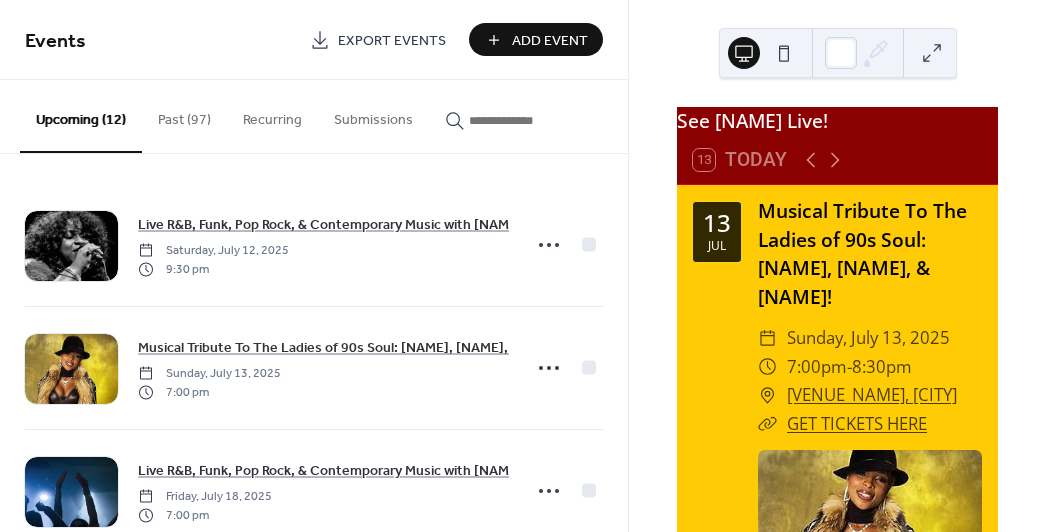 click on "Add Event" at bounding box center [550, 41] 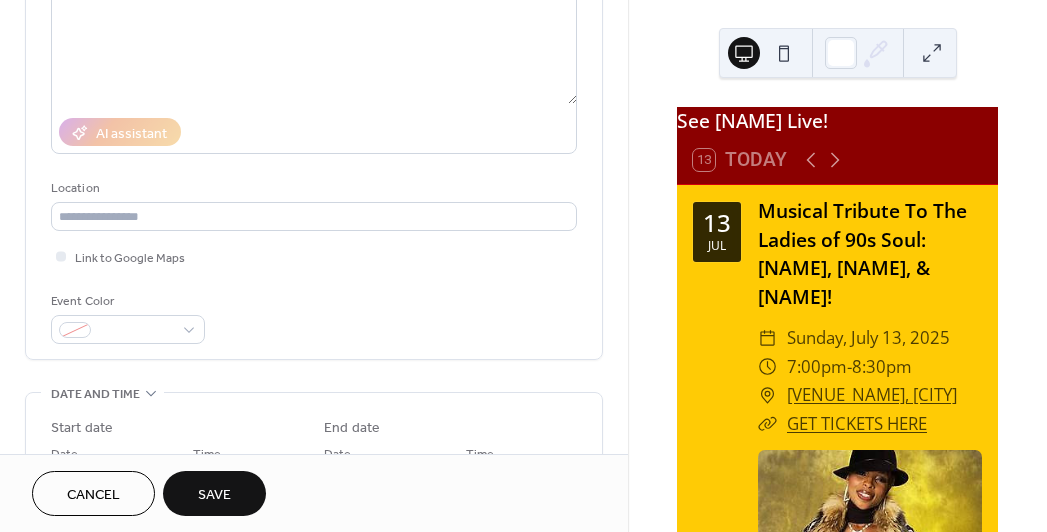 scroll, scrollTop: 309, scrollLeft: 0, axis: vertical 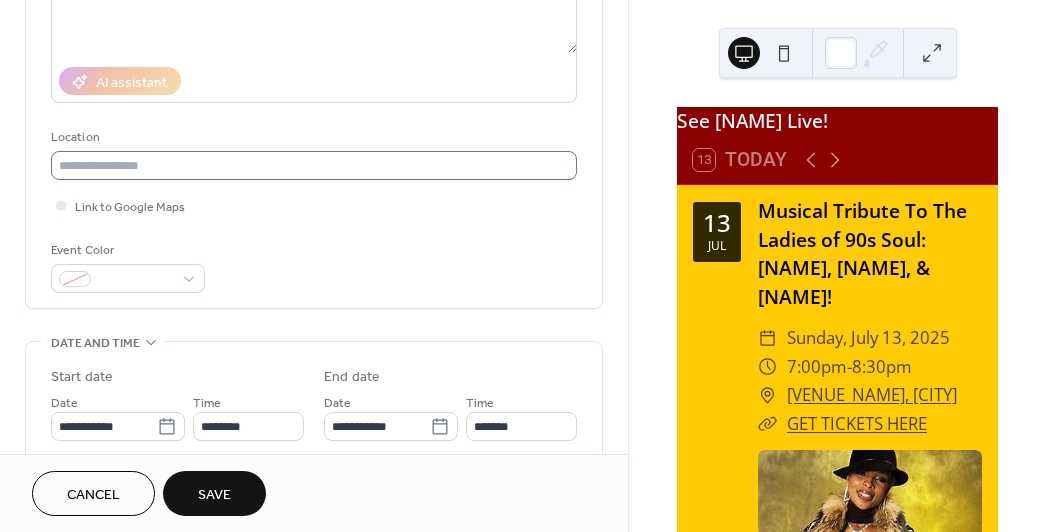 type on "**********" 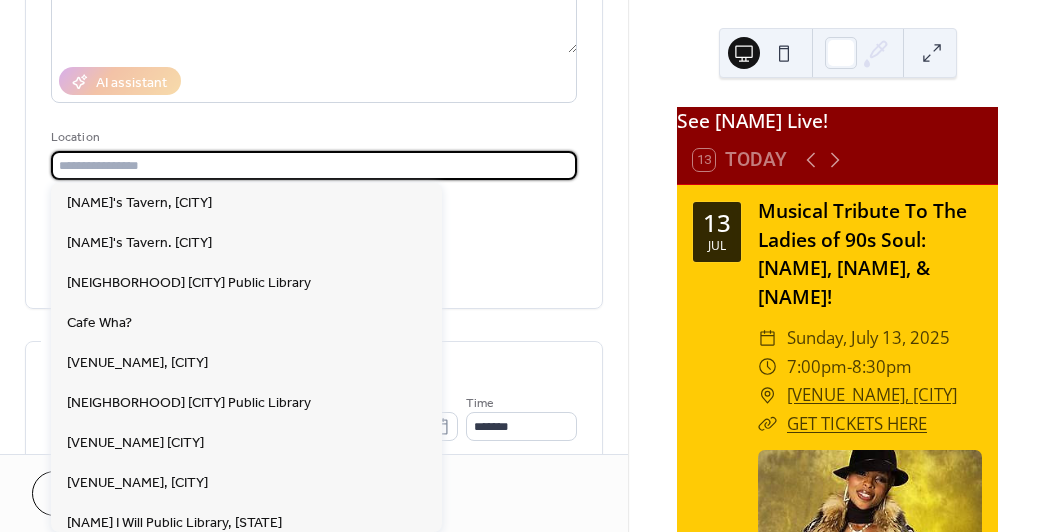 click at bounding box center [314, 165] 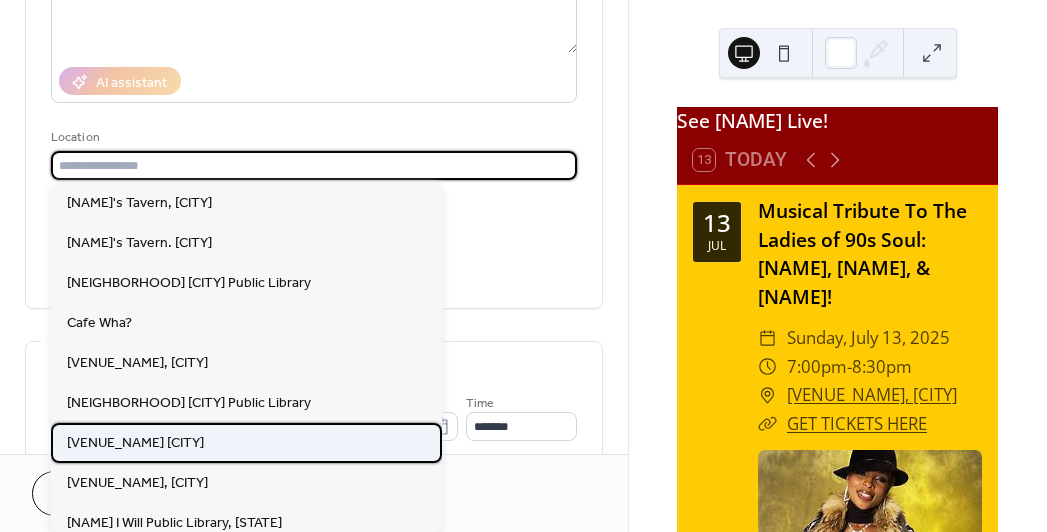 click on "[VENUE_NAME] [CITY]" at bounding box center (135, 443) 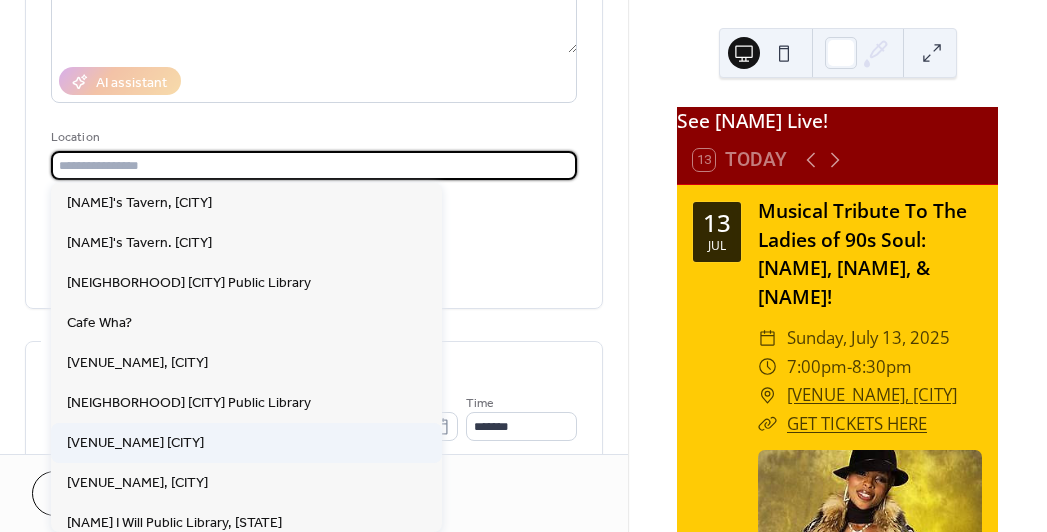 type on "**********" 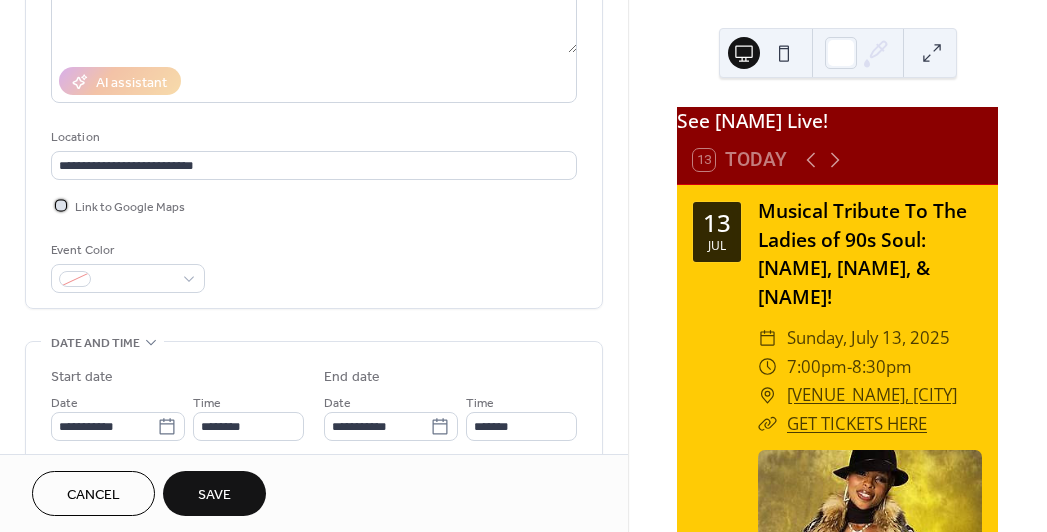 click at bounding box center (61, 205) 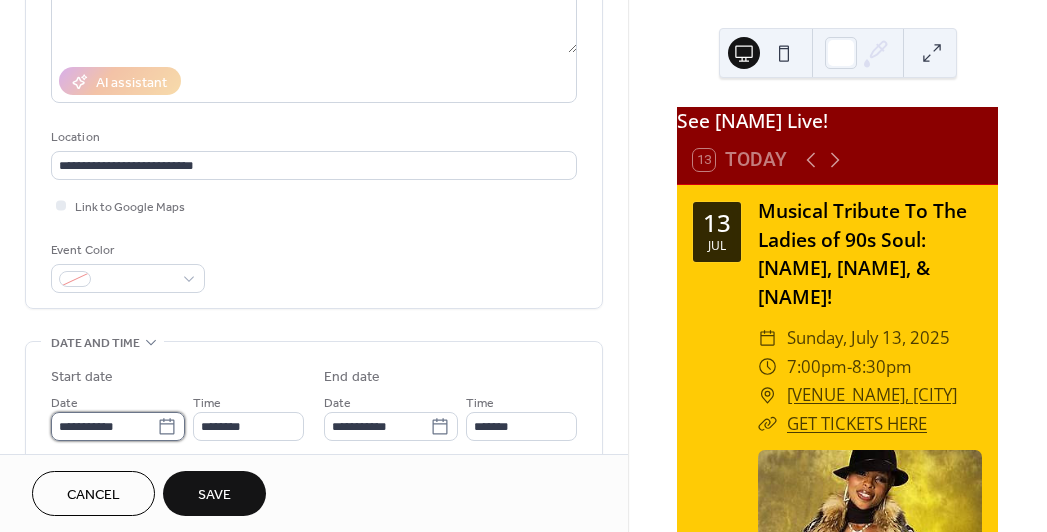 click on "**********" at bounding box center [104, 426] 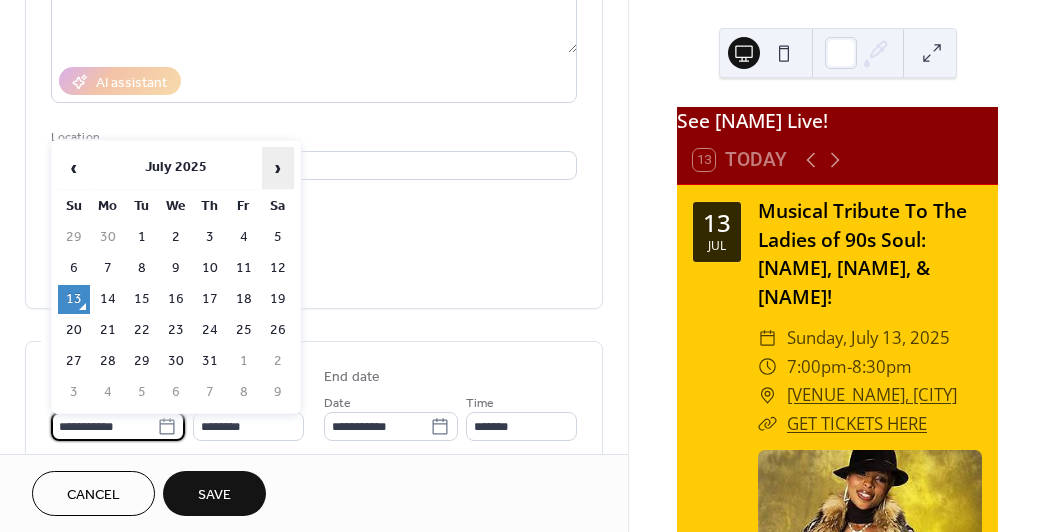 click on "›" at bounding box center [278, 168] 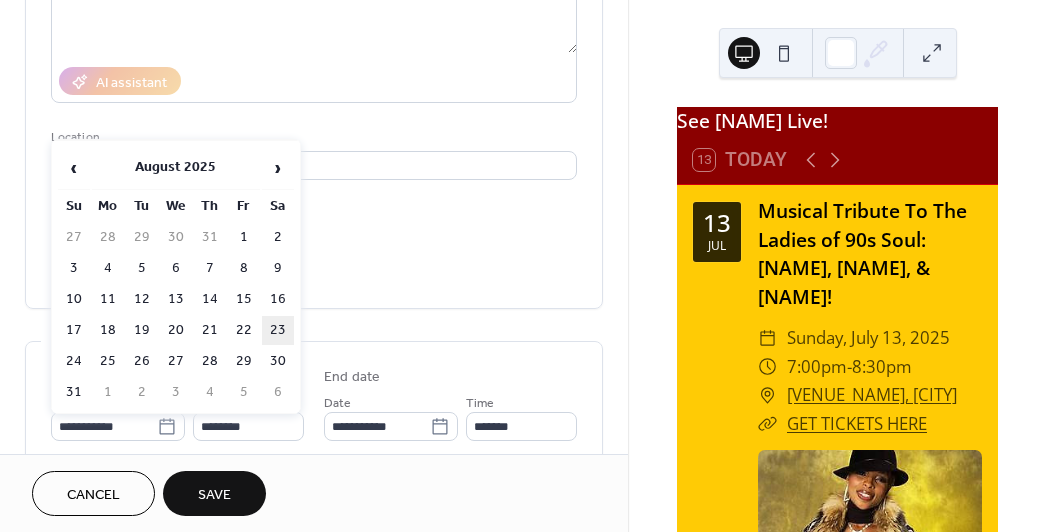 click on "23" at bounding box center [278, 330] 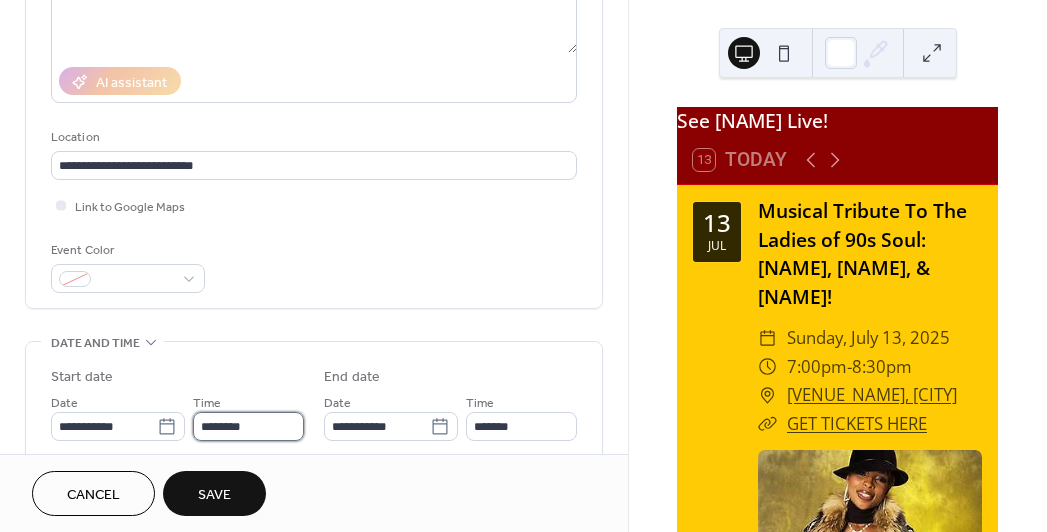 click on "********" at bounding box center [248, 426] 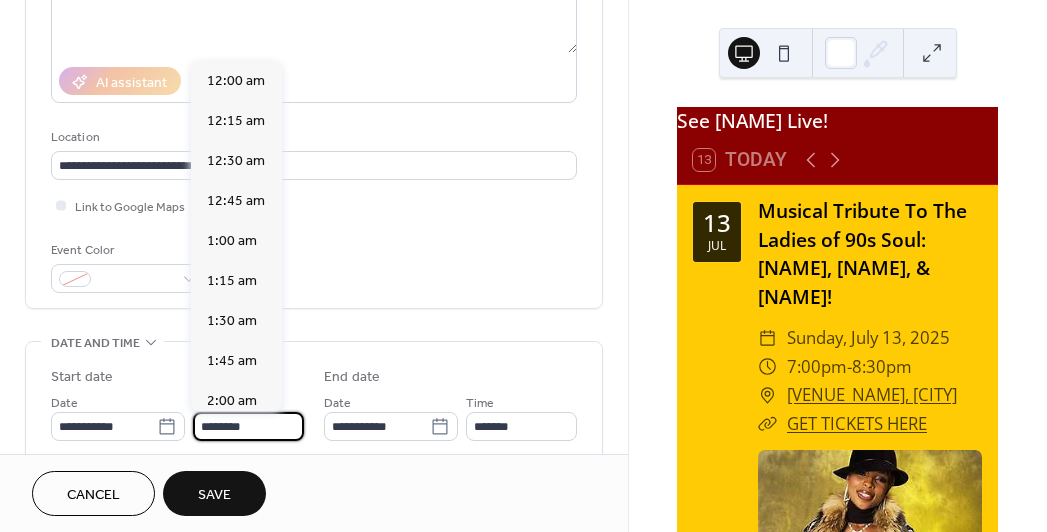 scroll, scrollTop: 1950, scrollLeft: 0, axis: vertical 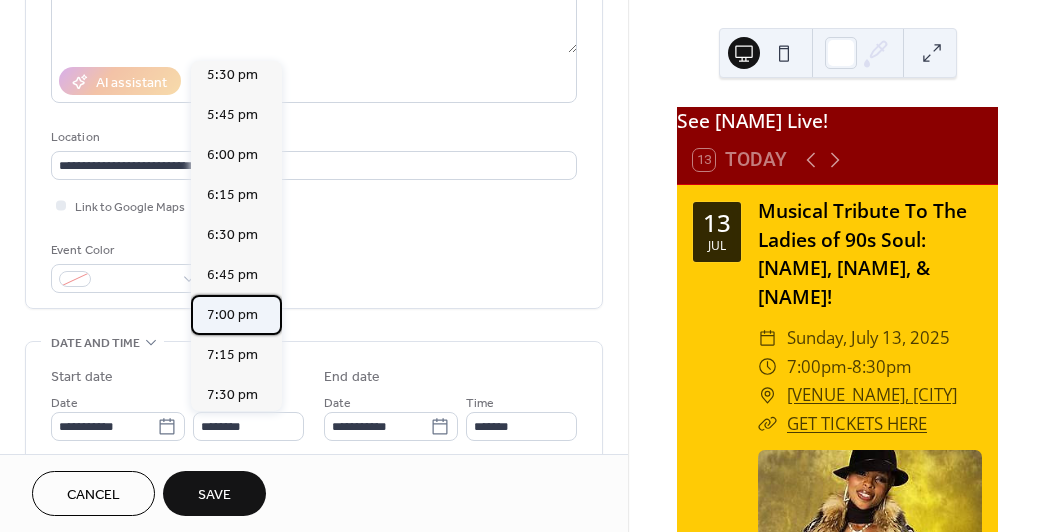 click on "7:00 pm" at bounding box center (232, 315) 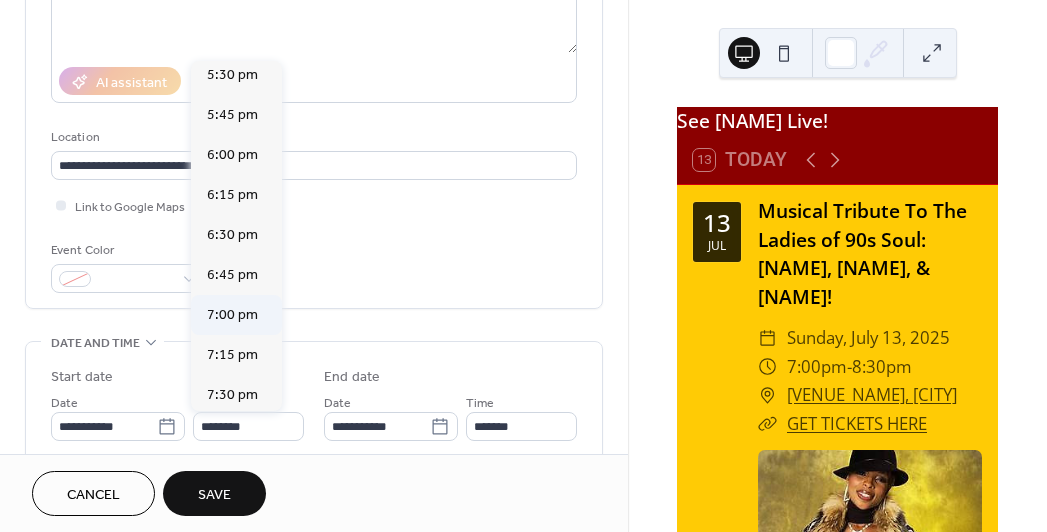 type on "*******" 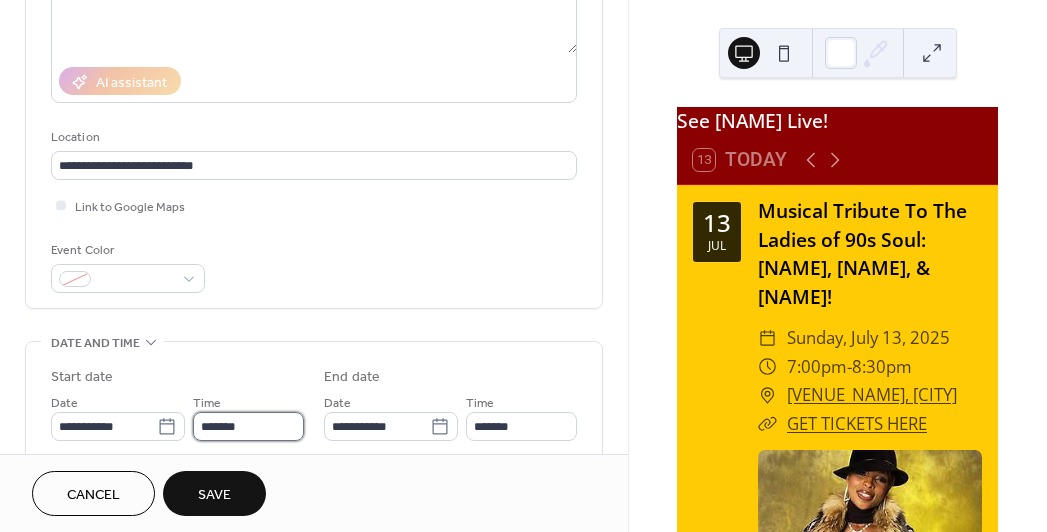click on "*******" at bounding box center [248, 426] 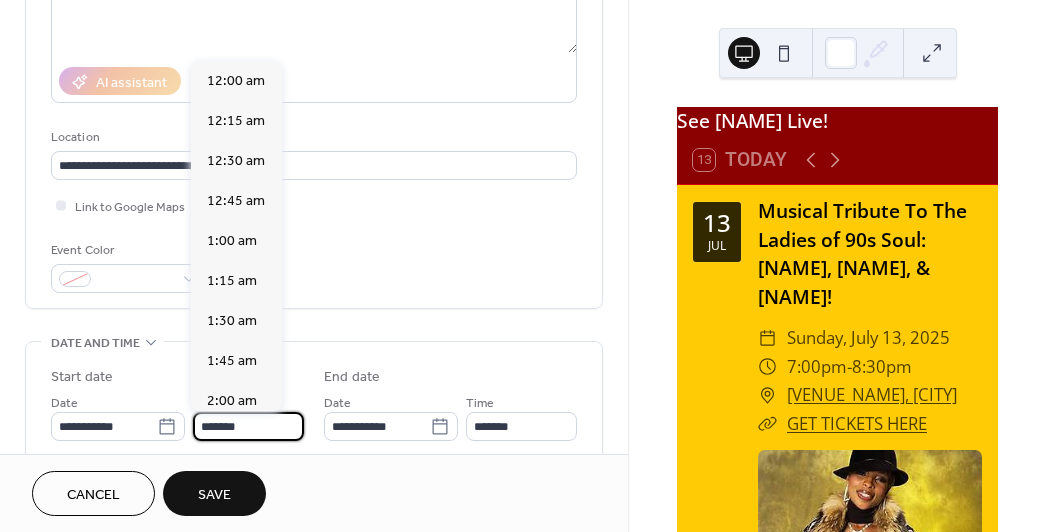 scroll, scrollTop: 3088, scrollLeft: 0, axis: vertical 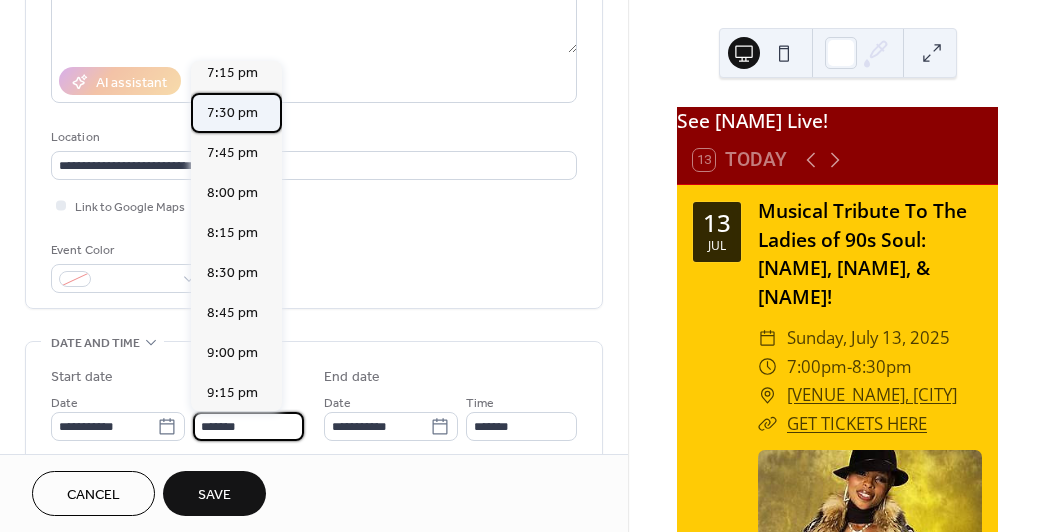 click on "7:30 pm" at bounding box center (232, 113) 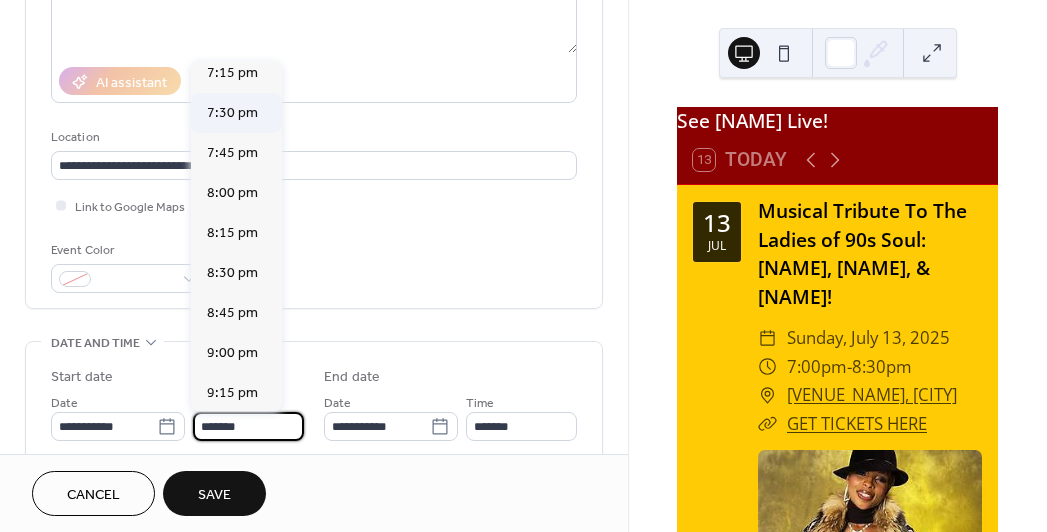 type on "*******" 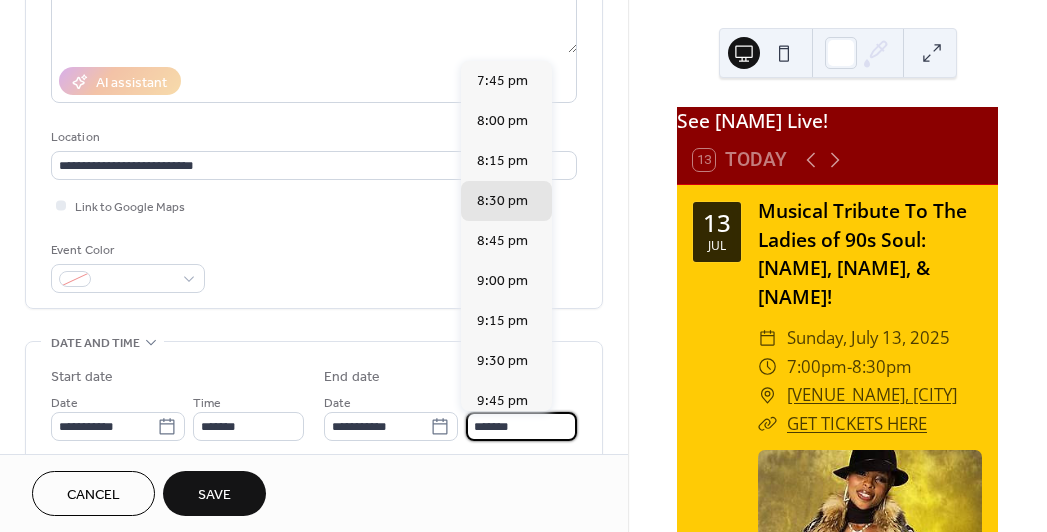 click on "*******" at bounding box center (521, 426) 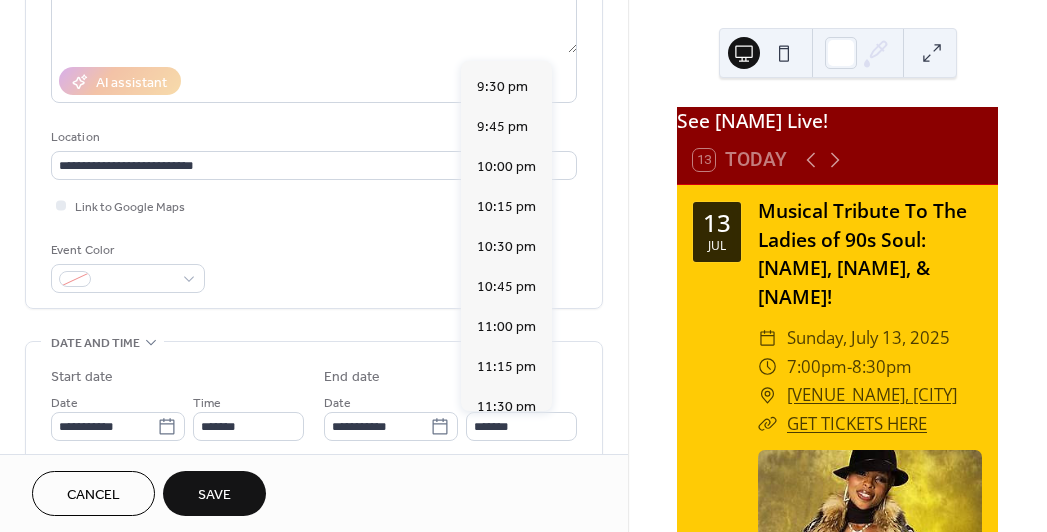 scroll, scrollTop: 277, scrollLeft: 0, axis: vertical 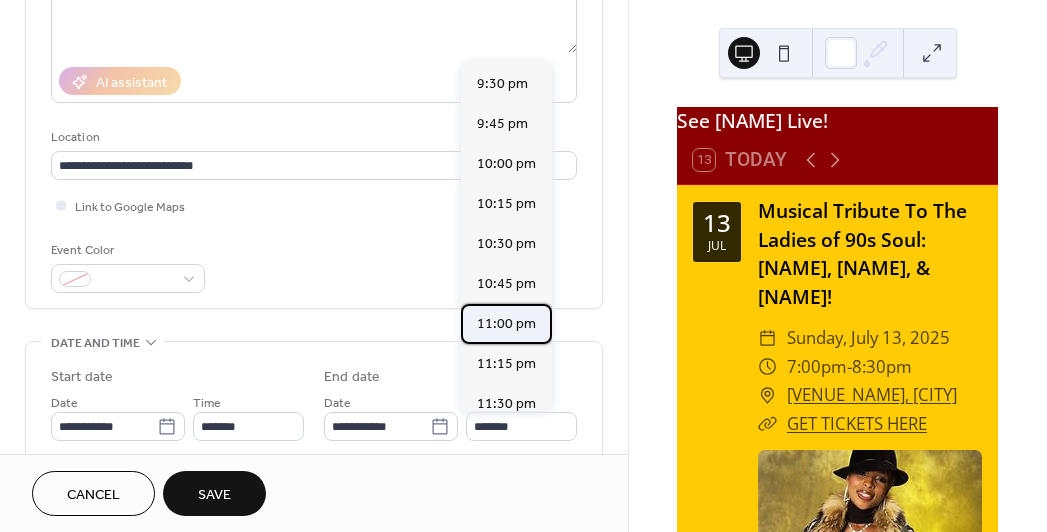 click on "11:00 pm" at bounding box center [506, 324] 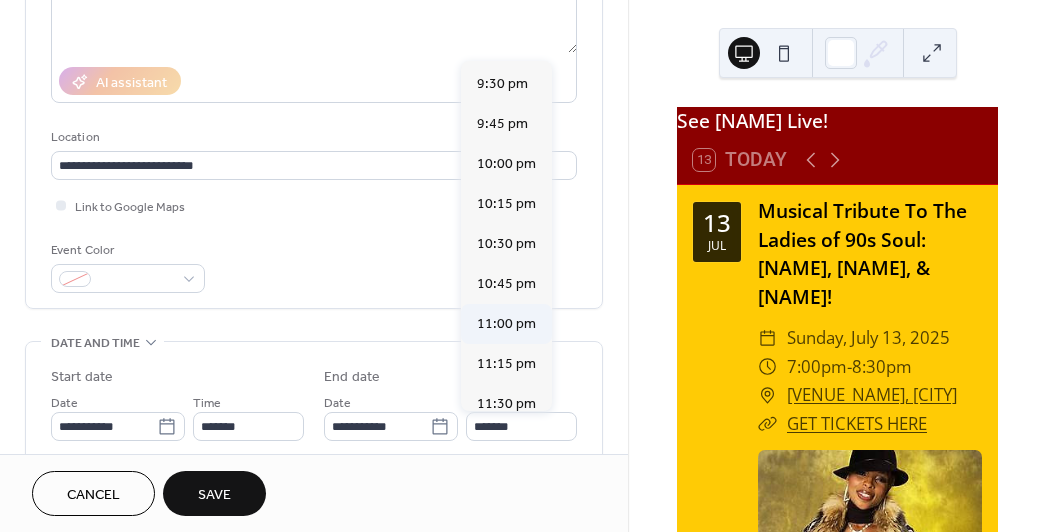 type on "********" 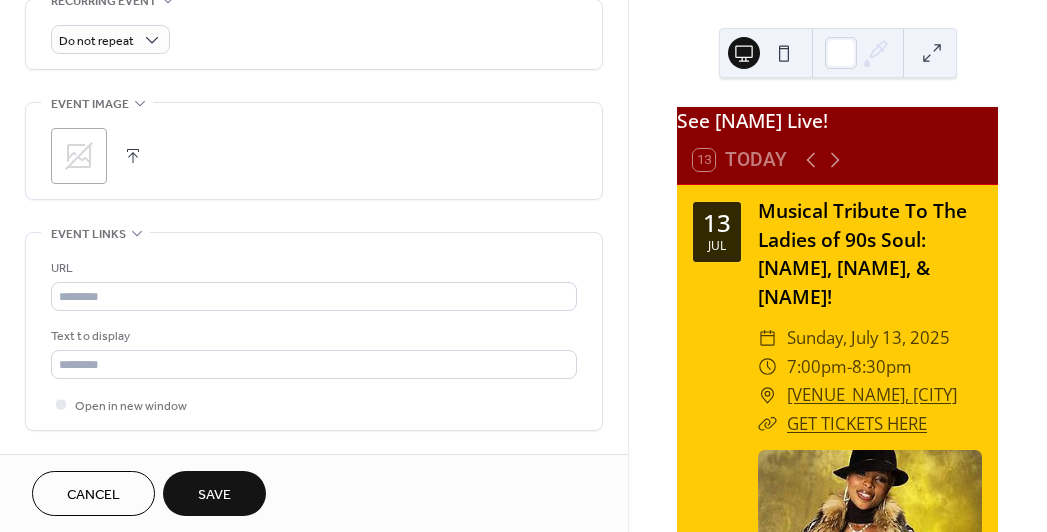 scroll, scrollTop: 889, scrollLeft: 0, axis: vertical 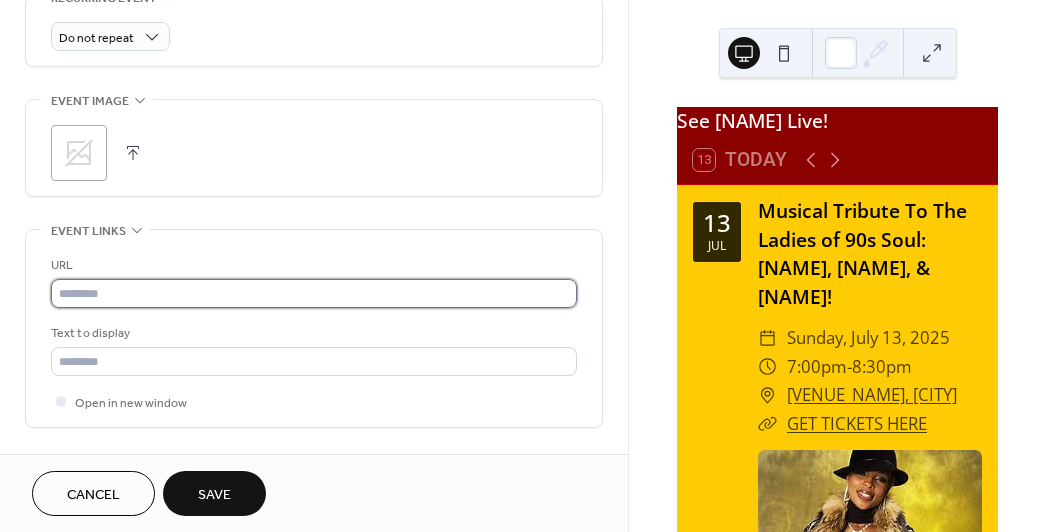 click at bounding box center (314, 293) 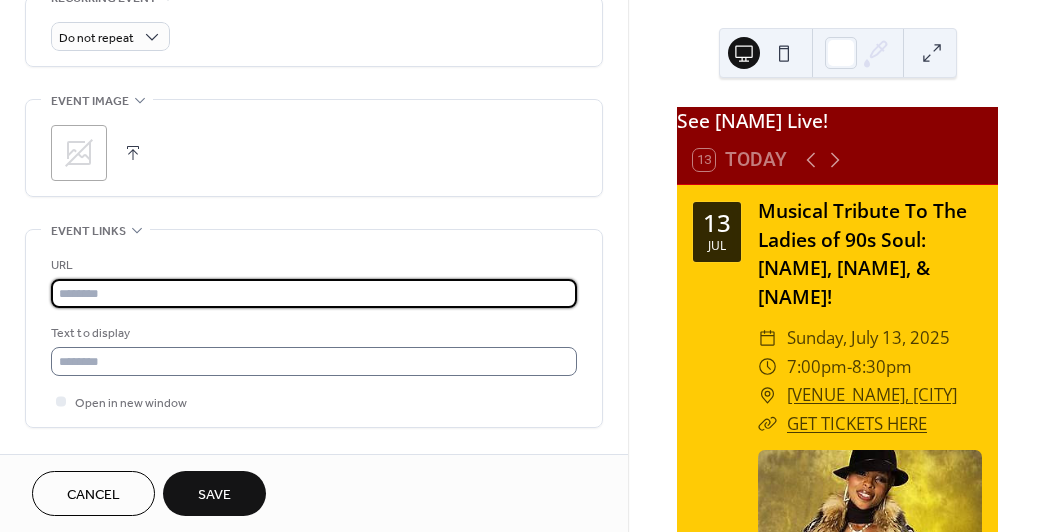 type on "**********" 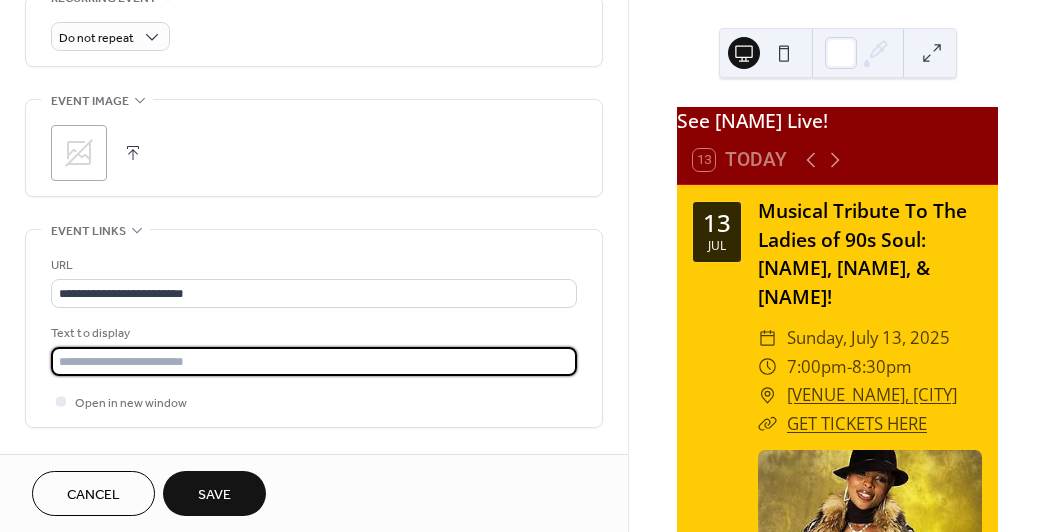 click at bounding box center (314, 361) 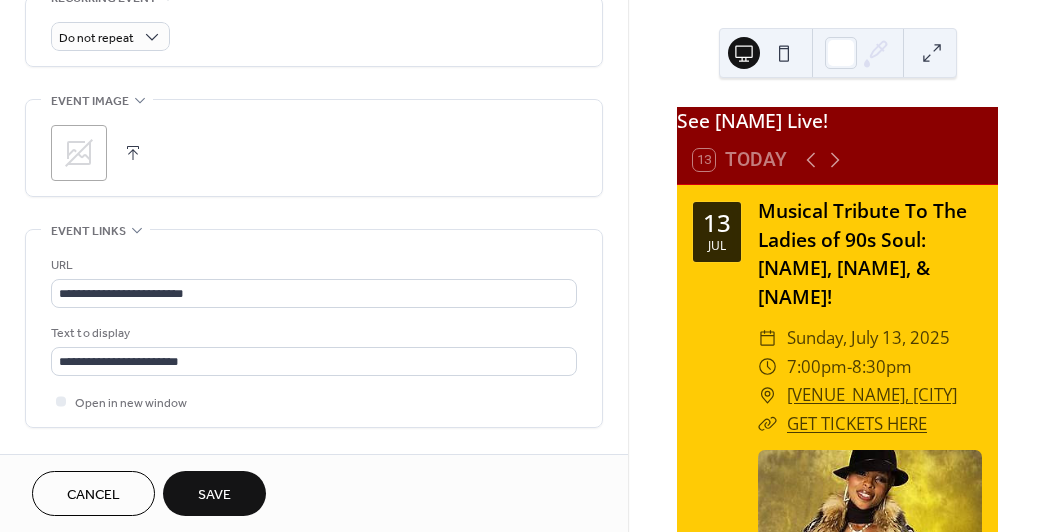 click at bounding box center [133, 153] 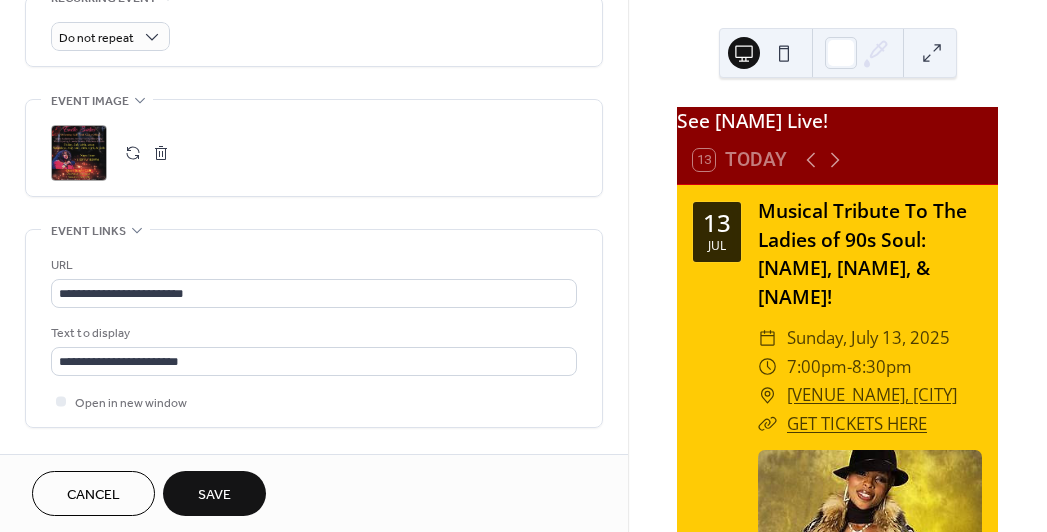 click on "Save" at bounding box center [214, 495] 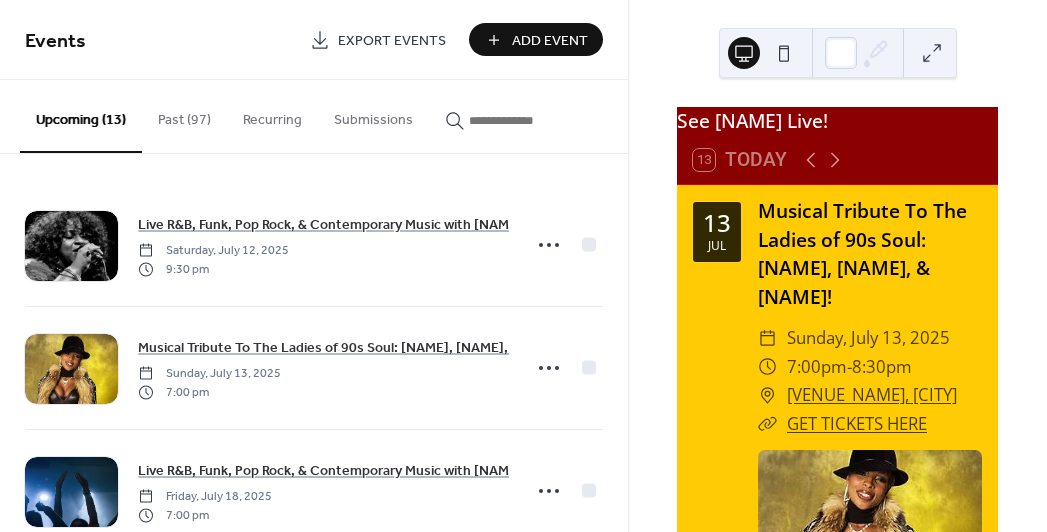 click on "Add Event" at bounding box center (550, 41) 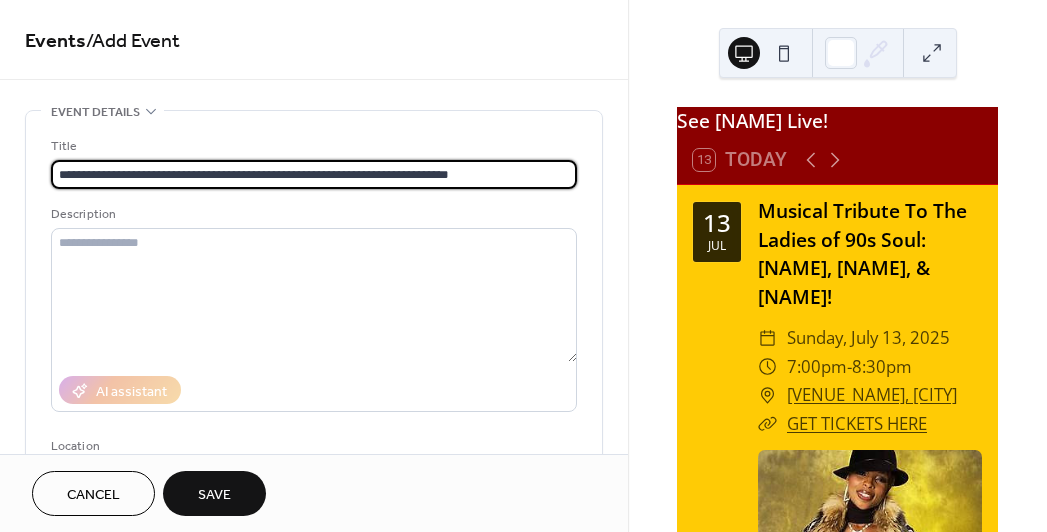 type on "**********" 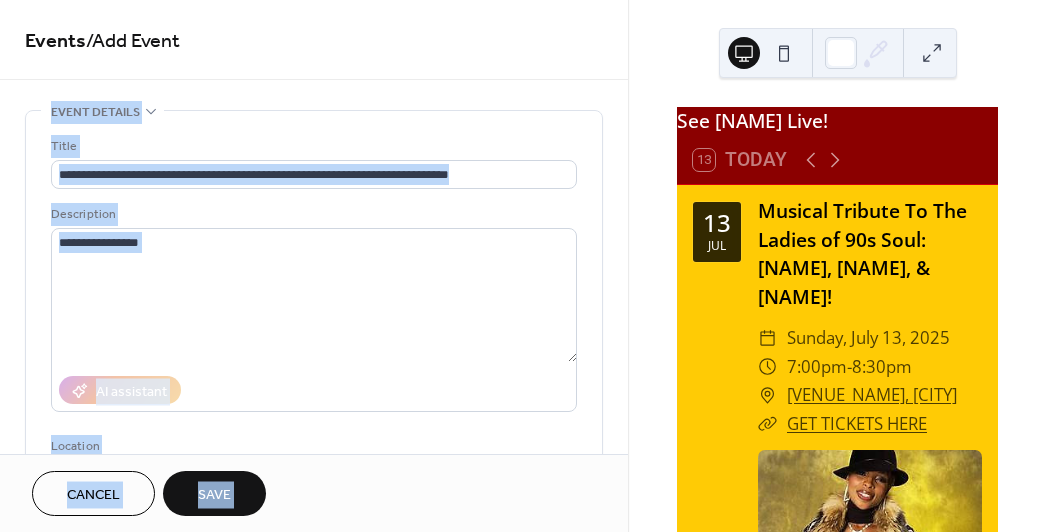 drag, startPoint x: 619, startPoint y: 84, endPoint x: 630, endPoint y: 117, distance: 34.785053 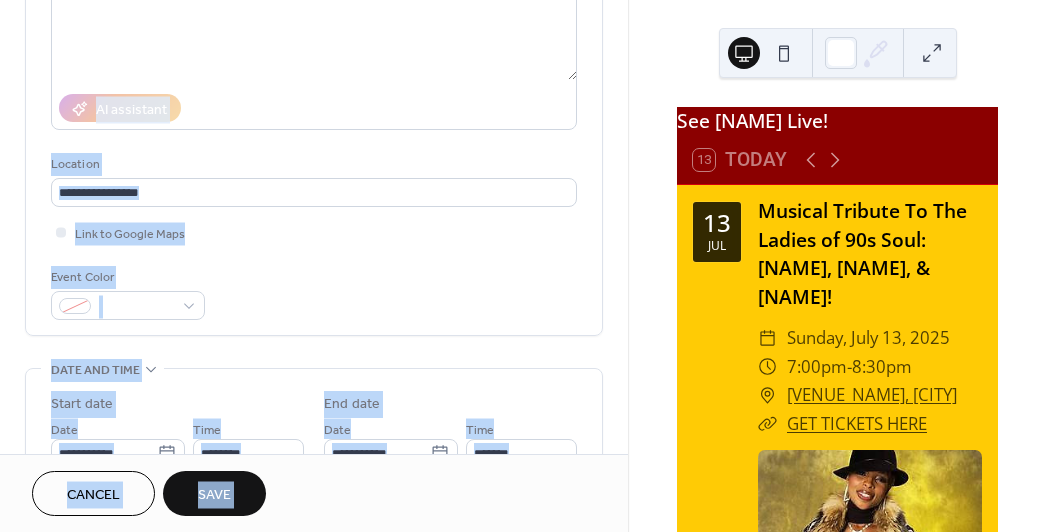 scroll, scrollTop: 335, scrollLeft: 0, axis: vertical 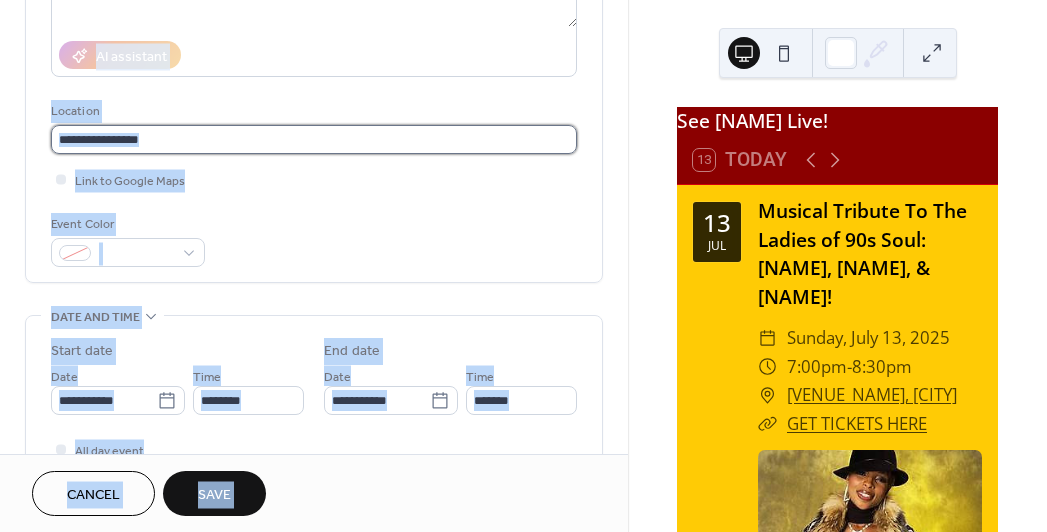 click at bounding box center (314, 139) 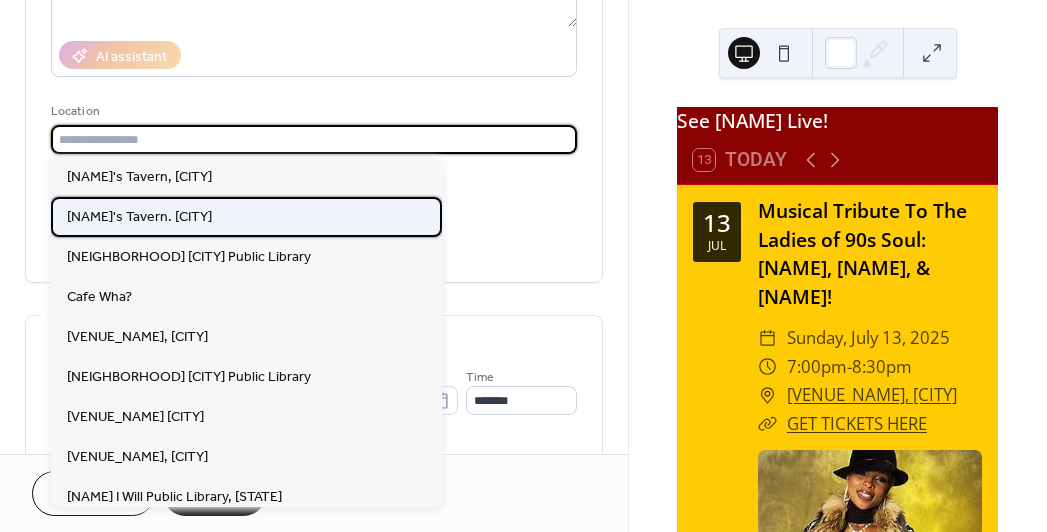 click on "[NAME]'s Tavern. [CITY]" at bounding box center (246, 217) 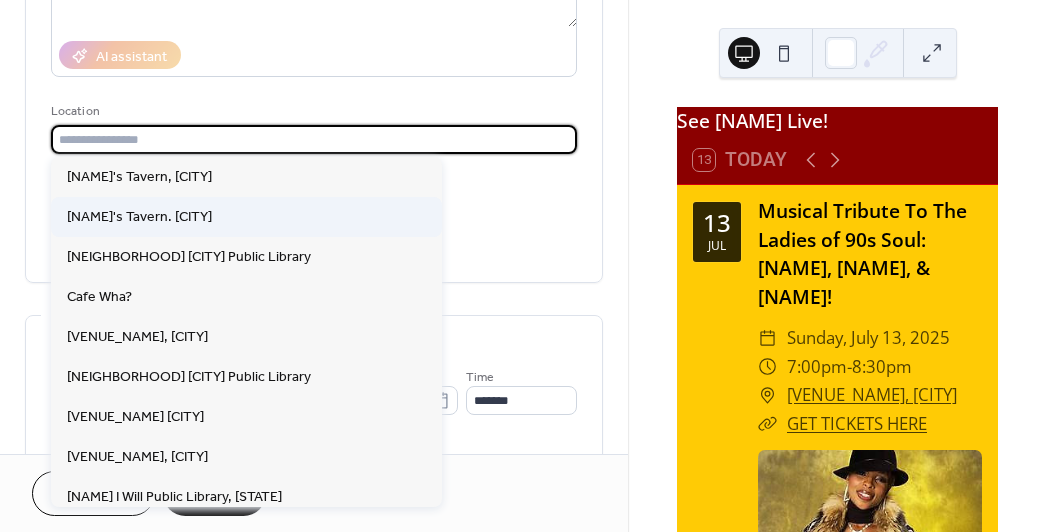 type on "**********" 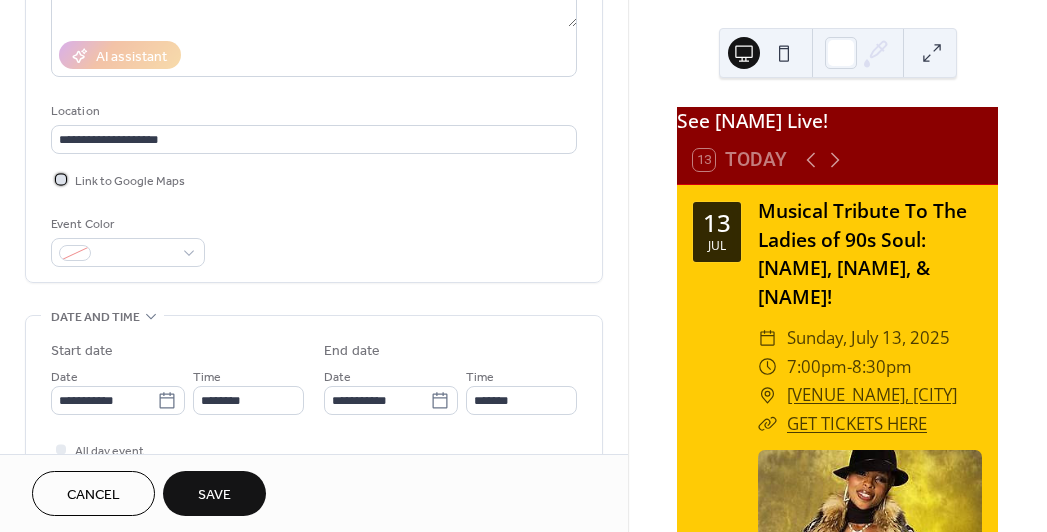 click at bounding box center [61, 179] 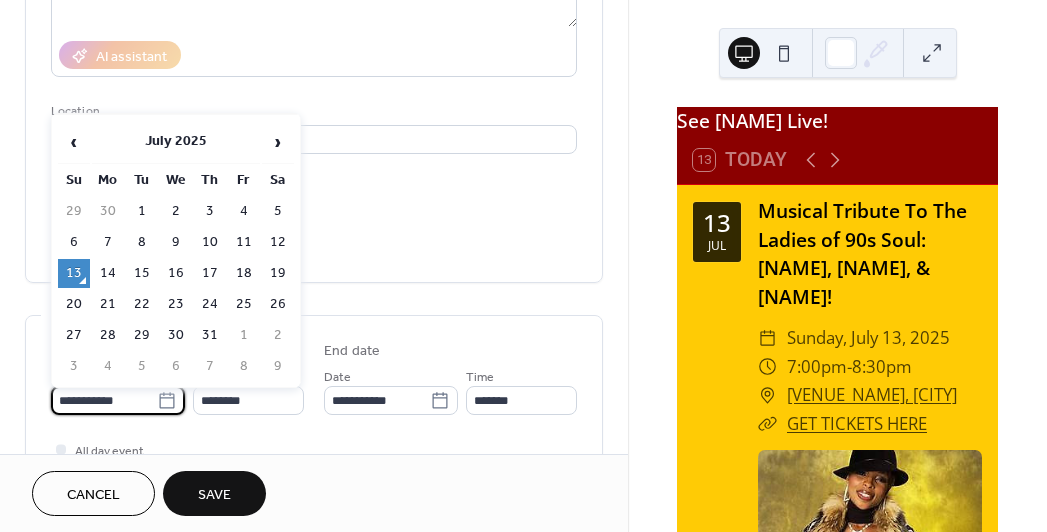 click on "**********" at bounding box center (104, 400) 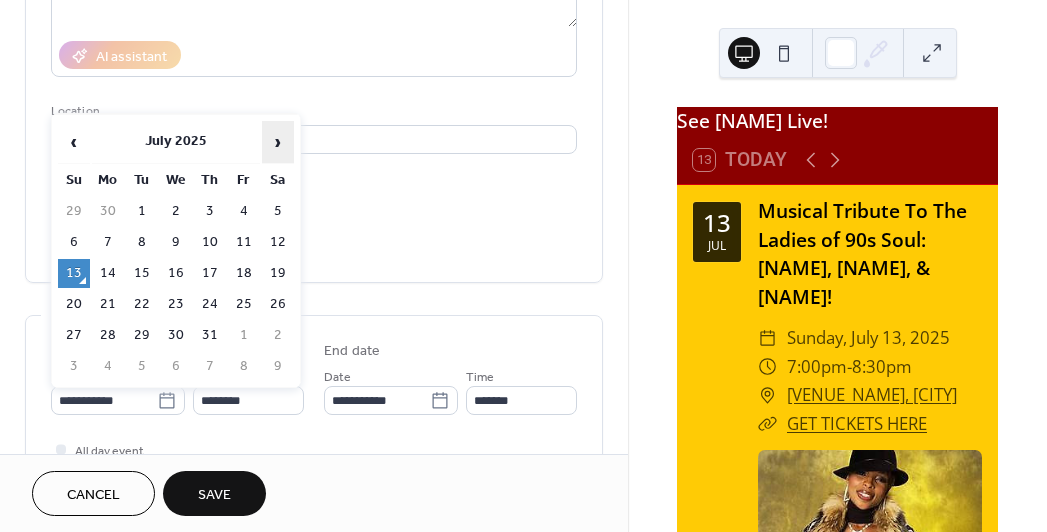 click on "›" at bounding box center [278, 142] 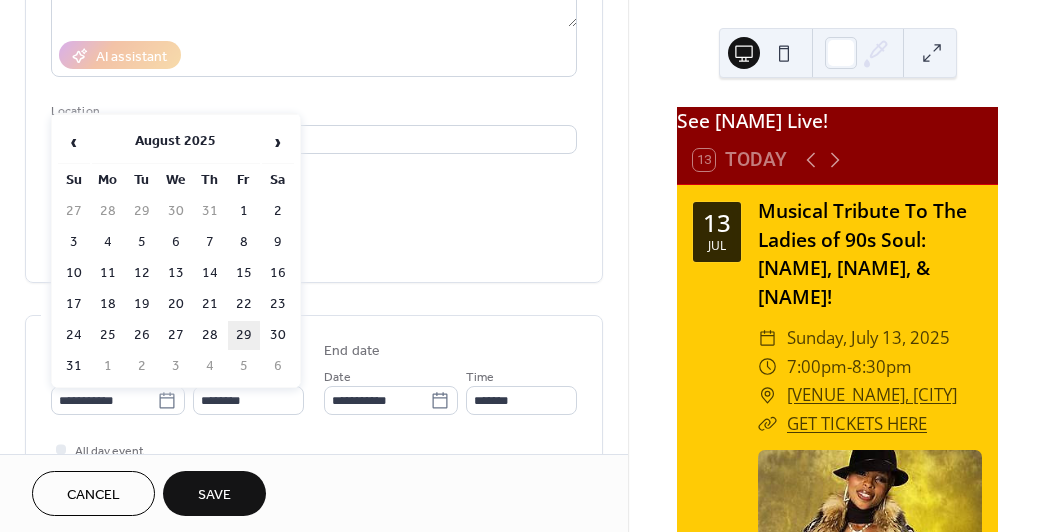 click on "29" at bounding box center [244, 335] 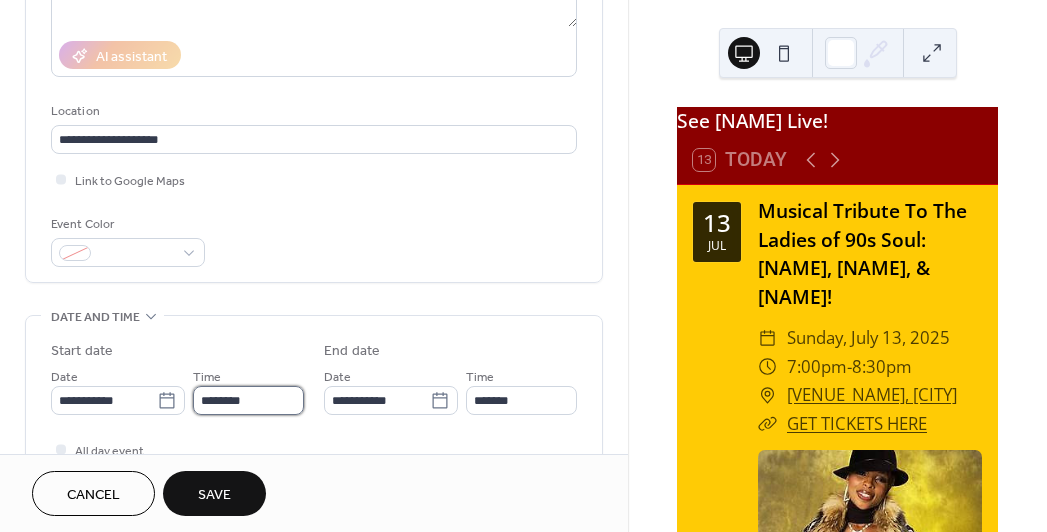 click on "********" at bounding box center (248, 400) 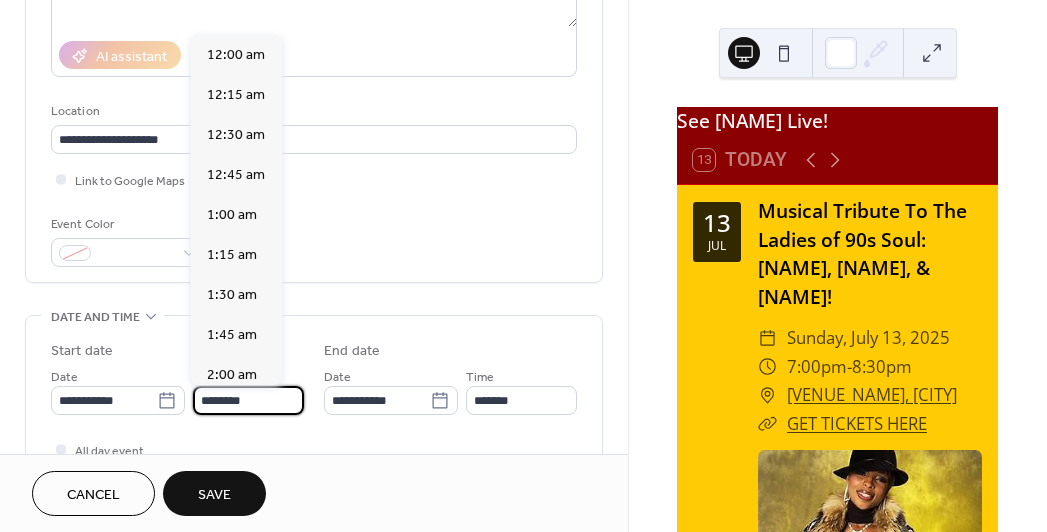 scroll, scrollTop: 1950, scrollLeft: 0, axis: vertical 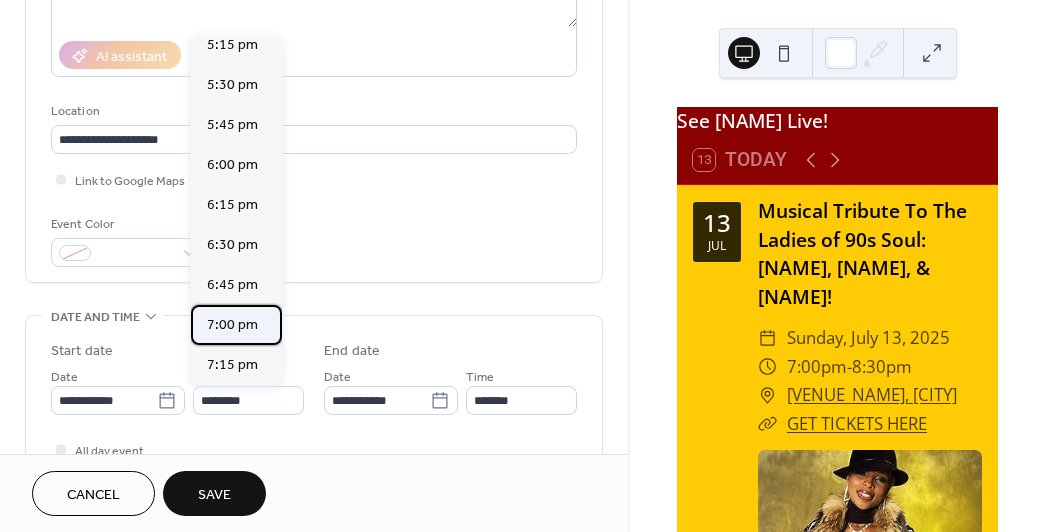 click on "7:00 pm" at bounding box center (232, 324) 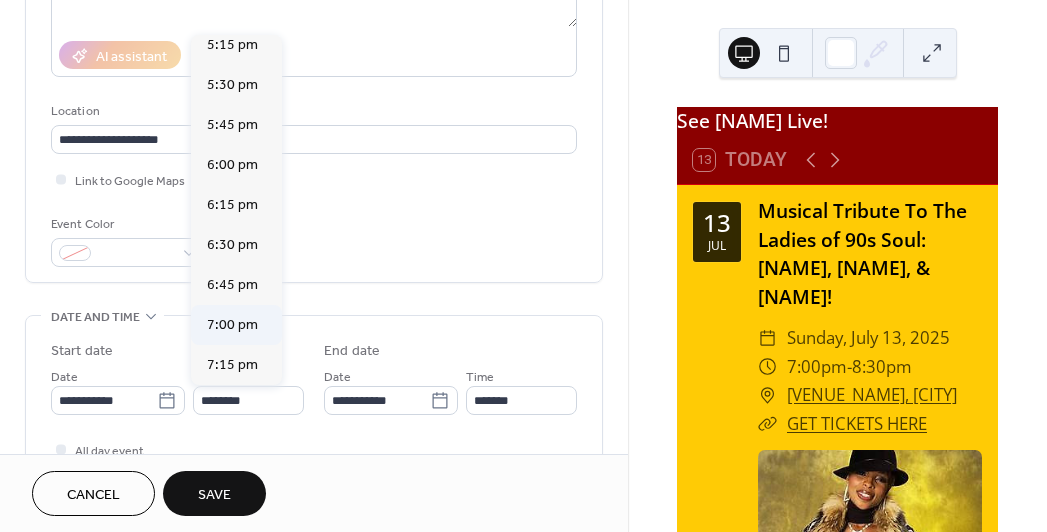 type on "*******" 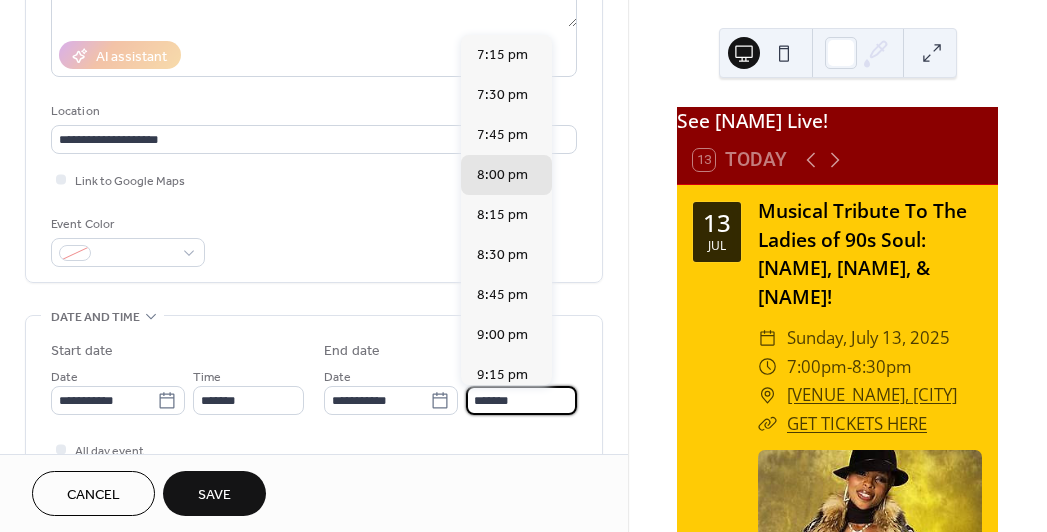 click on "*******" at bounding box center (521, 400) 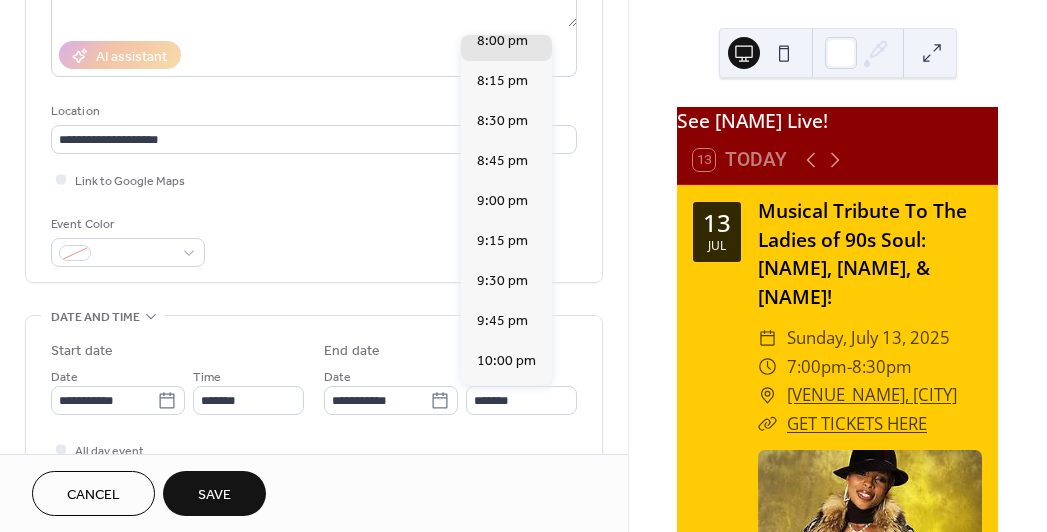 scroll, scrollTop: 137, scrollLeft: 0, axis: vertical 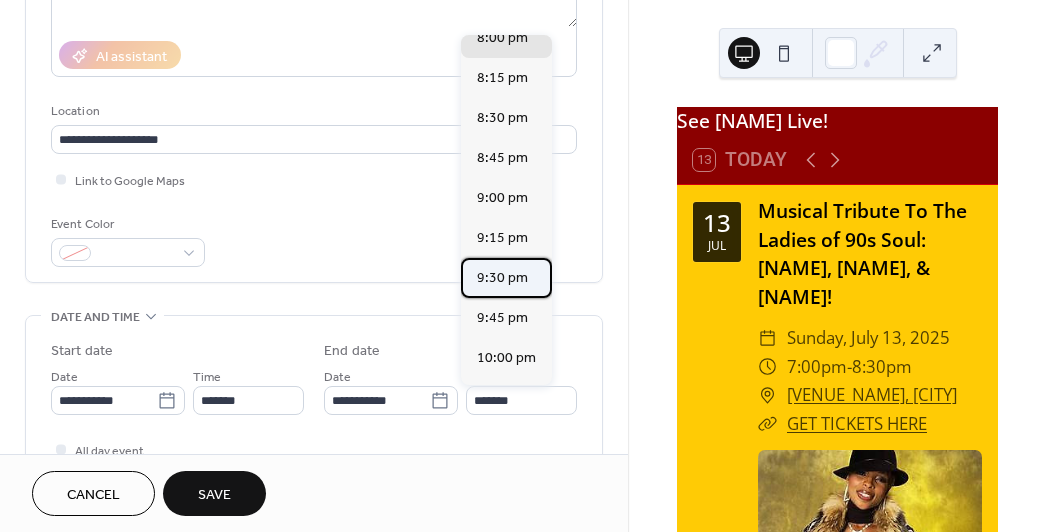 click on "9:30 pm" at bounding box center [502, 277] 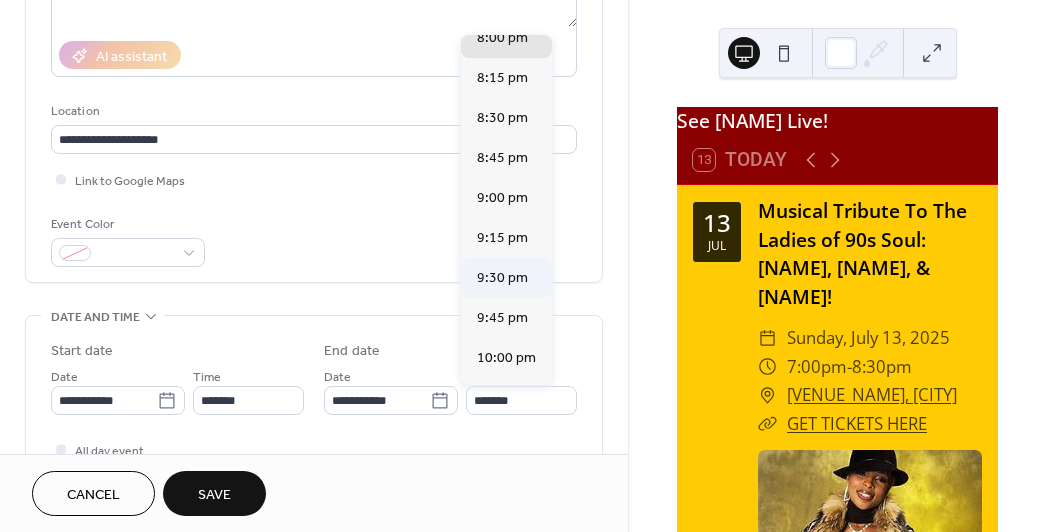 type on "*******" 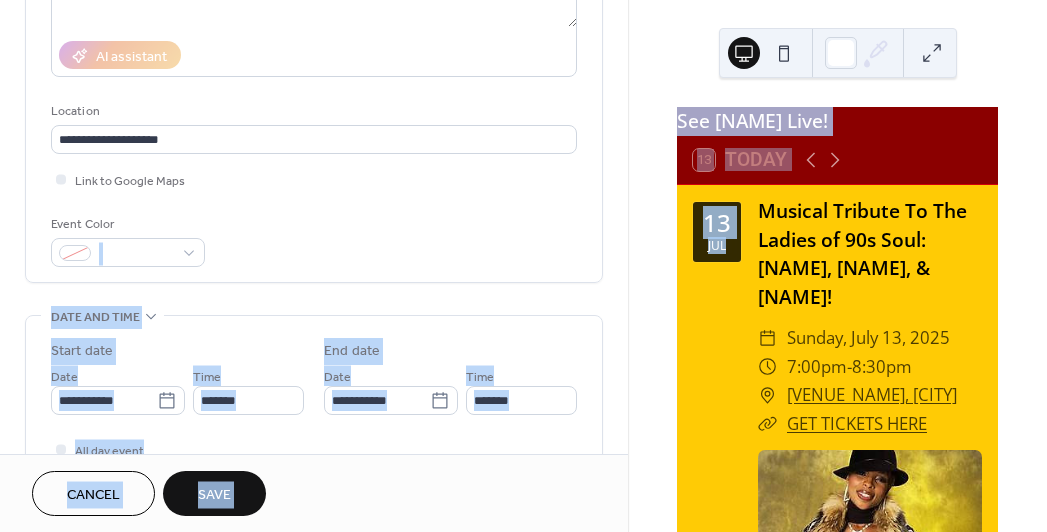 drag, startPoint x: 621, startPoint y: 229, endPoint x: 628, endPoint y: 285, distance: 56.435802 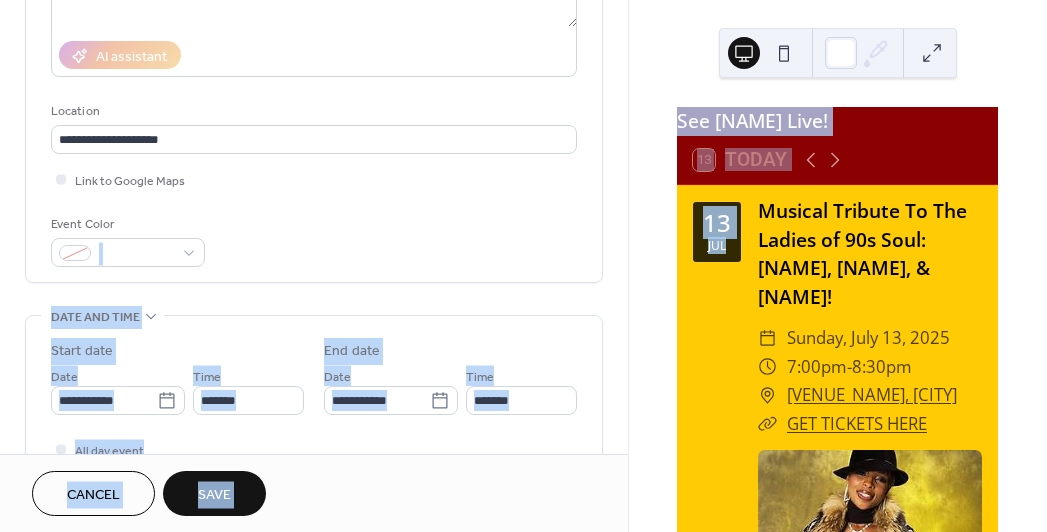 click on "See [NAME] Live! [DAY] [MONTH] Musical Tribute To The Ladies of 90s Soul: [NAME], [NAME], & [NAME] Sunday, [MONTH] [DAY], [YEAR] : [VENUE_NAME], [CITY] GET TICKETS HERE Save event [DAY] [MONTH] :" at bounding box center [523, 266] 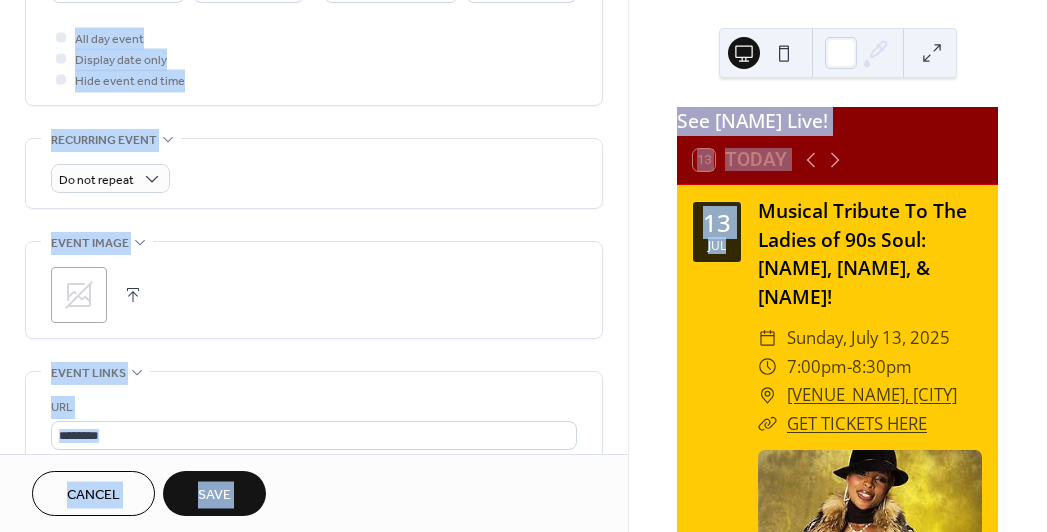 scroll, scrollTop: 748, scrollLeft: 0, axis: vertical 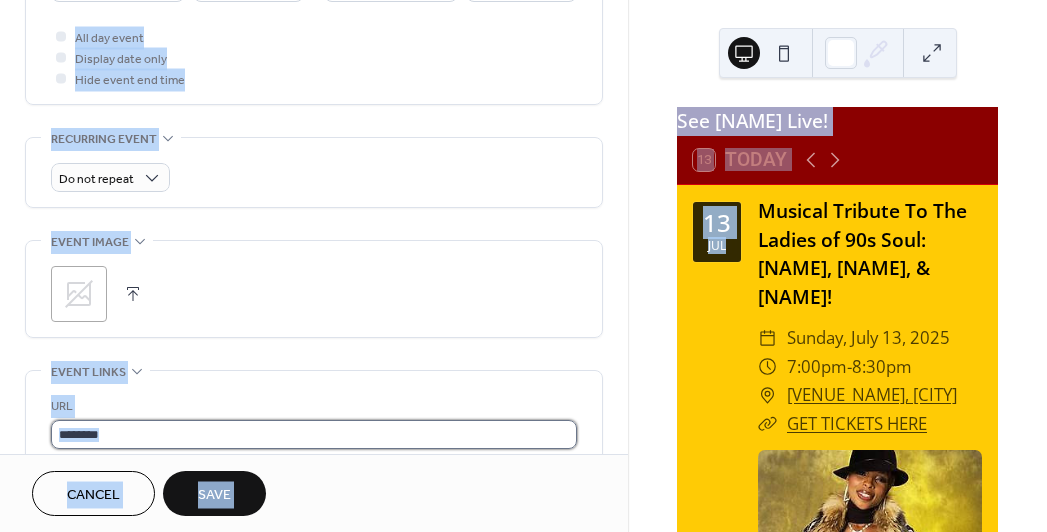 click at bounding box center [314, 434] 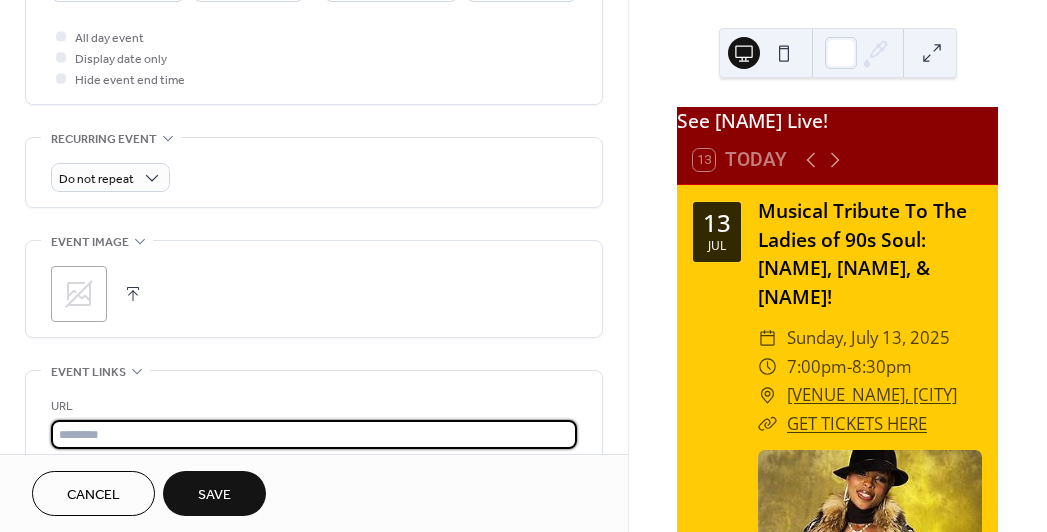 type on "**********" 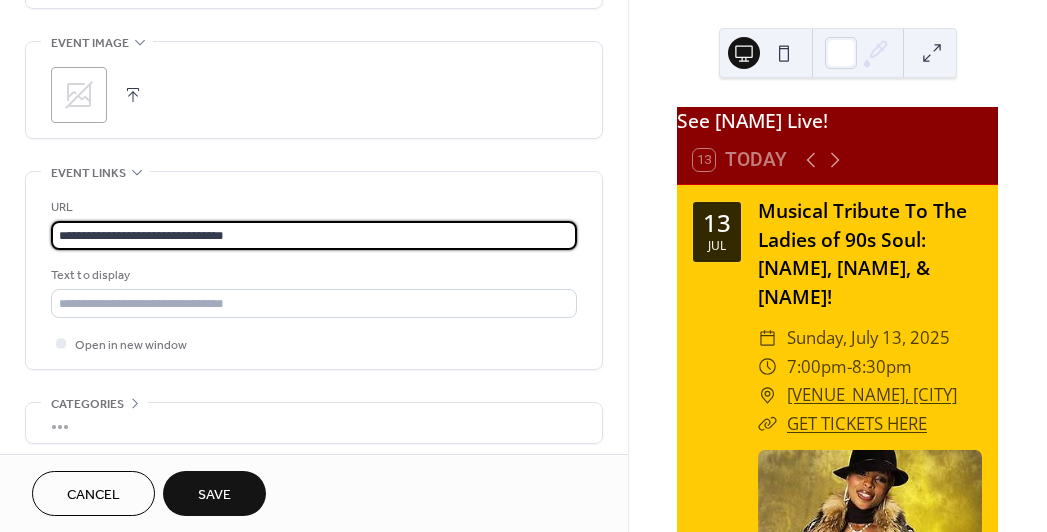 scroll, scrollTop: 951, scrollLeft: 0, axis: vertical 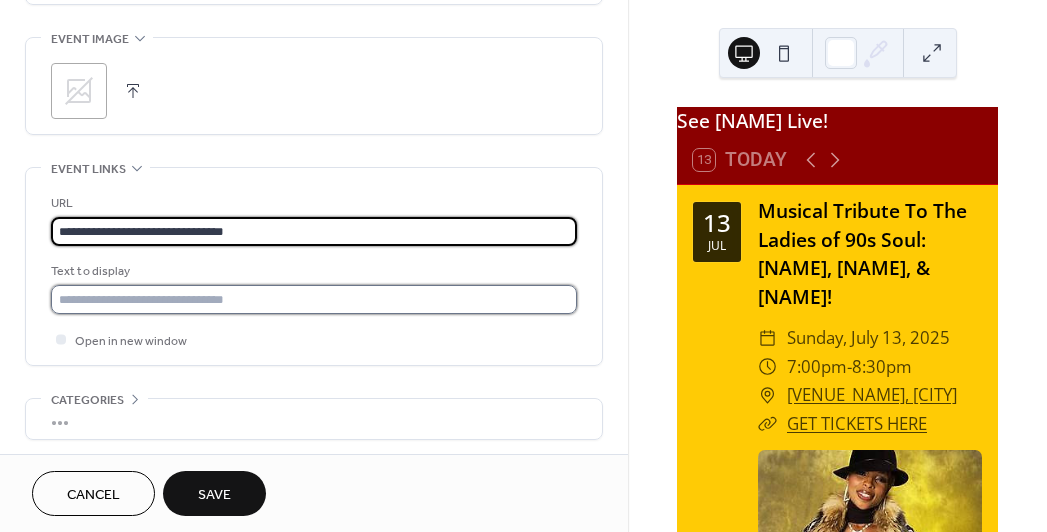 click at bounding box center [314, 299] 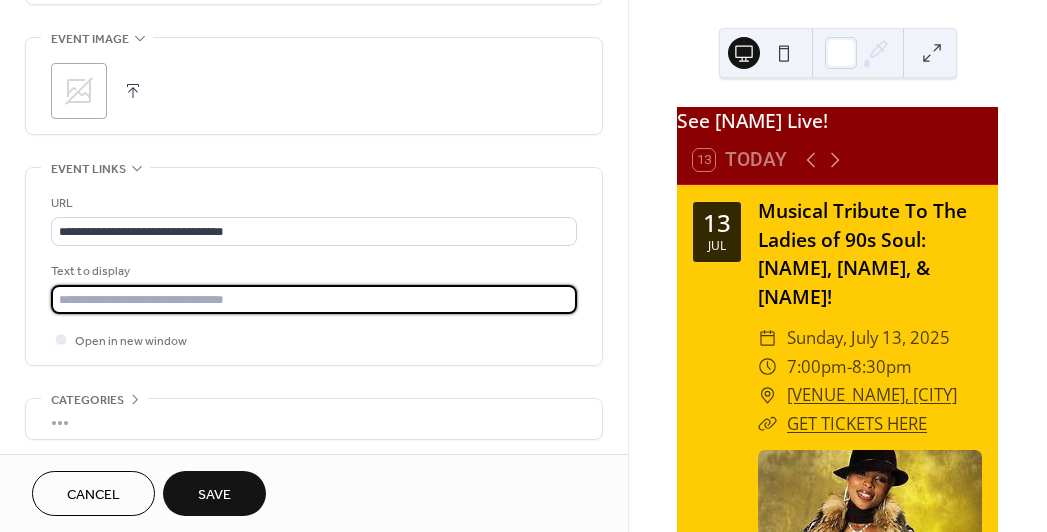 type on "**********" 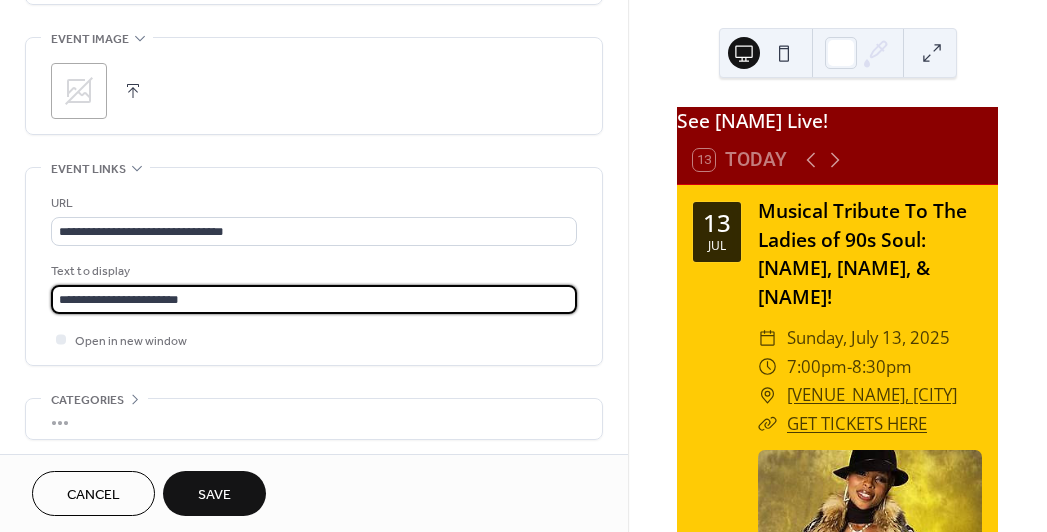 click at bounding box center [133, 91] 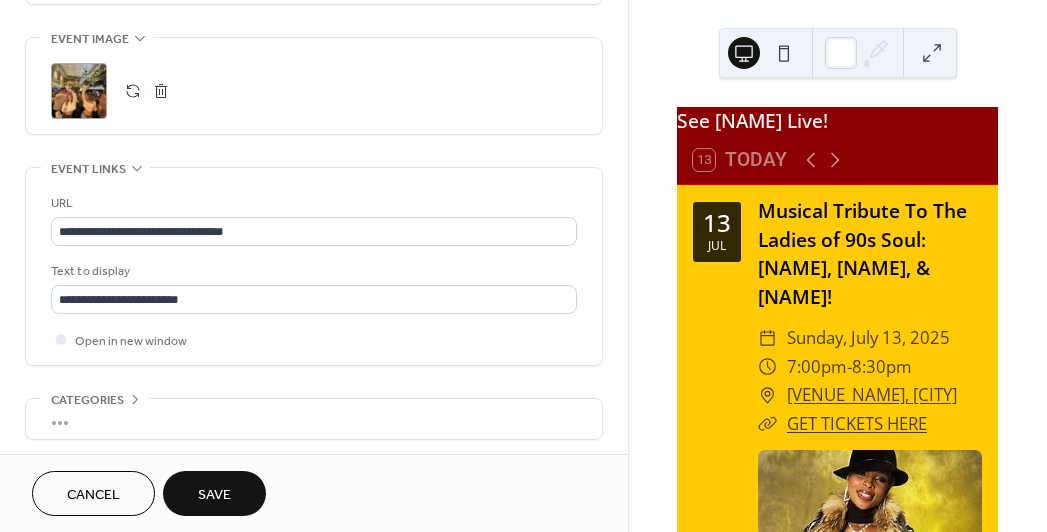 click on "Save" at bounding box center [214, 495] 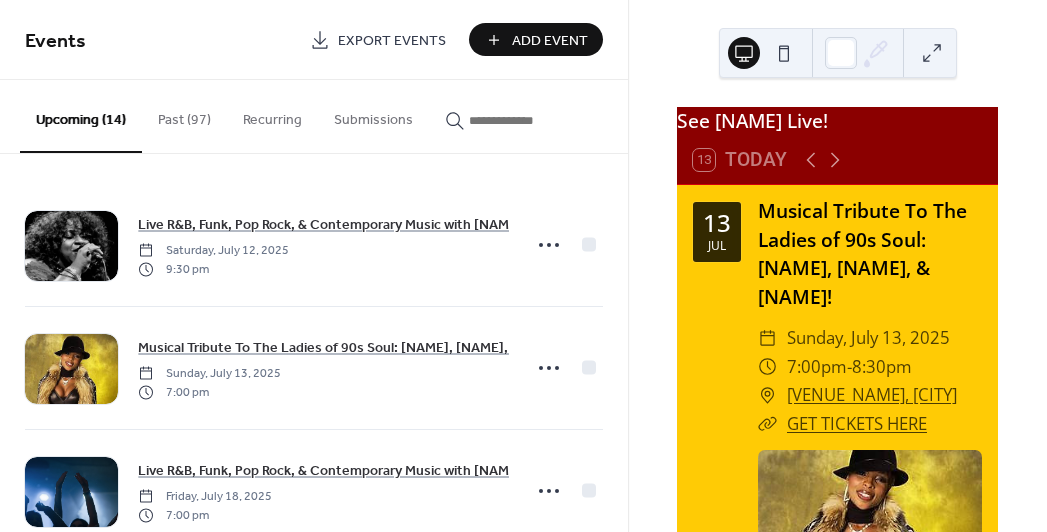click on "Add Event" at bounding box center [550, 41] 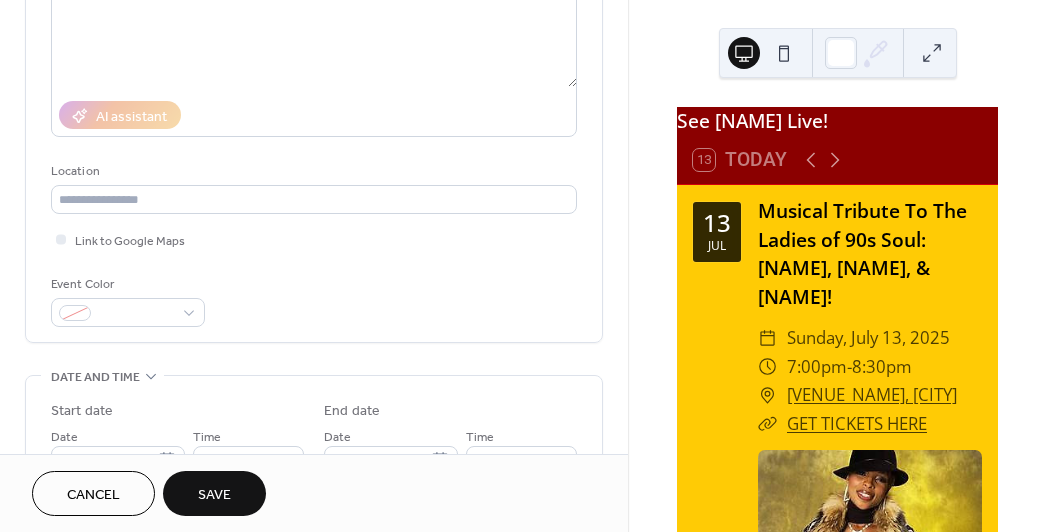 scroll, scrollTop: 291, scrollLeft: 0, axis: vertical 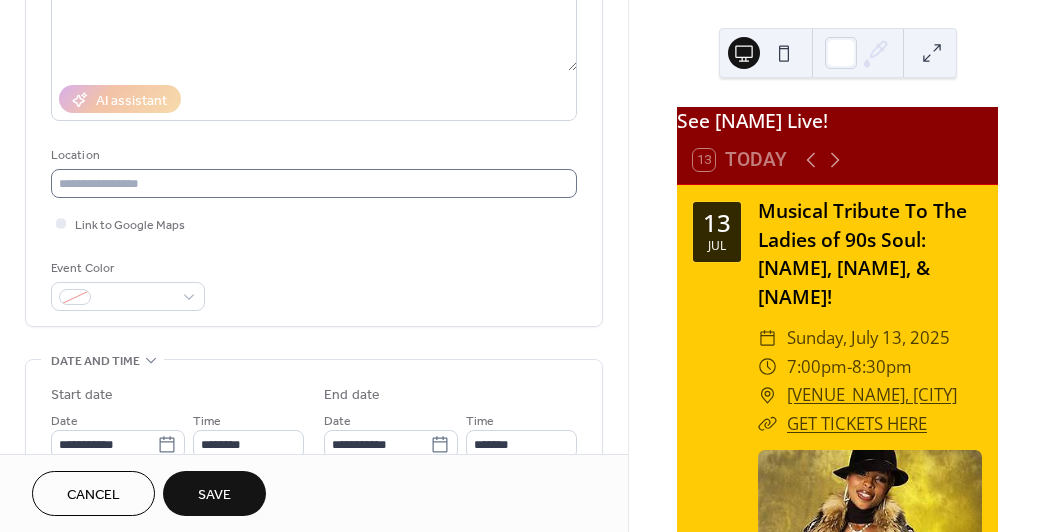 type on "**********" 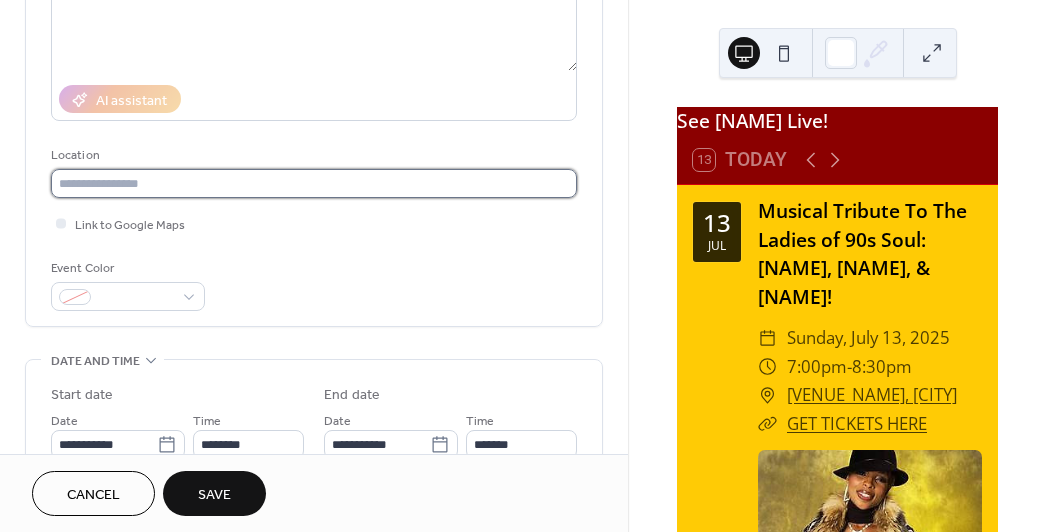 click at bounding box center (314, 183) 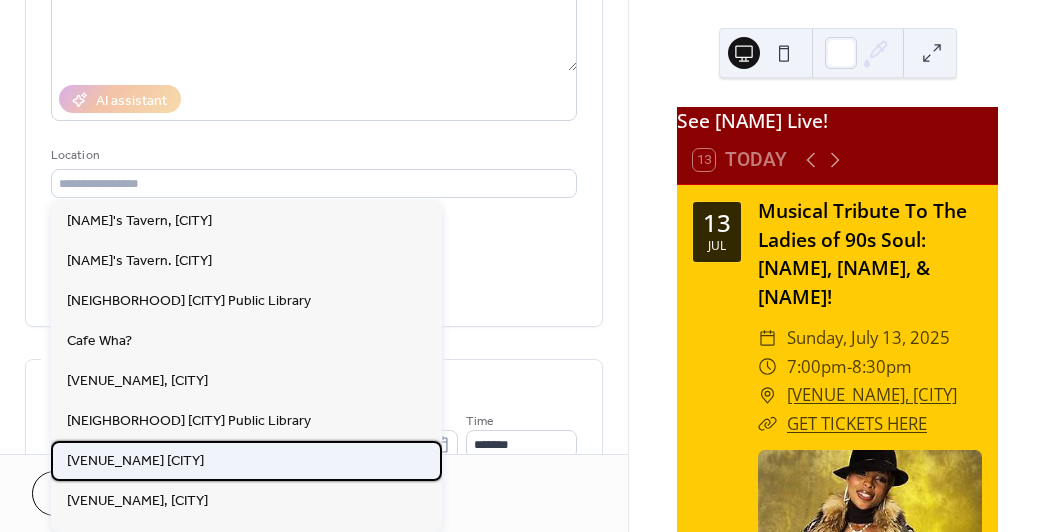 click on "[VENUE_NAME] [CITY]" at bounding box center [246, 461] 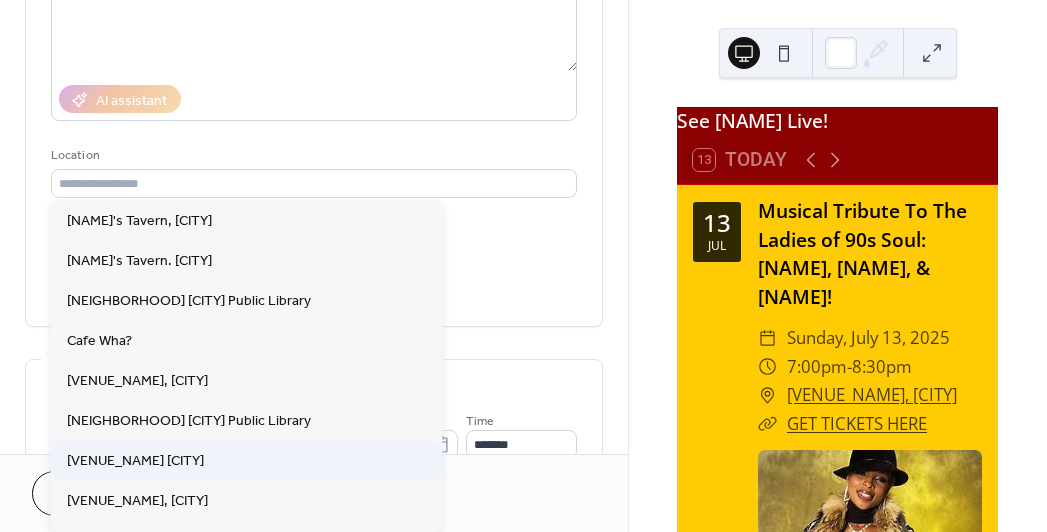 type on "**********" 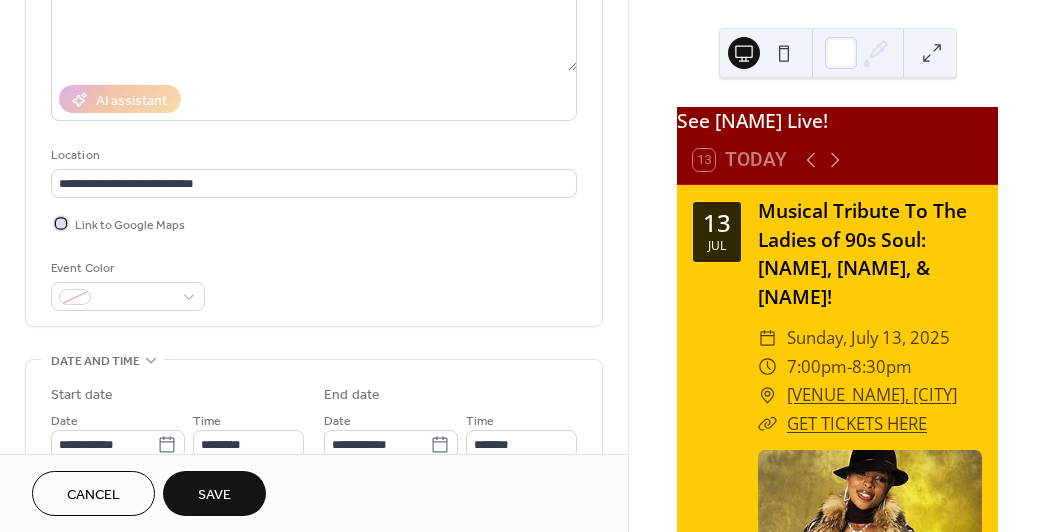 click at bounding box center (61, 223) 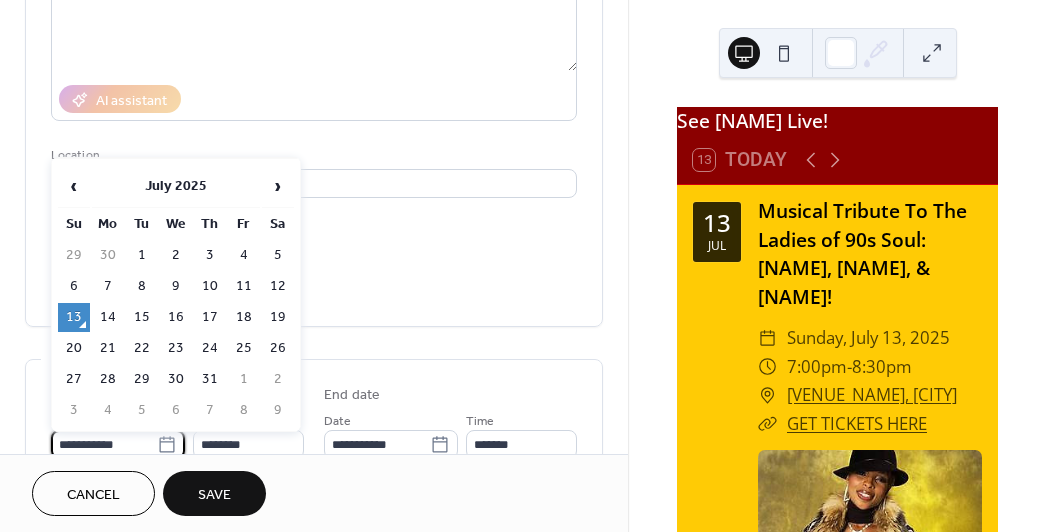 click on "**********" at bounding box center (104, 444) 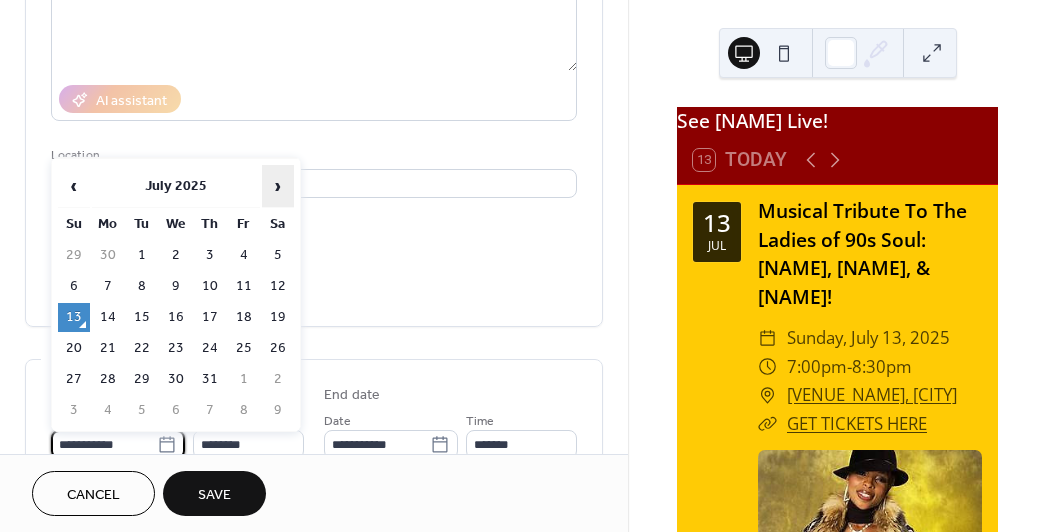 click on "›" at bounding box center [278, 186] 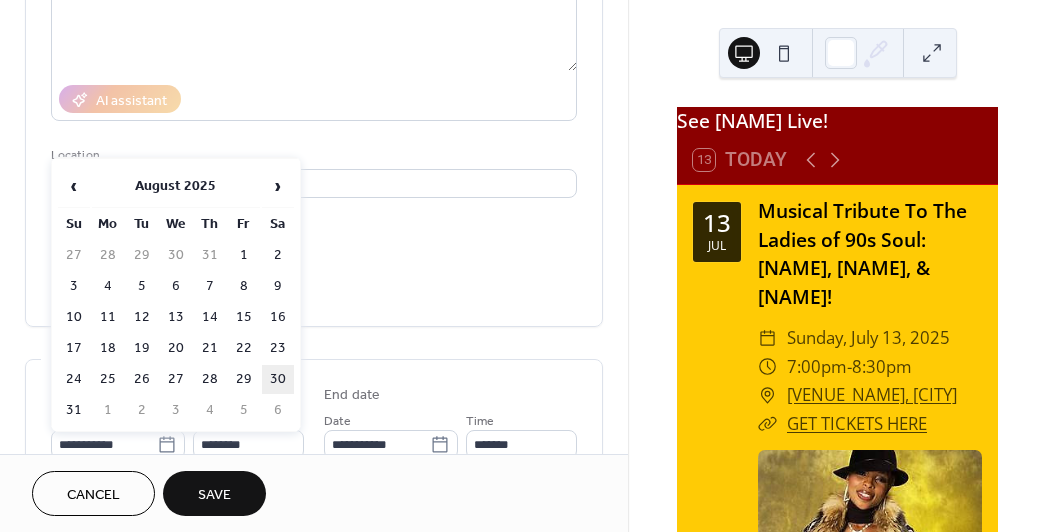 click on "30" at bounding box center [278, 379] 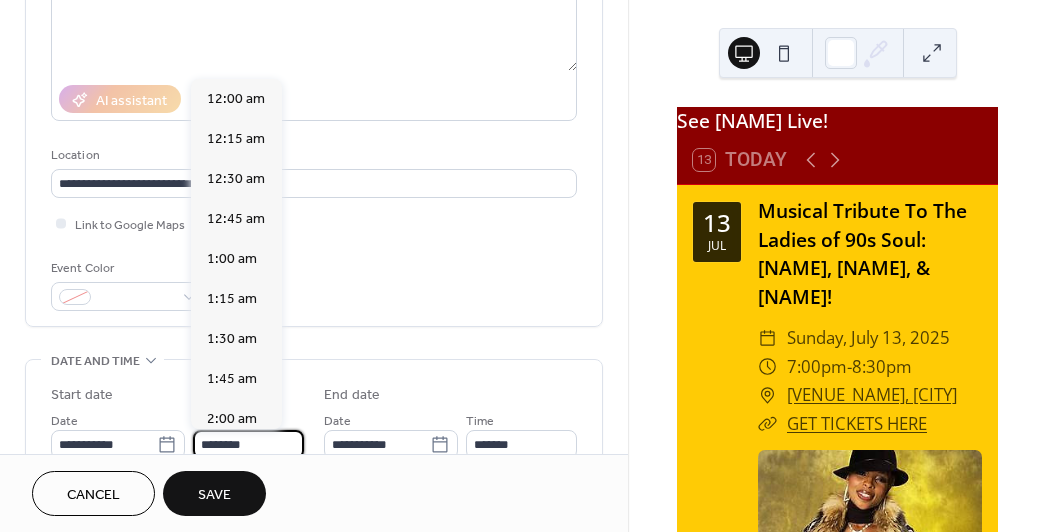 click on "********" at bounding box center [248, 444] 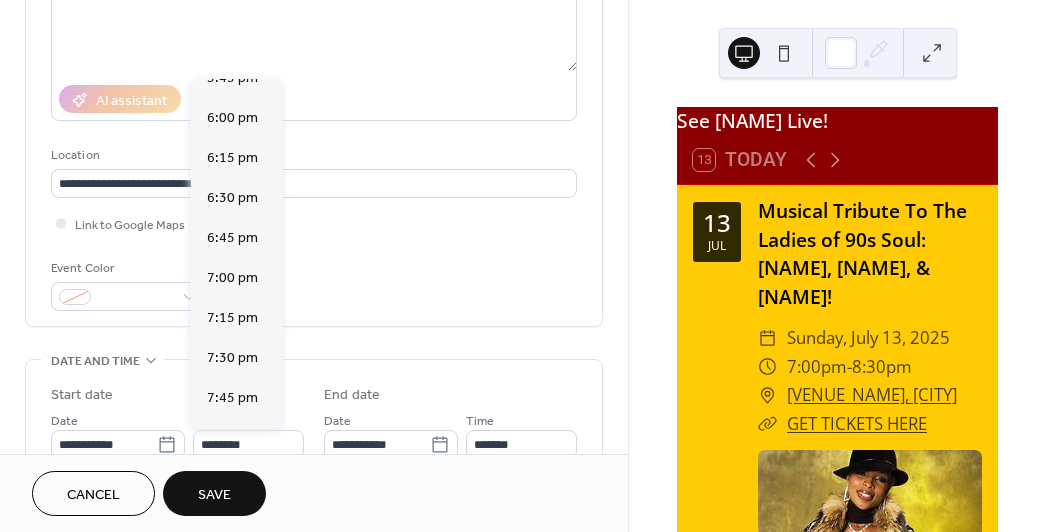 scroll, scrollTop: 2867, scrollLeft: 0, axis: vertical 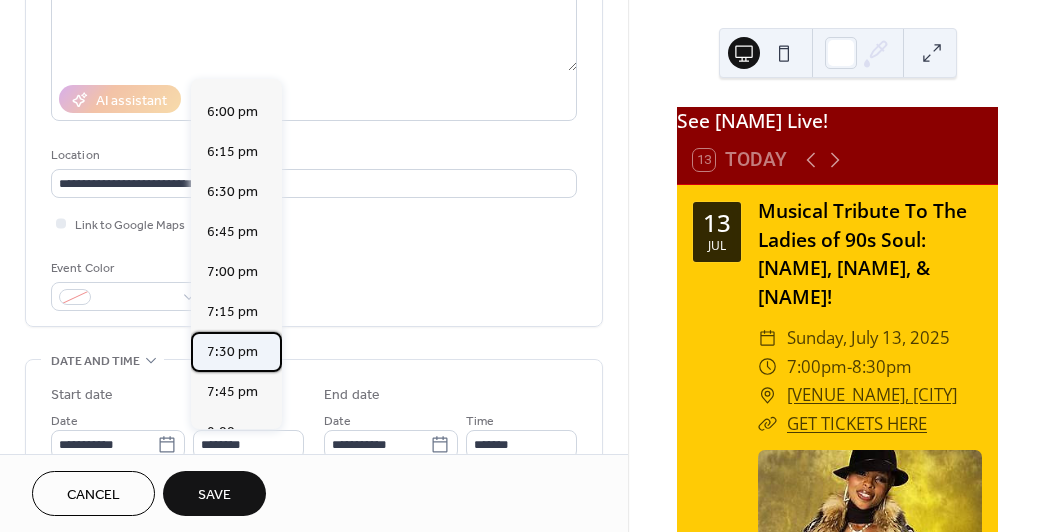 click on "7:30 pm" at bounding box center (232, 352) 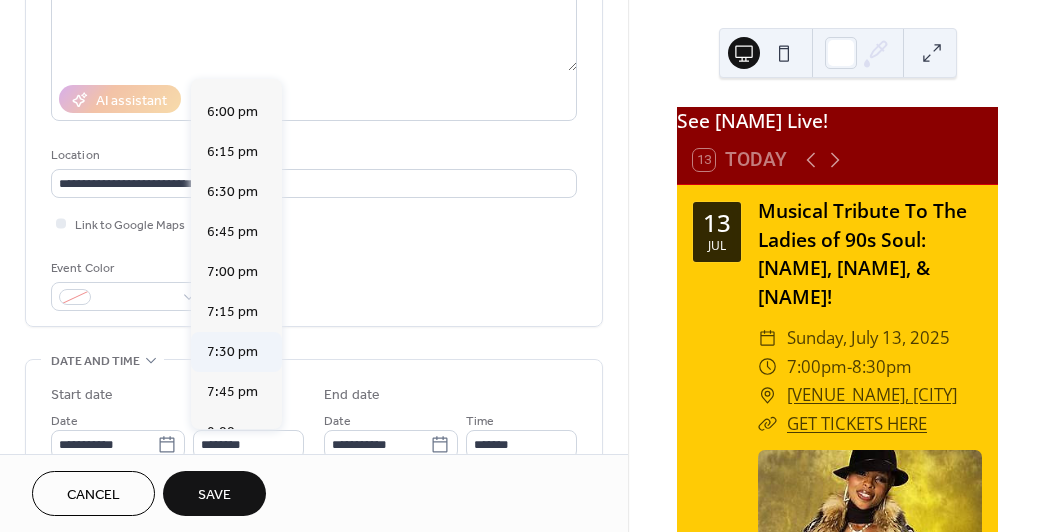 type on "*******" 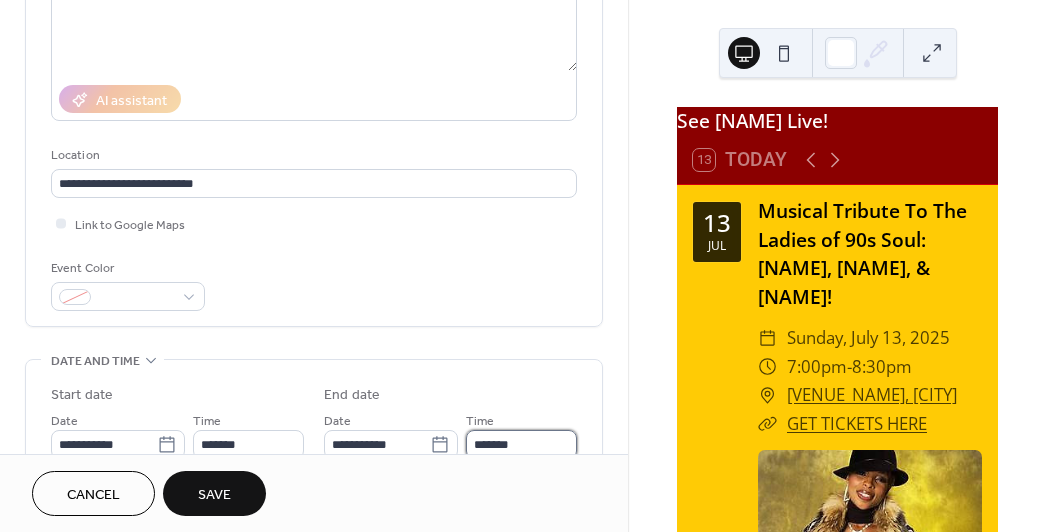 click on "*******" at bounding box center [521, 444] 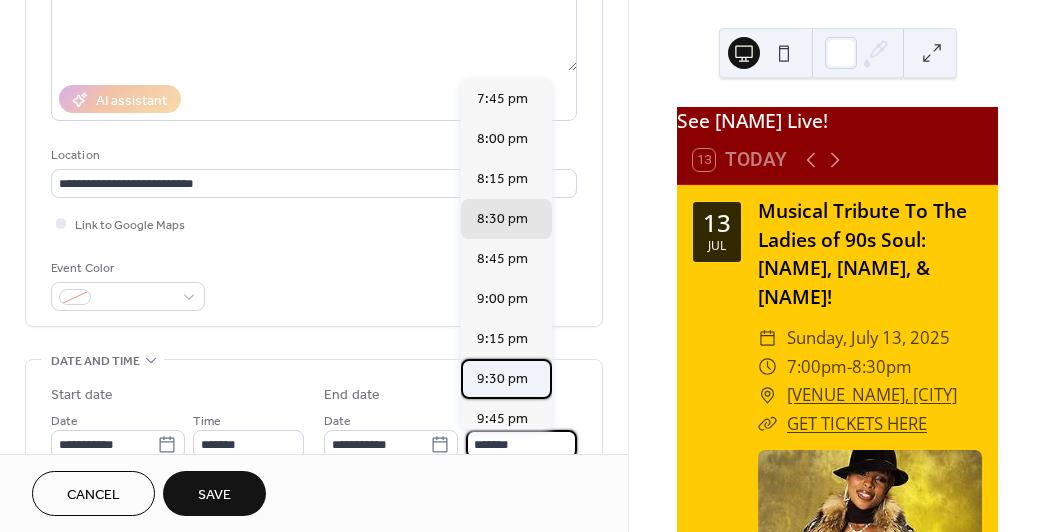 click on "9:30 pm" at bounding box center [502, 379] 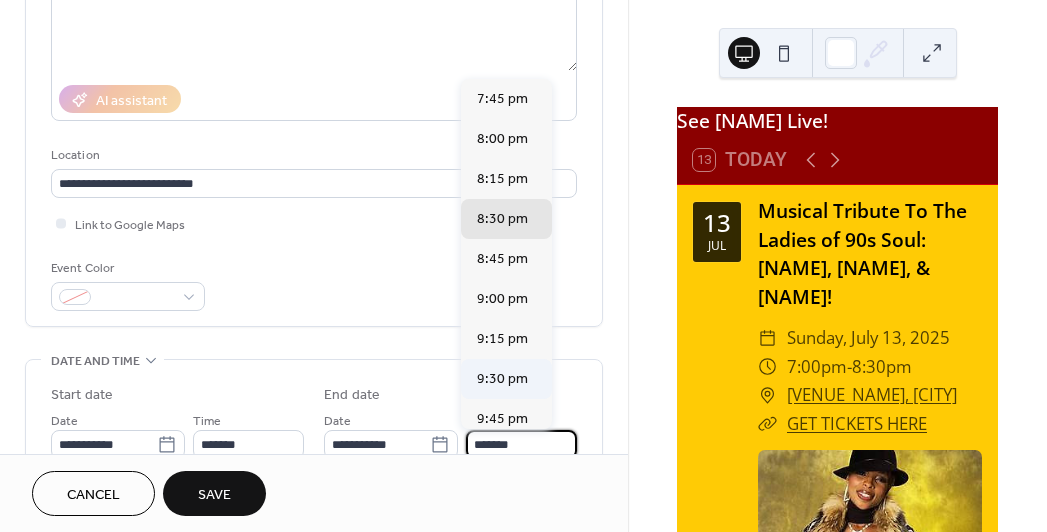 type on "*******" 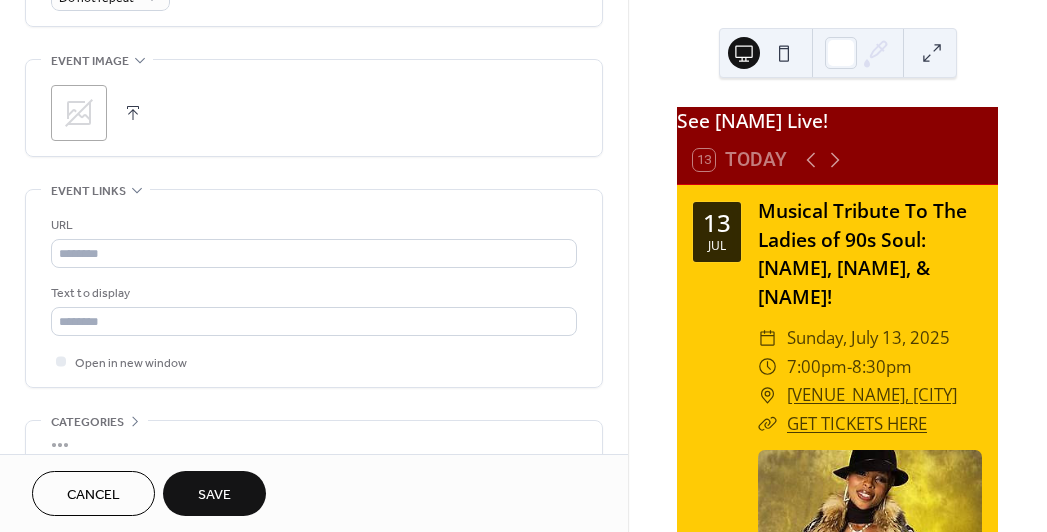 scroll, scrollTop: 942, scrollLeft: 0, axis: vertical 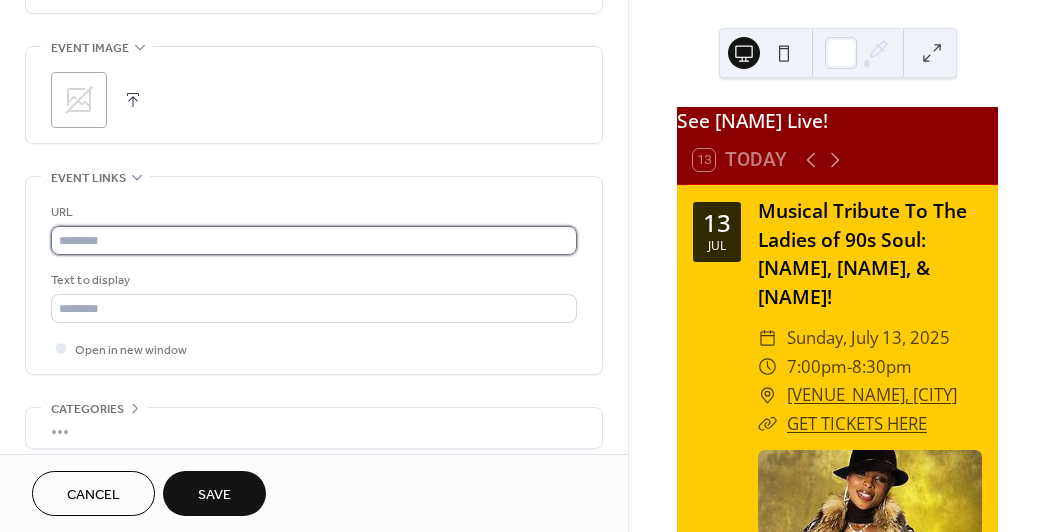 click at bounding box center [314, 240] 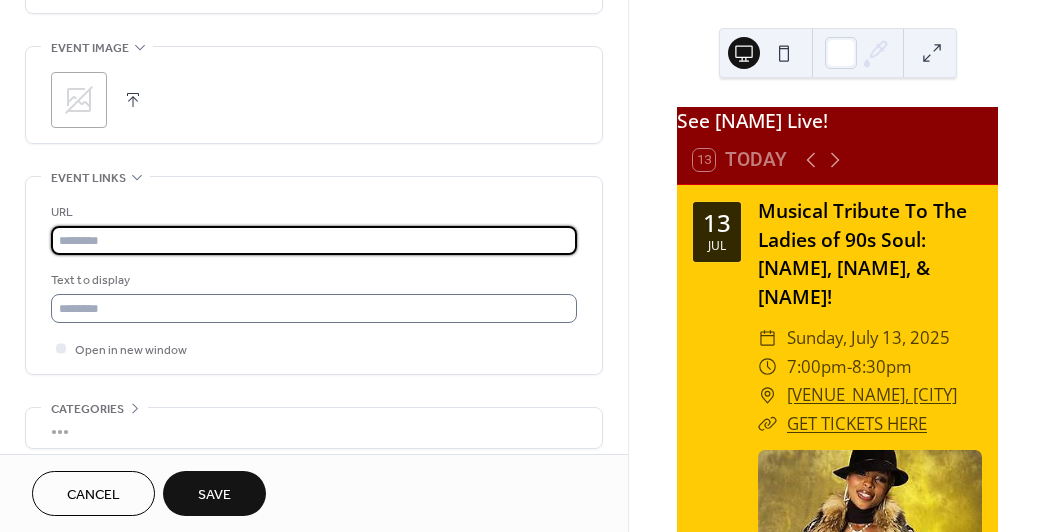 type on "**********" 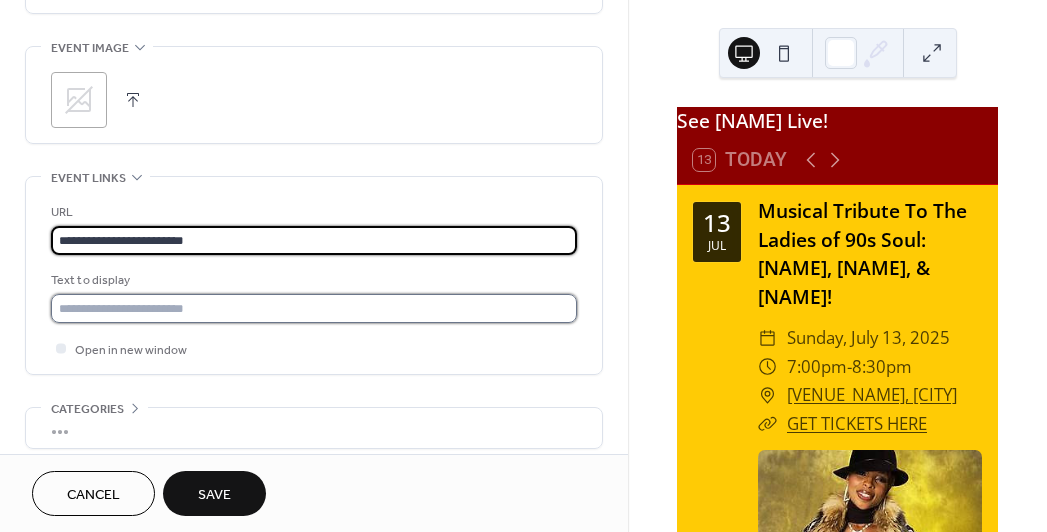 click at bounding box center (314, 308) 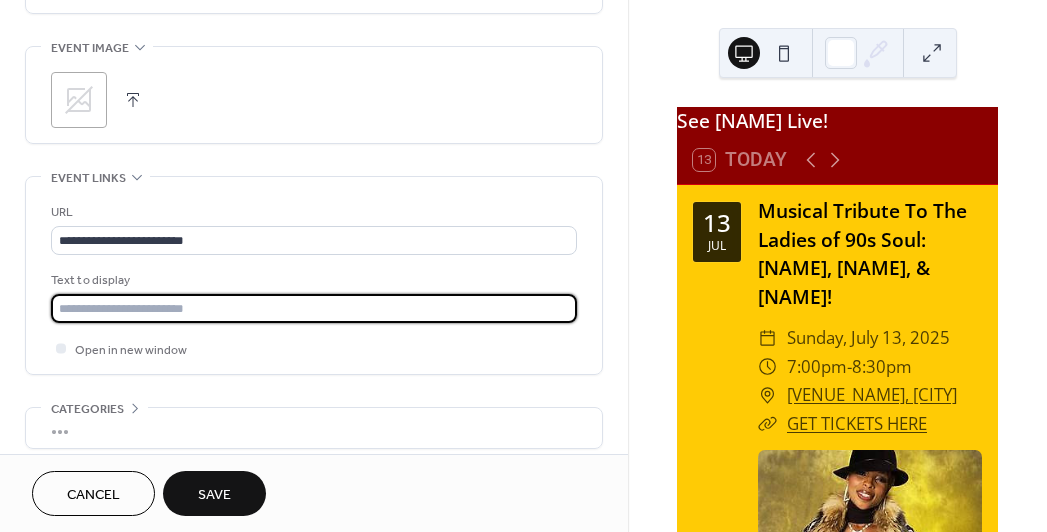 type on "**********" 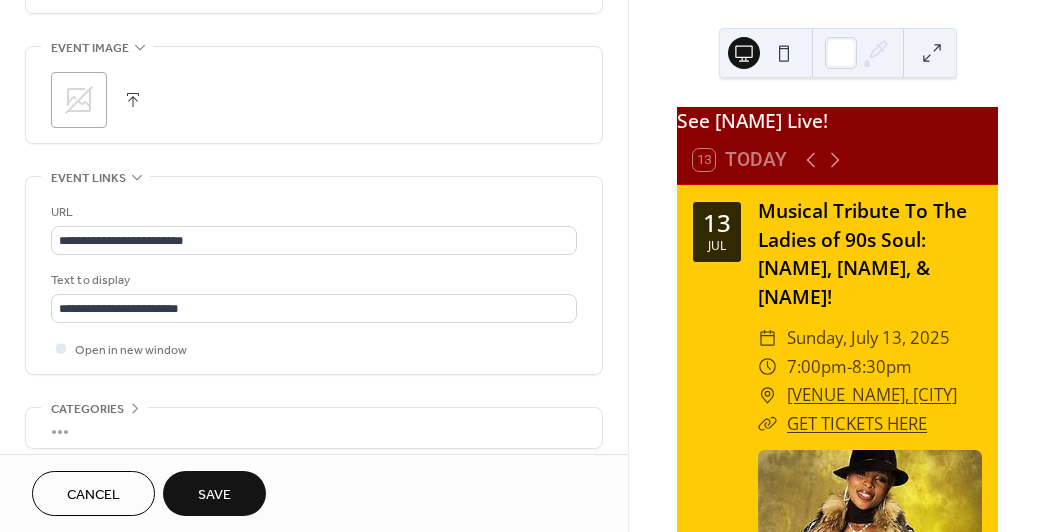 click at bounding box center (133, 100) 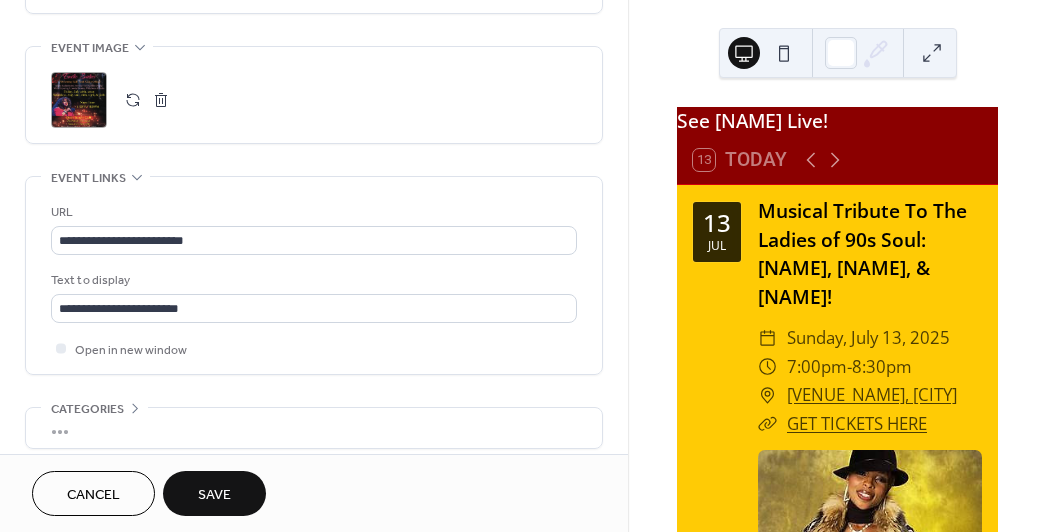 click on "Save" at bounding box center (214, 495) 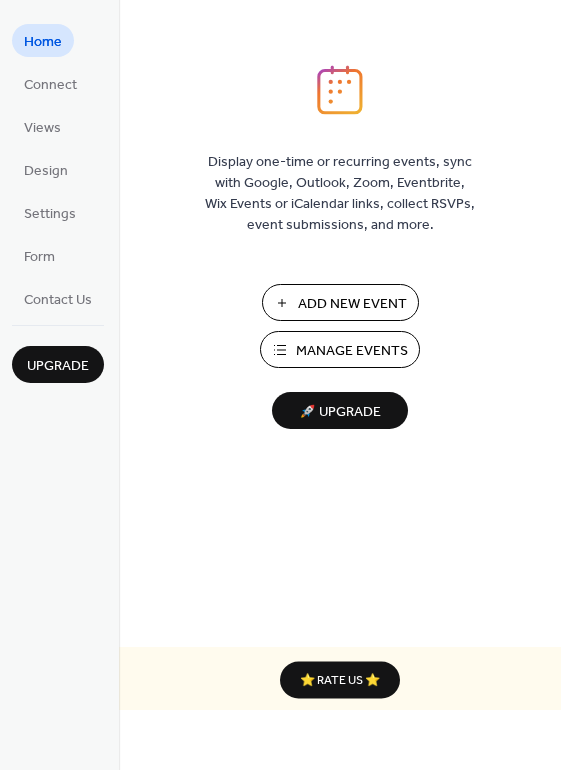 scroll, scrollTop: 0, scrollLeft: 0, axis: both 